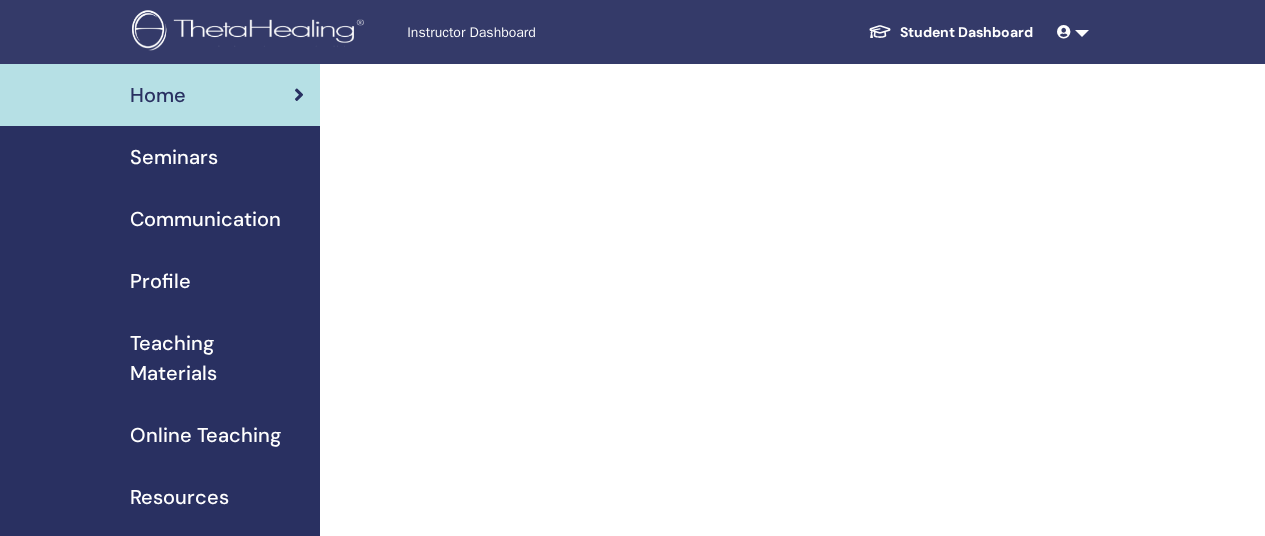 scroll, scrollTop: 0, scrollLeft: 0, axis: both 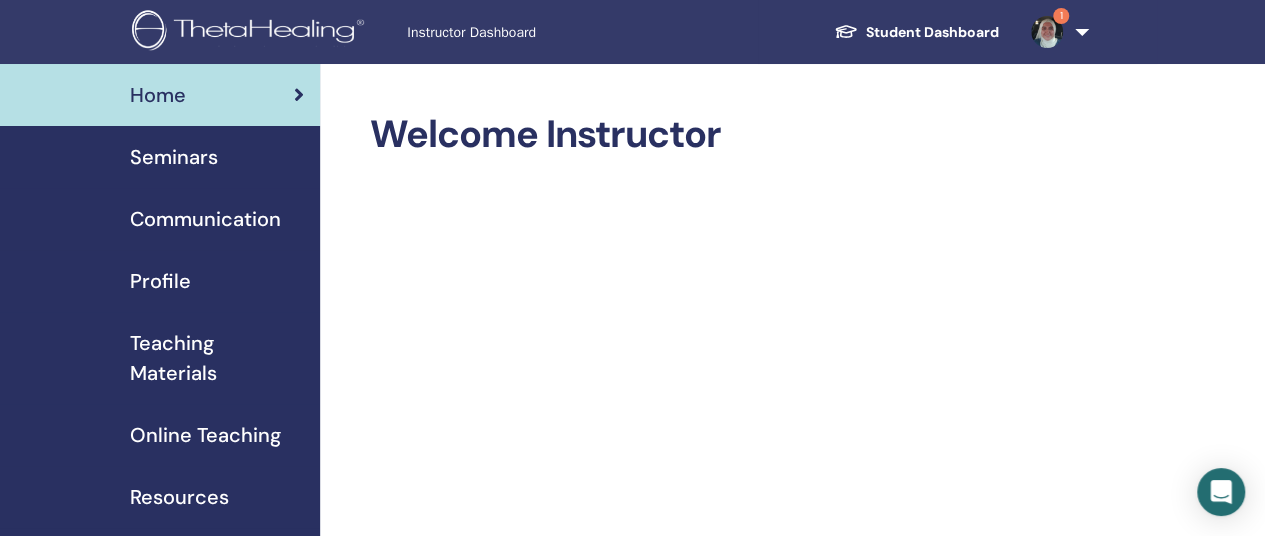 click on "Seminars" at bounding box center [174, 157] 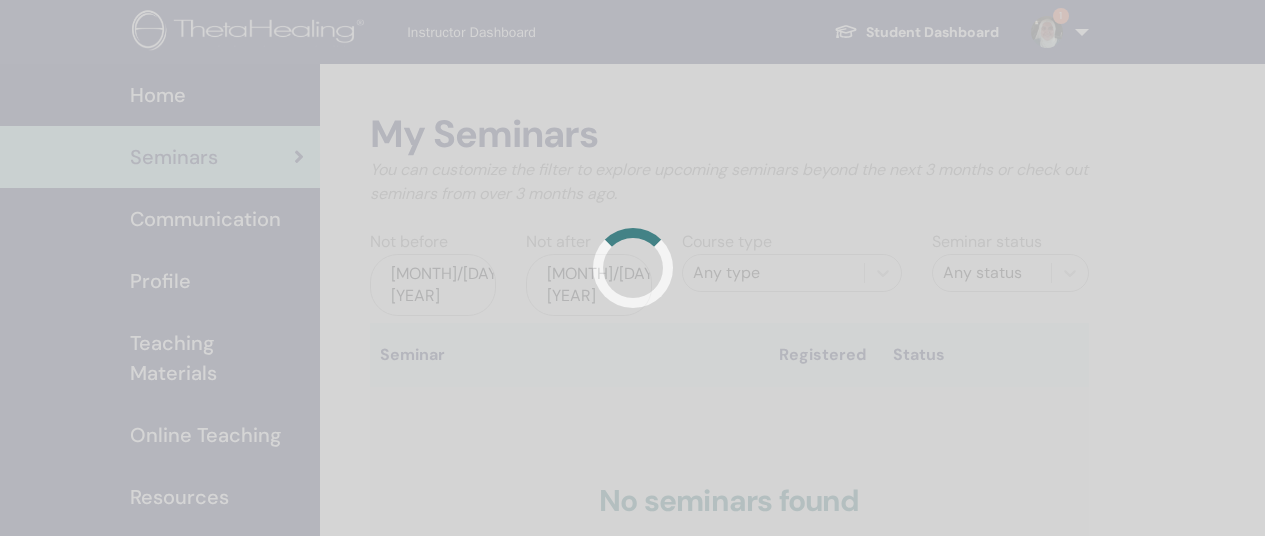 scroll, scrollTop: 0, scrollLeft: 0, axis: both 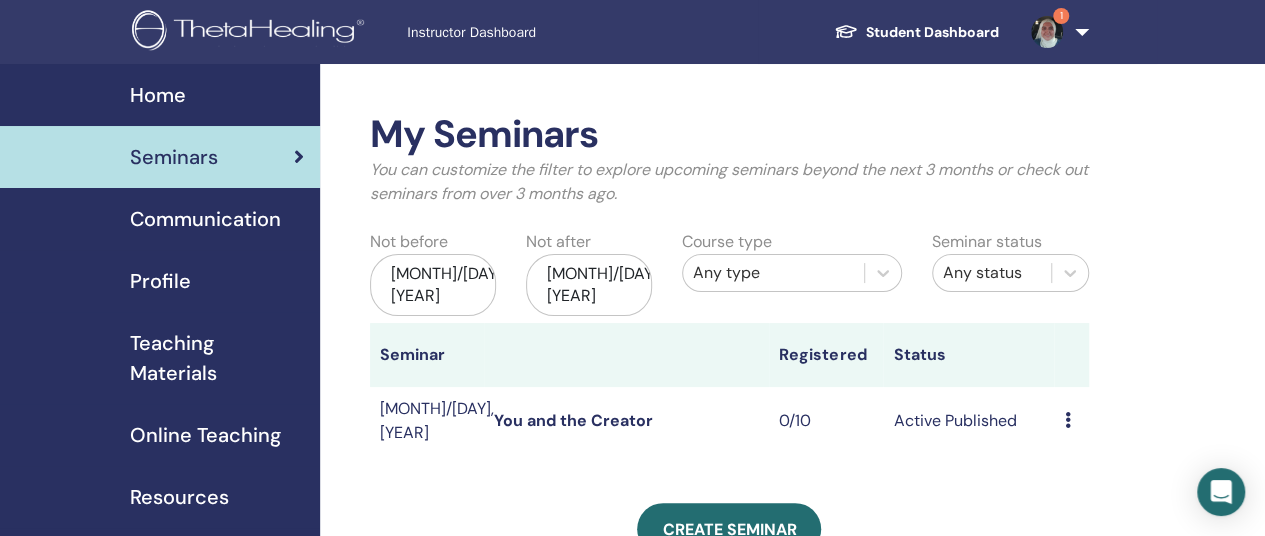 click on "You and the Creator" at bounding box center [626, 421] 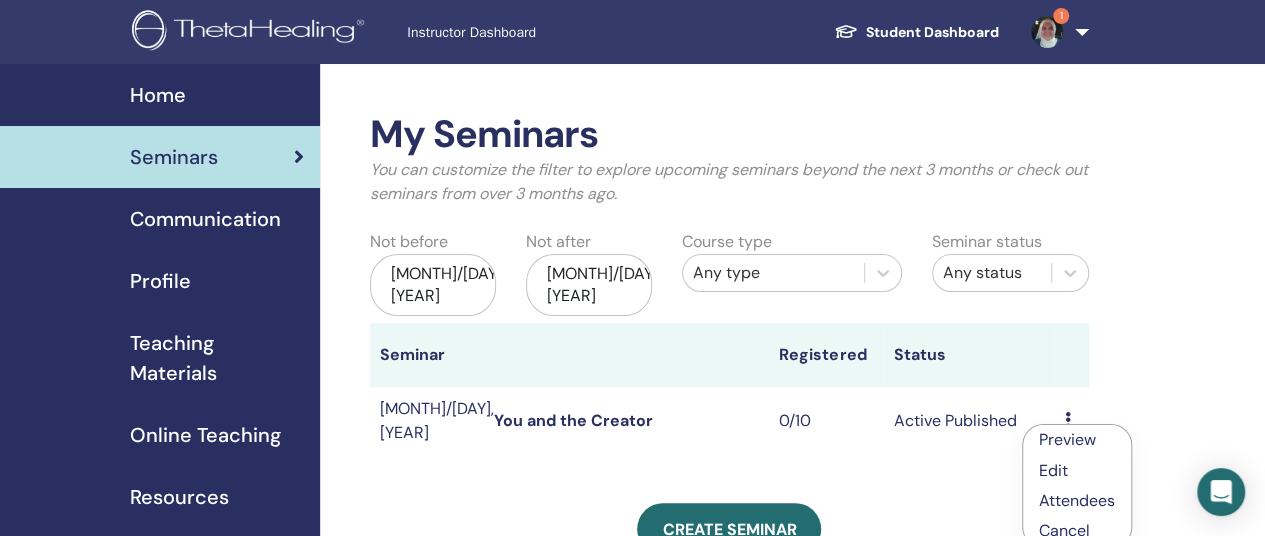 click on "Edit" at bounding box center [1053, 470] 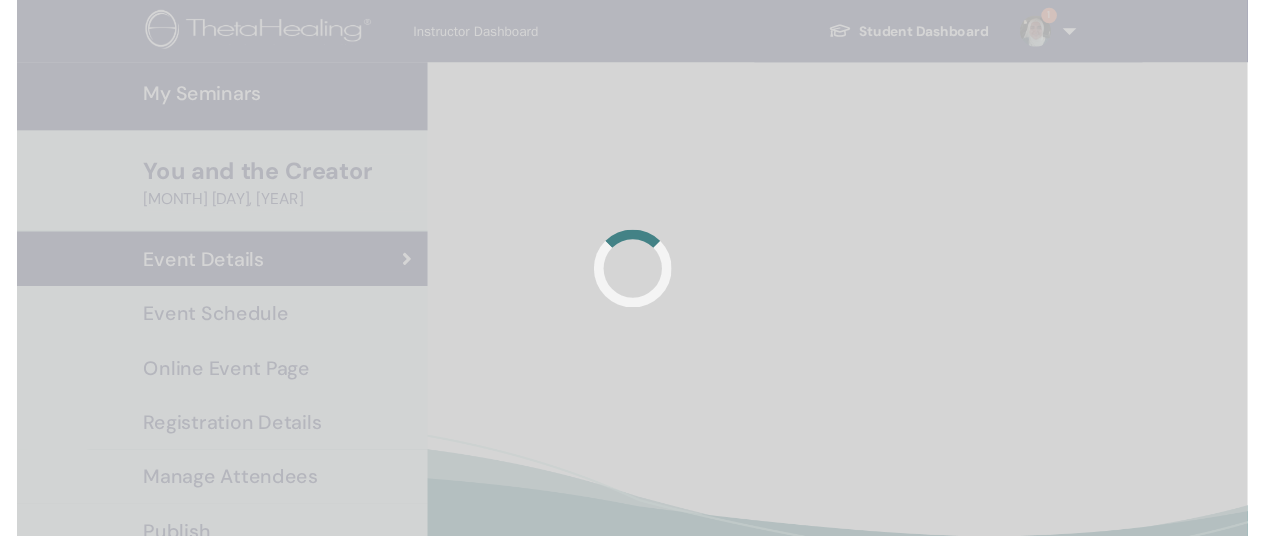 scroll, scrollTop: 0, scrollLeft: 0, axis: both 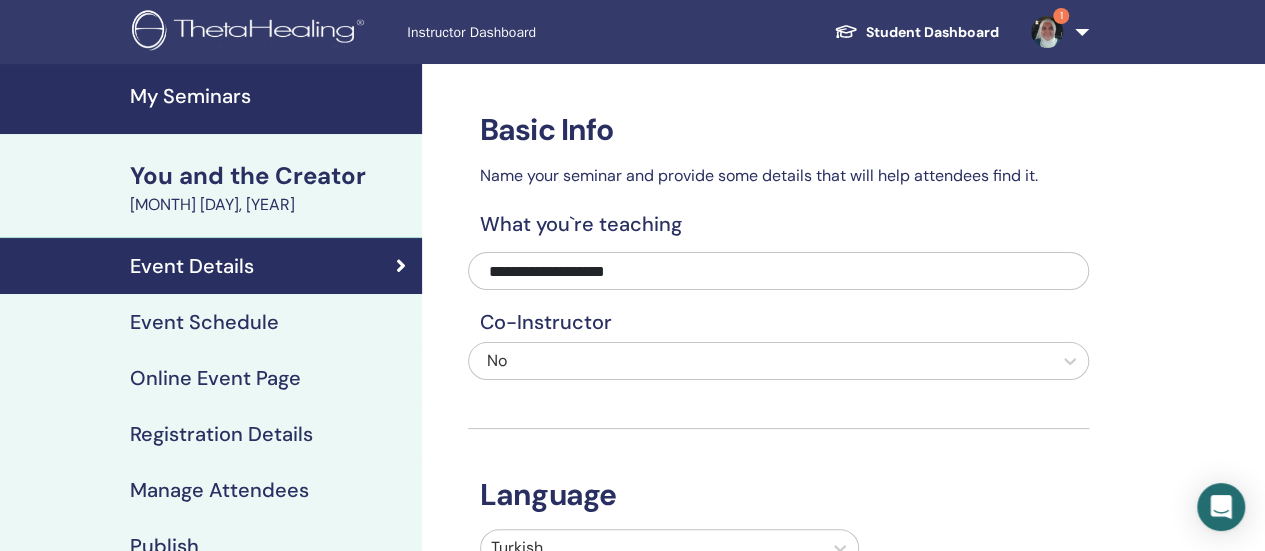 click on "Event Schedule" at bounding box center (204, 322) 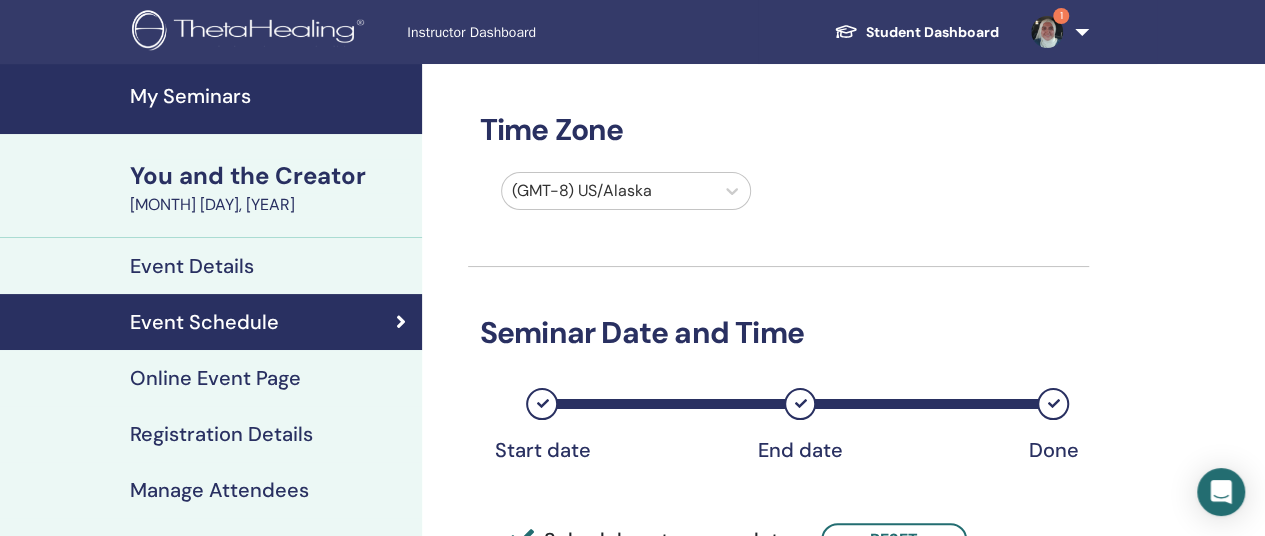 click on "Time Zone (GMT-8) US/Alaska Seminar Date and Time Start date End date Done Schedule setup complete Reset August 2025 Su Mo Tu We Th Fr Sa 1 2 3 4 5 6 7 8 9 10 11 12 13 14 15 16 17 18 19 20 21 22 23 24 25 26 27 28 29 30 31 September 2025 Su Mo Tu We Th Fr Sa 1 2 3 4 5 6 7 8 9 10 11 12 13 14 15 16 17 18 19 20 21 22 23 24 25 26 27 28 29 30 October 2025 Su Mo Tu We Th Fr Sa 1 2 3 4 5 6 7 8 9 10 11 12 13 14 15 16 17 18 19 20 21 22 23 24 25 26 27 28 29 30 31 Day  # 1 2025/08/01 Start time ***** End time ***** Day  # 2 2025/08/02 Start time ***** End time ***** Cancel Save" at bounding box center (843, 758) 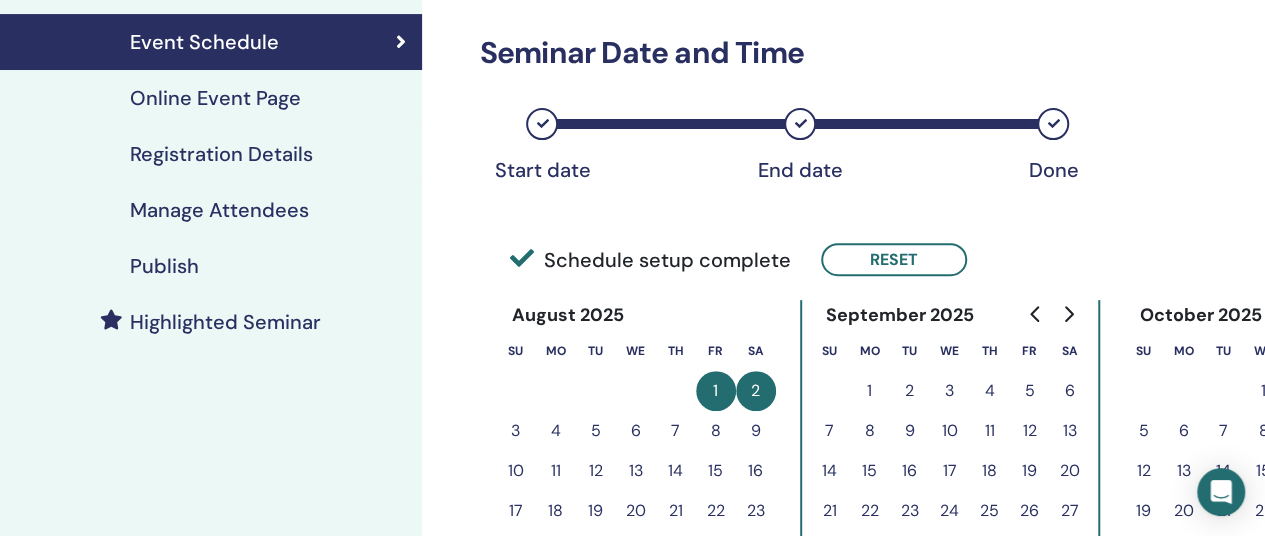 scroll, scrollTop: 320, scrollLeft: 0, axis: vertical 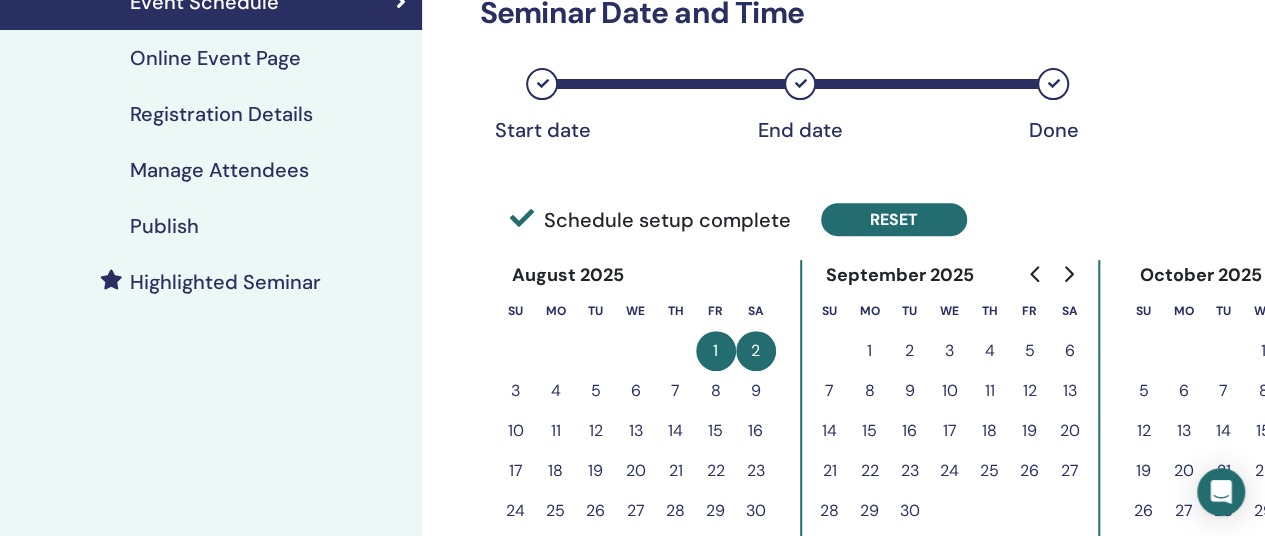click on "Reset" at bounding box center [894, 219] 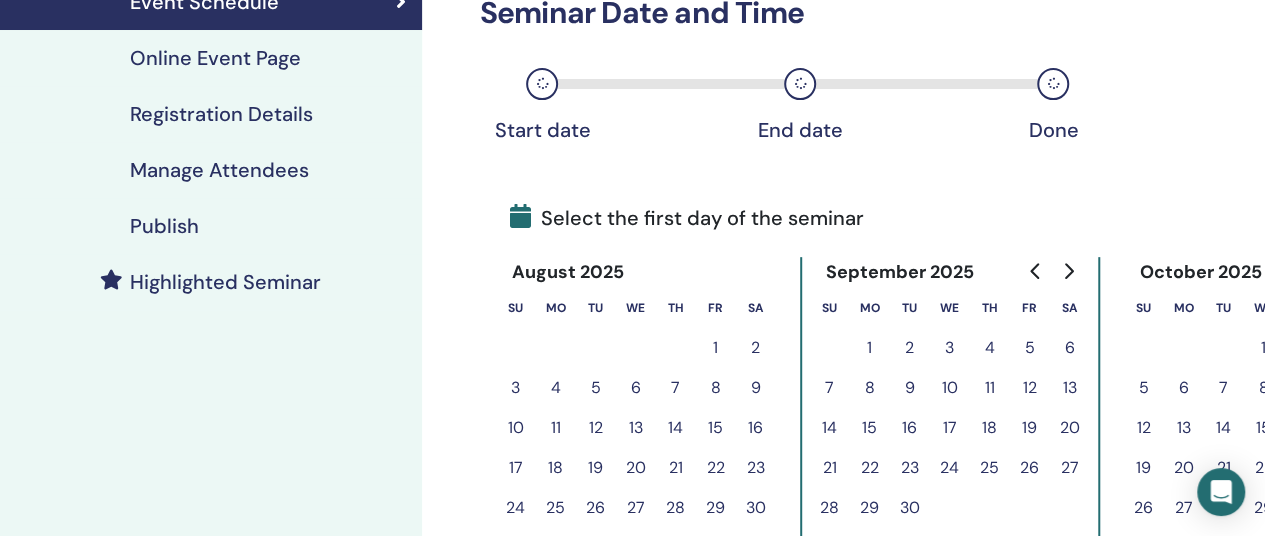 click on "4" at bounding box center [556, 388] 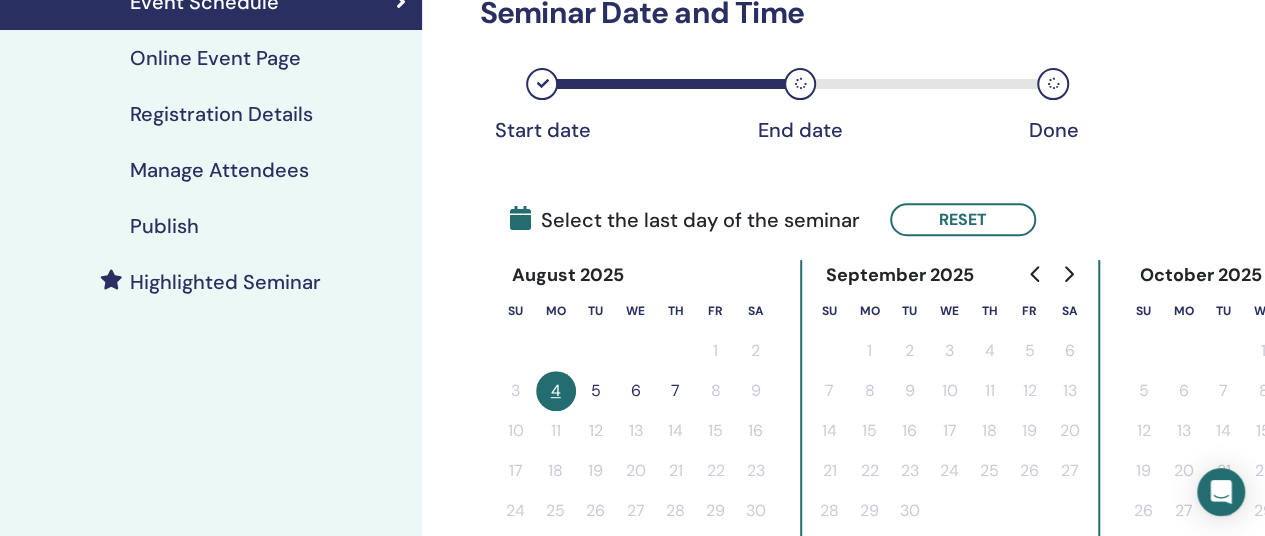 click on "5" at bounding box center [596, 391] 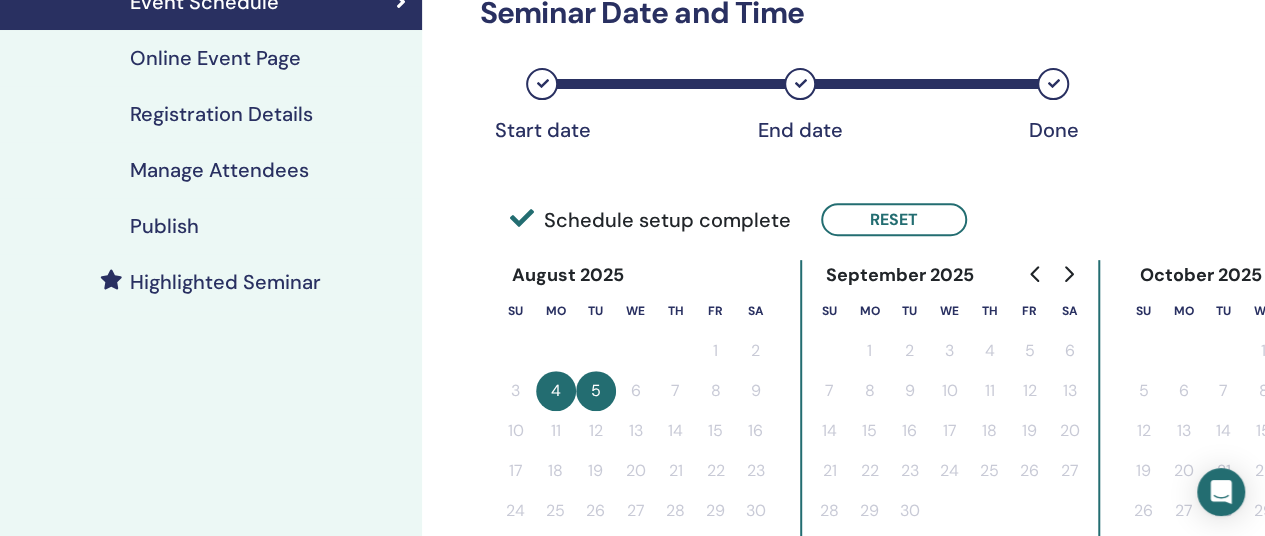 click on "Time Zone (GMT-8) US/Alaska Seminar Date and Time Start date End date Done Schedule setup complete Reset August 2025 Su Mo Tu We Th Fr Sa 1 2 3 4 5 6 7 8 9 10 11 12 13 14 15 16 17 18 19 20 21 22 23 24 25 26 27 28 29 30 31 September 2025 Su Mo Tu We Th Fr Sa 1 2 3 4 5 6 7 8 9 10 11 12 13 14 15 16 17 18 19 20 21 22 23 24 25 26 27 28 29 30 October 2025 Su Mo Tu We Th Fr Sa 1 2 3 4 5 6 7 8 9 10 11 12 13 14 15 16 17 18 19 20 21 22 23 24 25 26 27 28 29 30 31 Day  # 1 2025/08/04 Start time ***** End time ***** Day  # 2 2025/08/05 Start time ***** End time ***** Cancel Save" at bounding box center (843, 438) 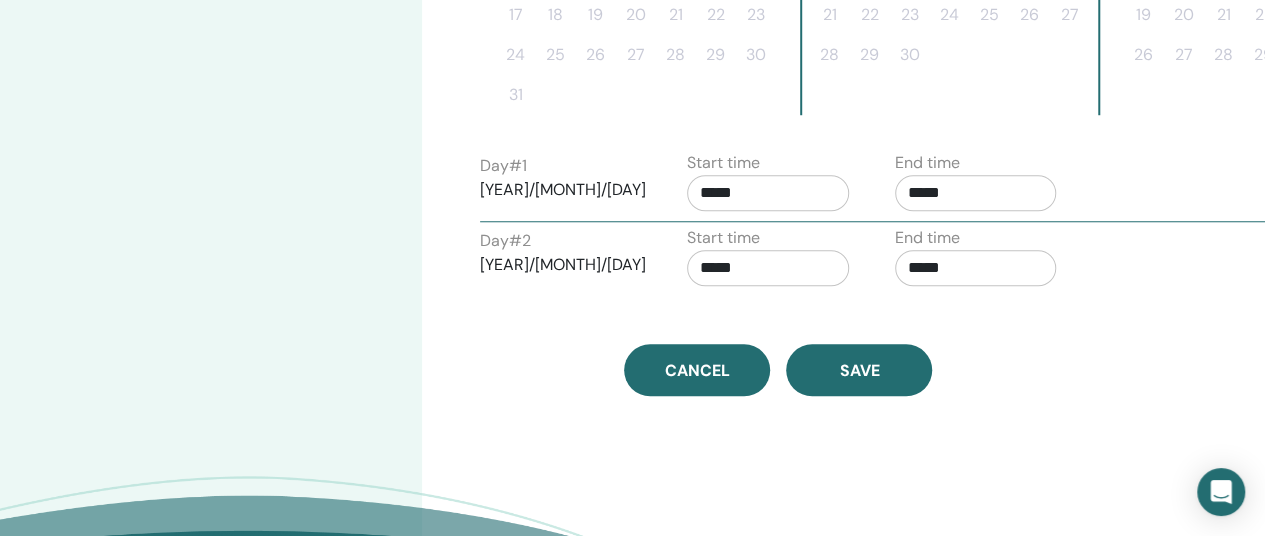 scroll, scrollTop: 760, scrollLeft: 0, axis: vertical 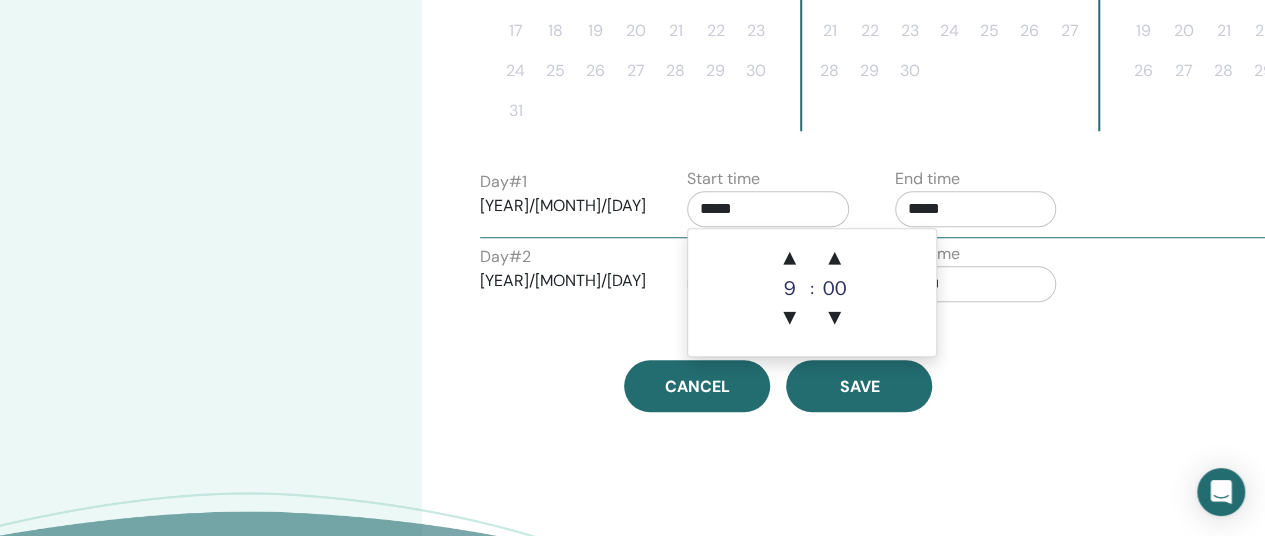 click on "*****" at bounding box center (768, 209) 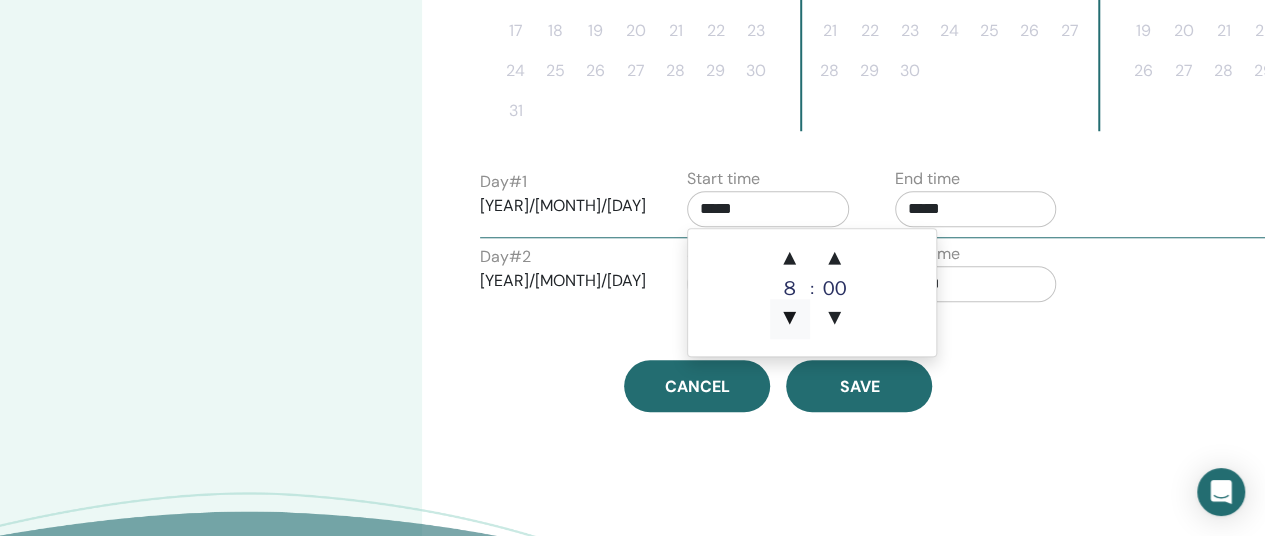 click on "▼" at bounding box center [790, 319] 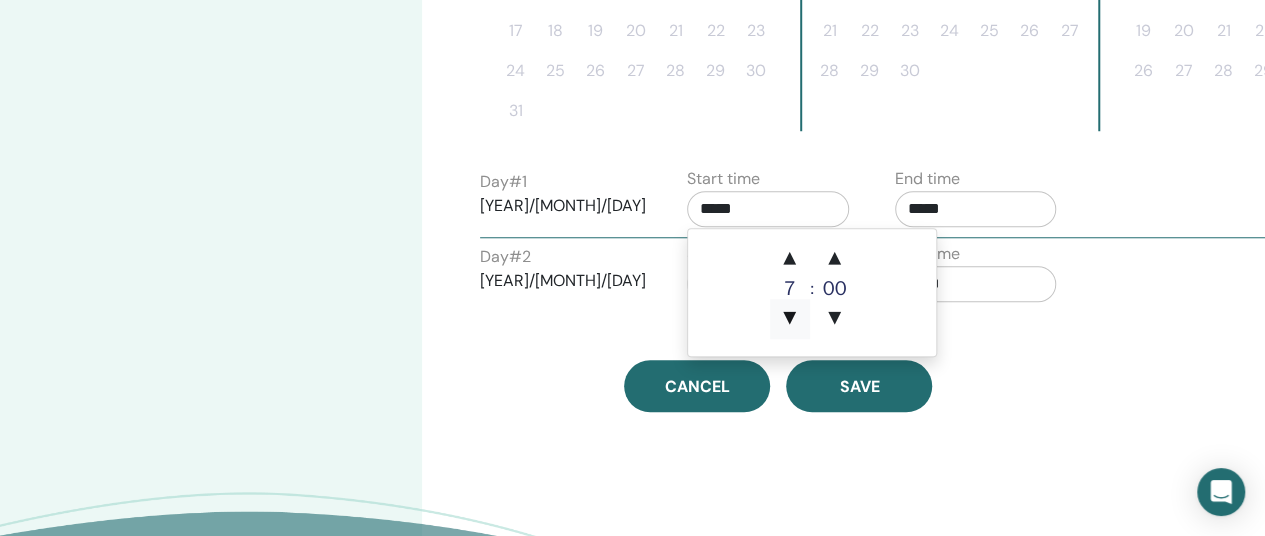 click on "▼" at bounding box center [790, 319] 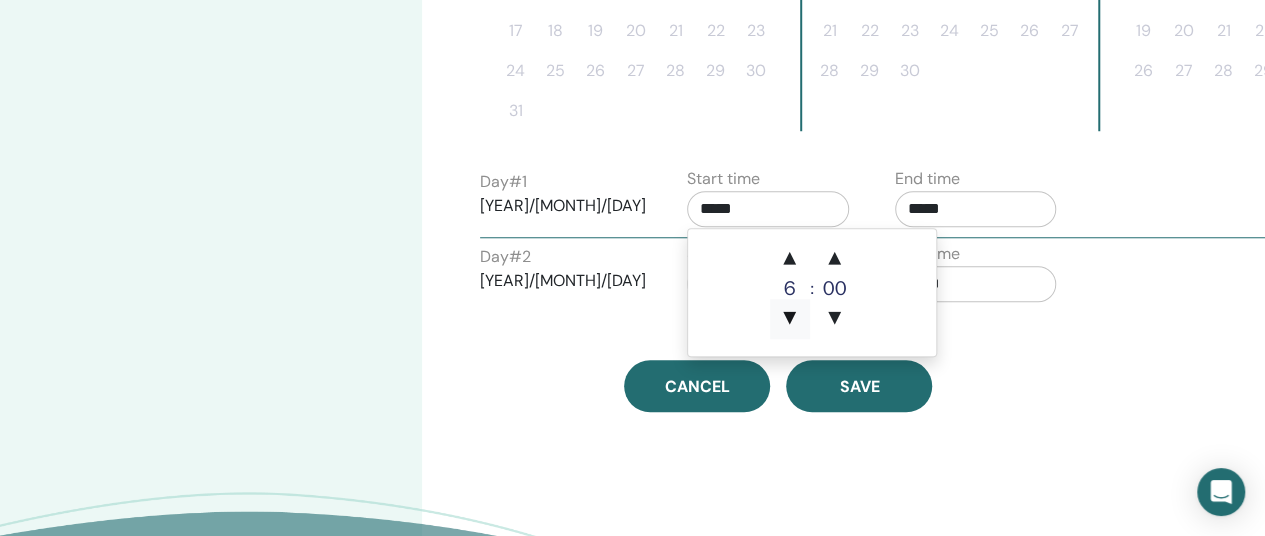 click on "▼" at bounding box center (790, 319) 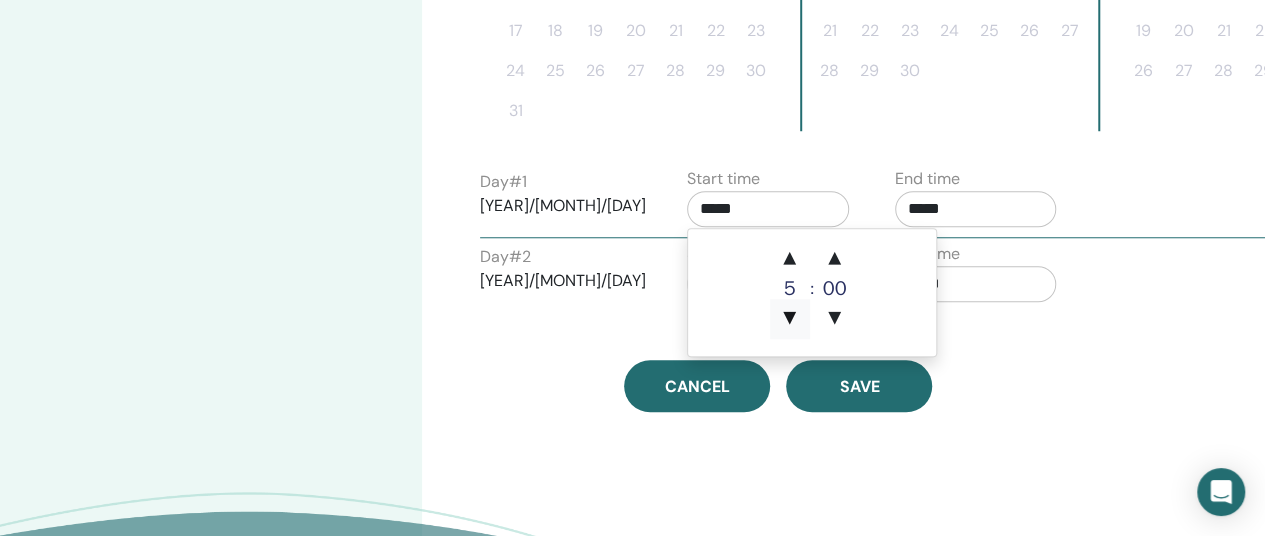 click on "▼" at bounding box center (790, 319) 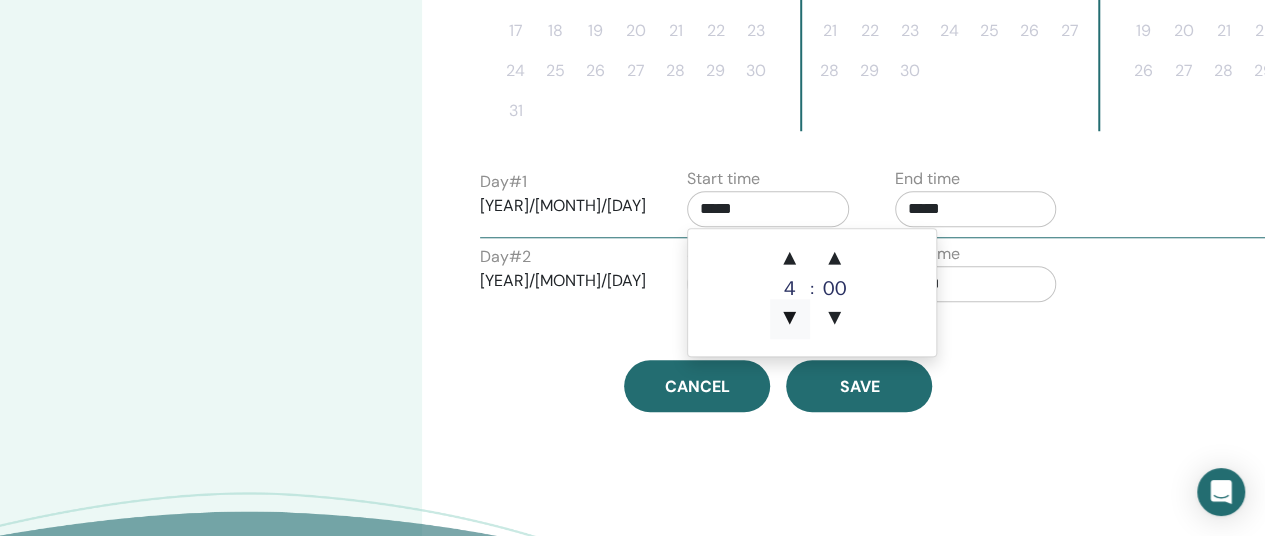 click on "▼" at bounding box center [790, 319] 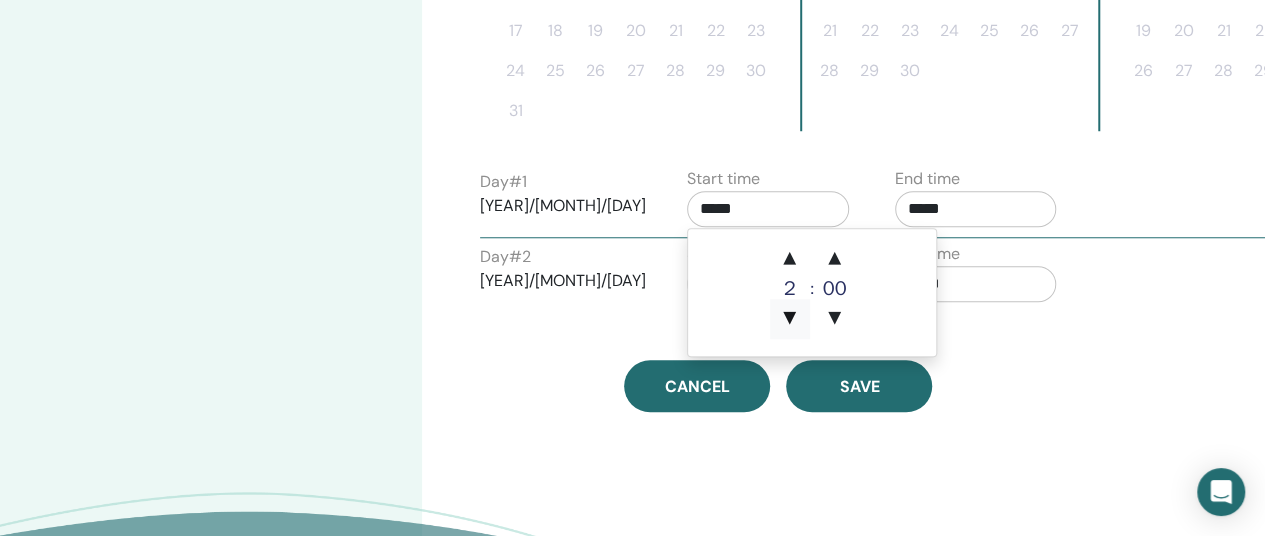 click on "▼" at bounding box center (790, 319) 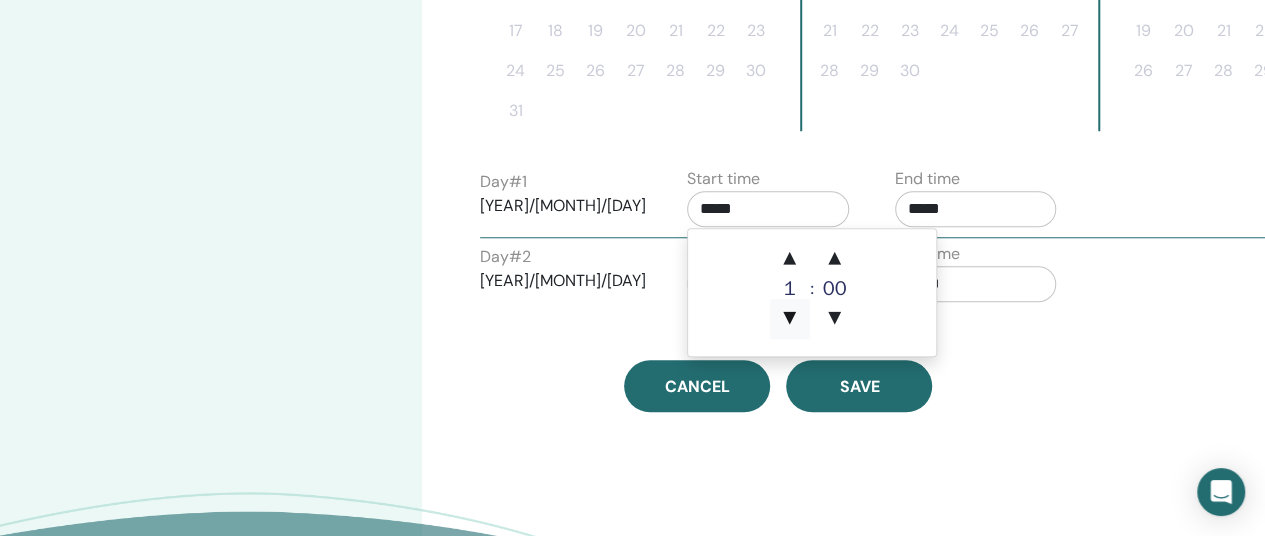 click on "▼" at bounding box center (790, 319) 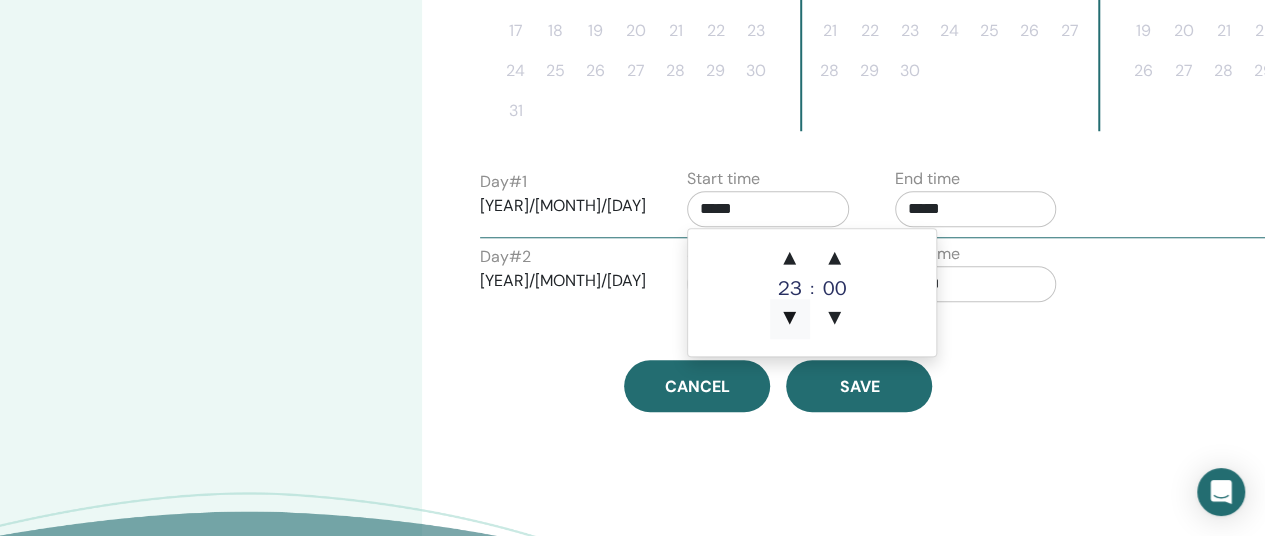 click on "▼" at bounding box center [790, 319] 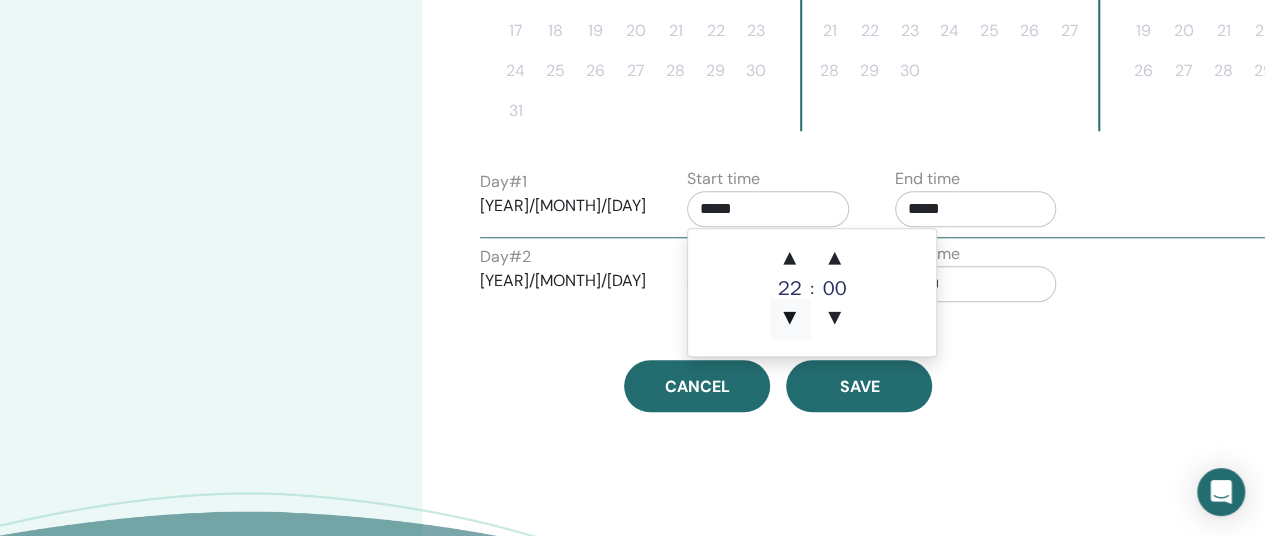 click on "▼" at bounding box center (790, 319) 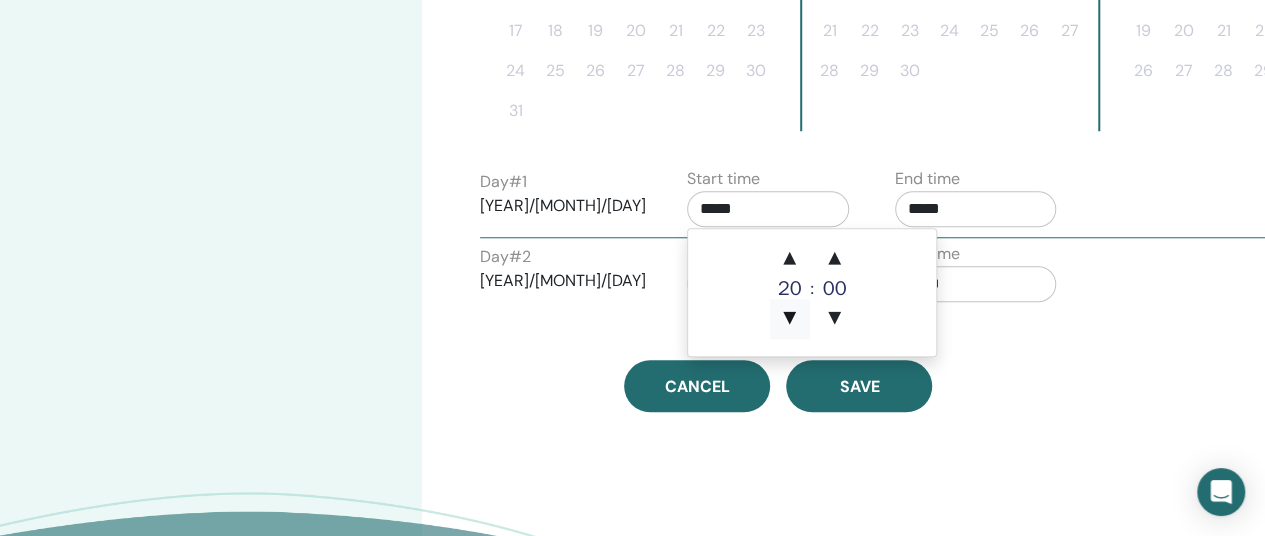 click on "▼" at bounding box center [790, 319] 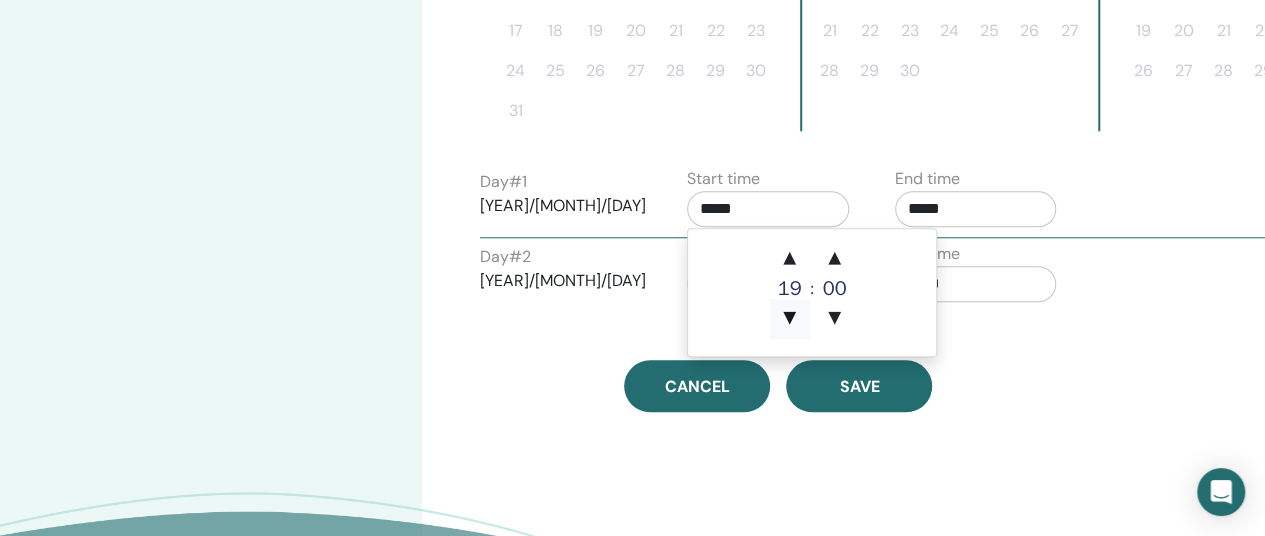 click on "▼" at bounding box center (790, 319) 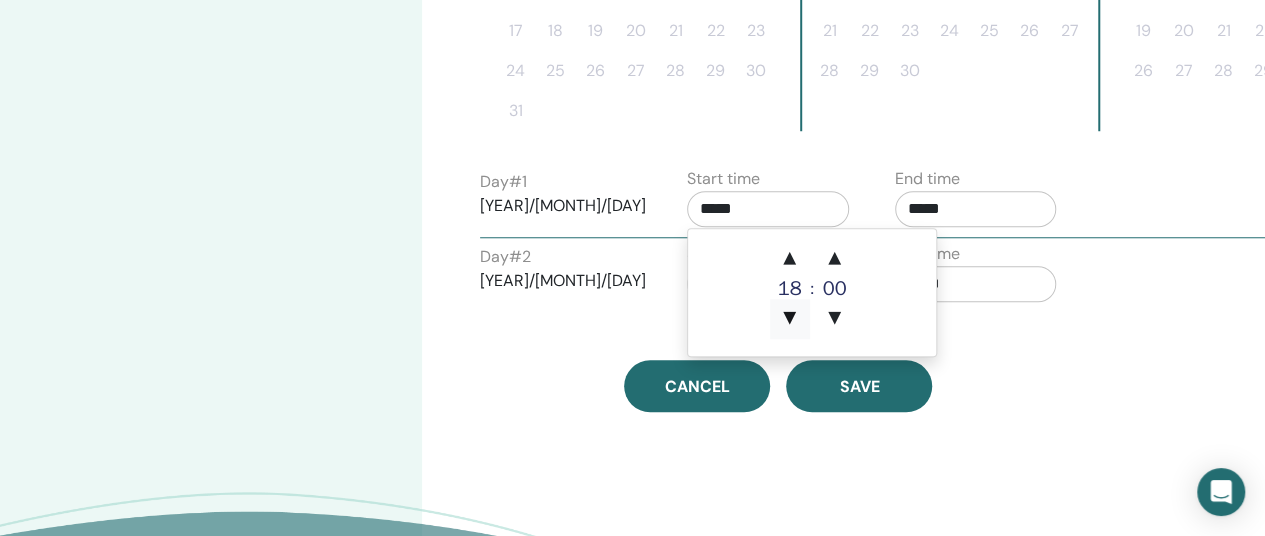 click on "▼" at bounding box center (790, 319) 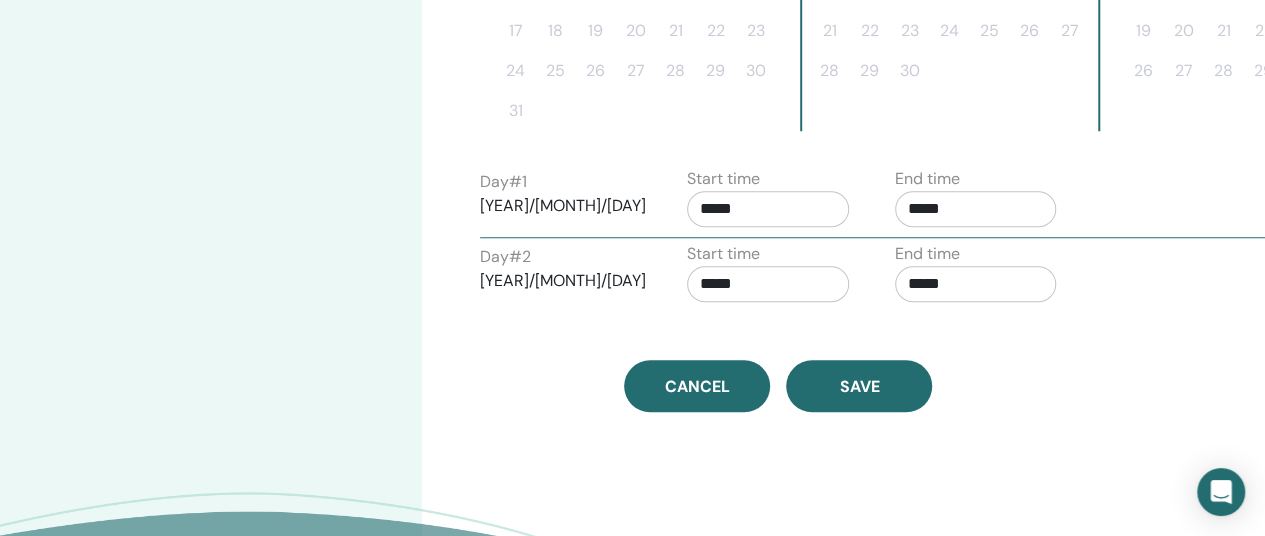 click on "End time *****" at bounding box center [984, 202] 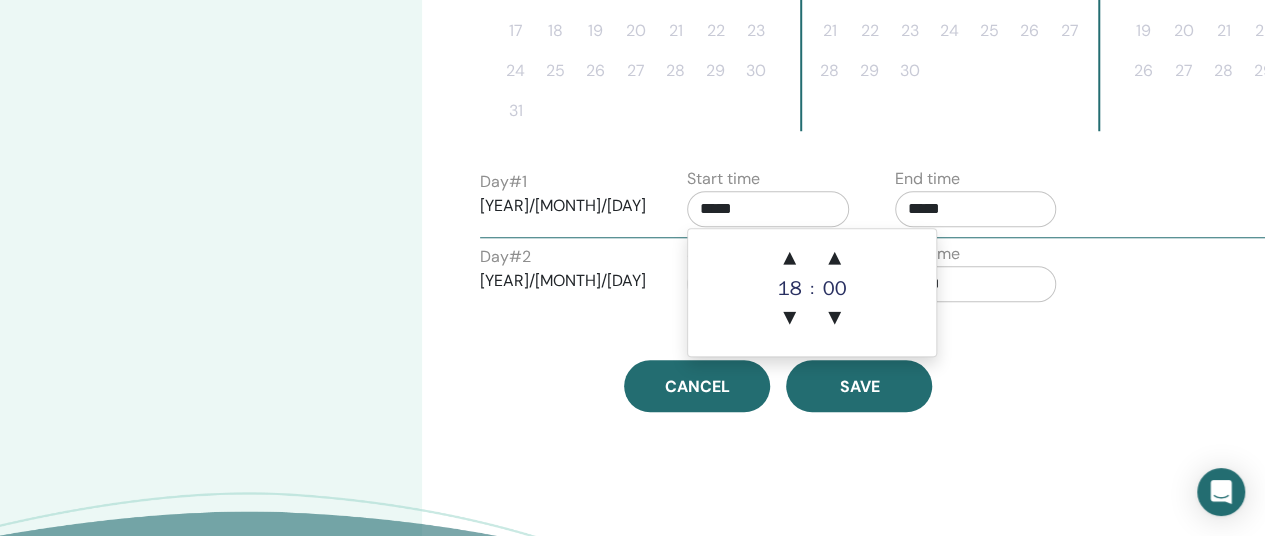 click on "*****" at bounding box center (768, 209) 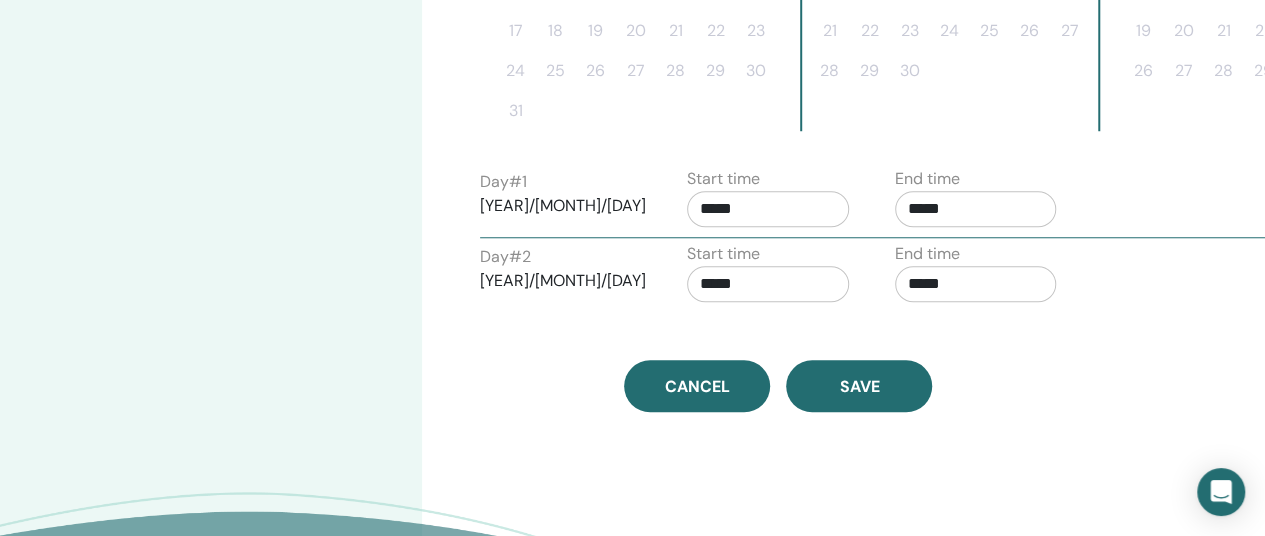 click on "*****" at bounding box center (768, 209) 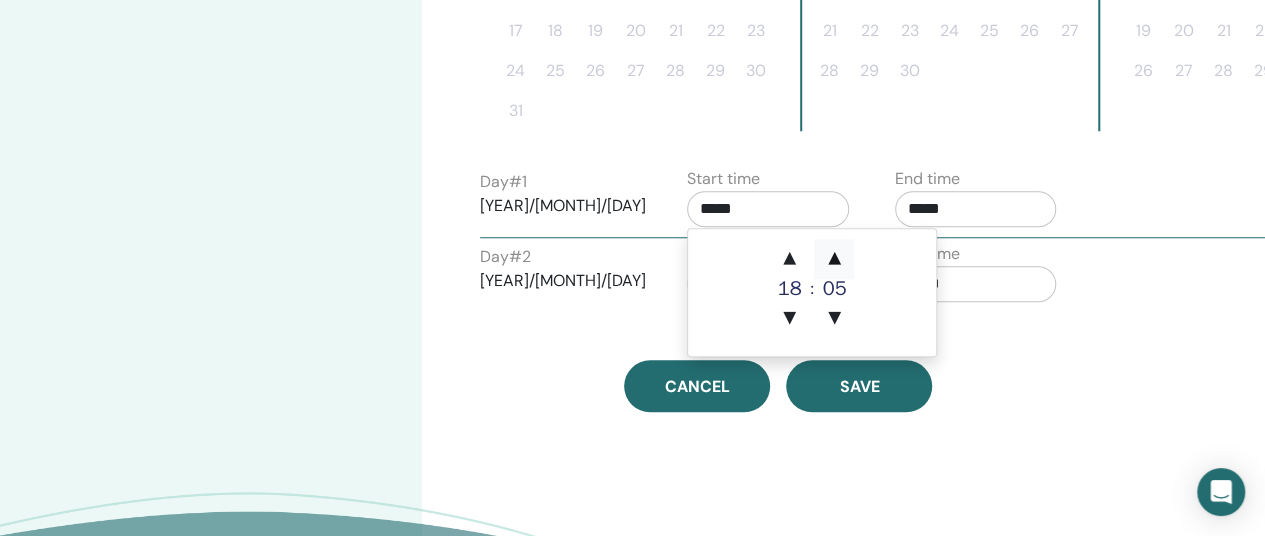 click on "▲" at bounding box center [834, 259] 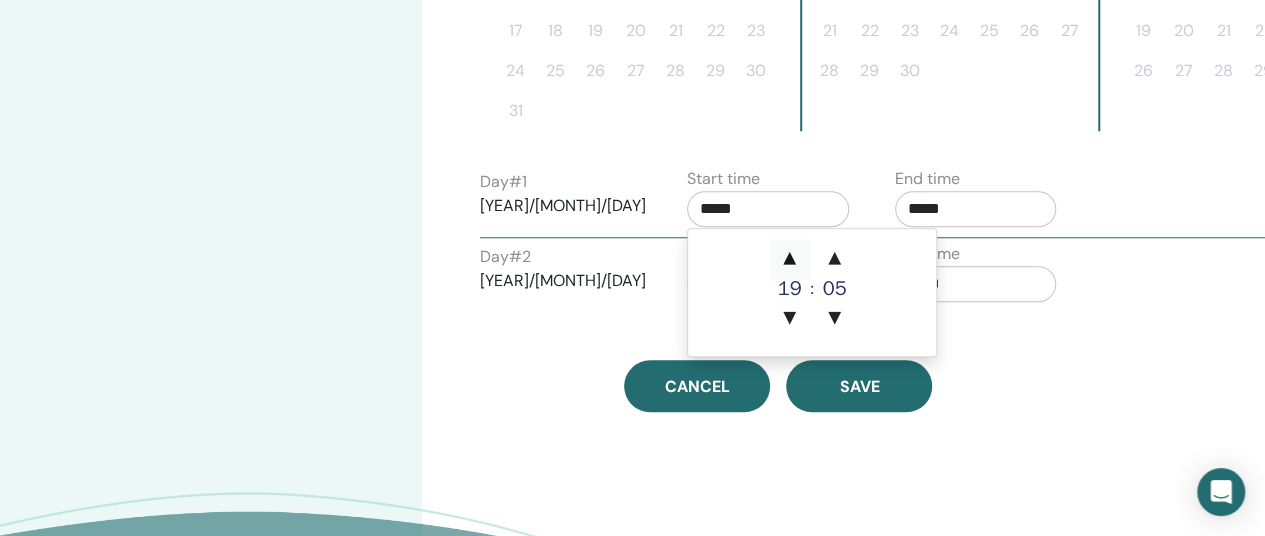 click on "▲" at bounding box center (790, 259) 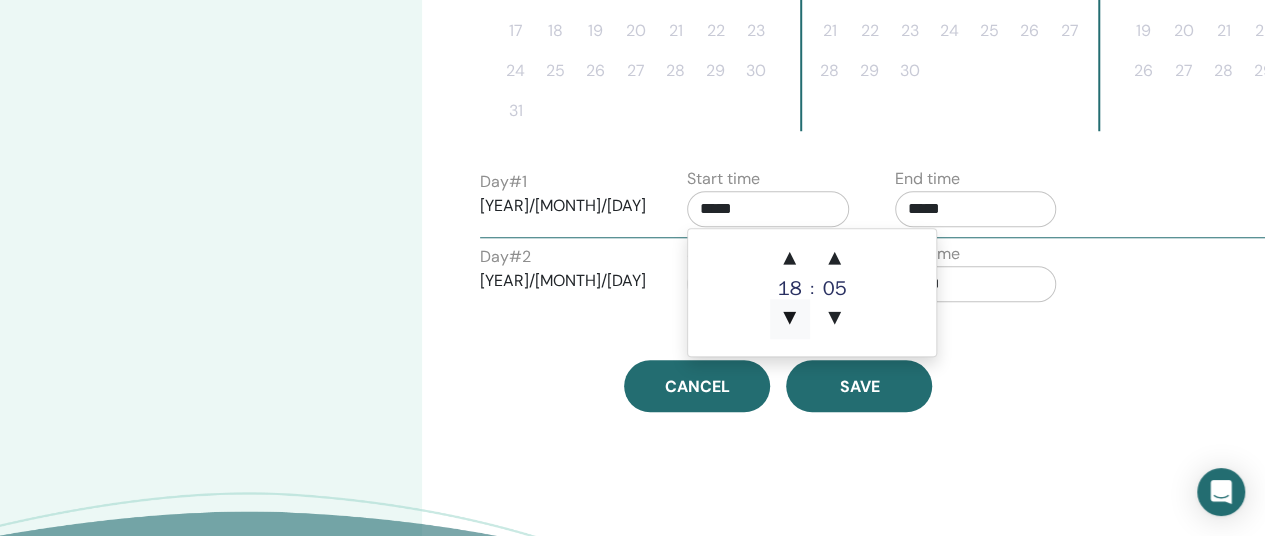 click on "▼" at bounding box center [790, 319] 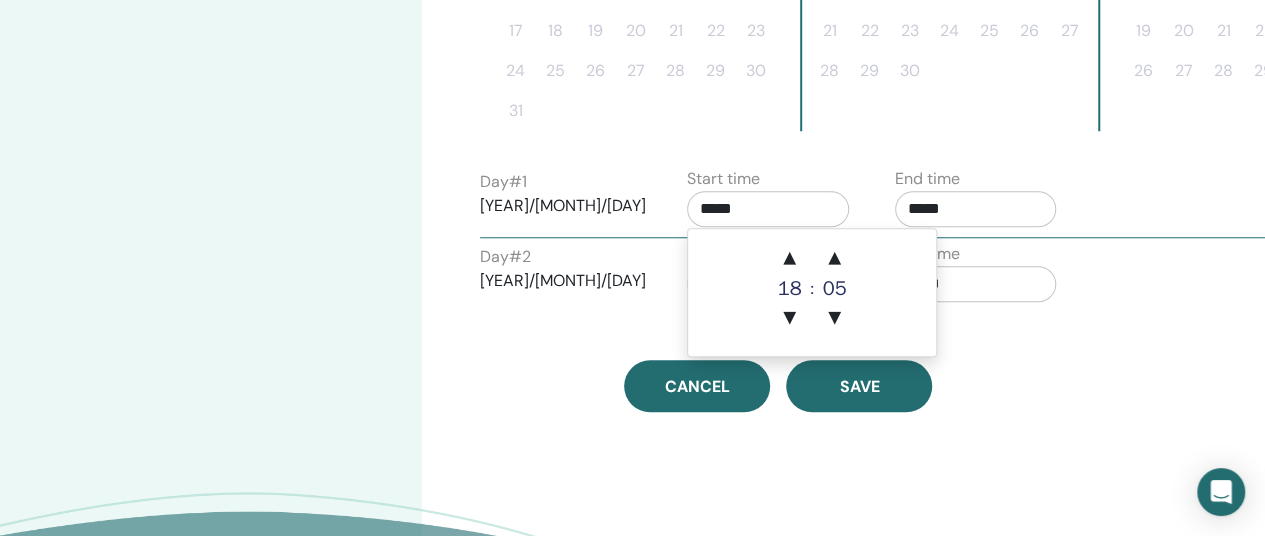 click on "▲ 18 ▼ : ▲ 05 ▼" at bounding box center [812, 292] 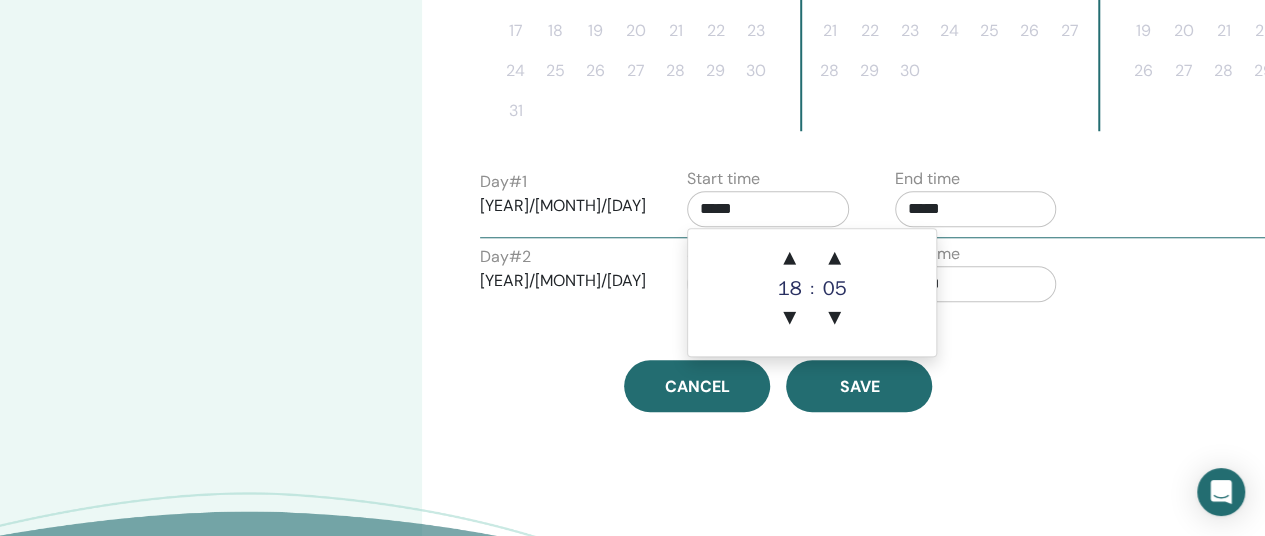 click on "*****" at bounding box center (768, 209) 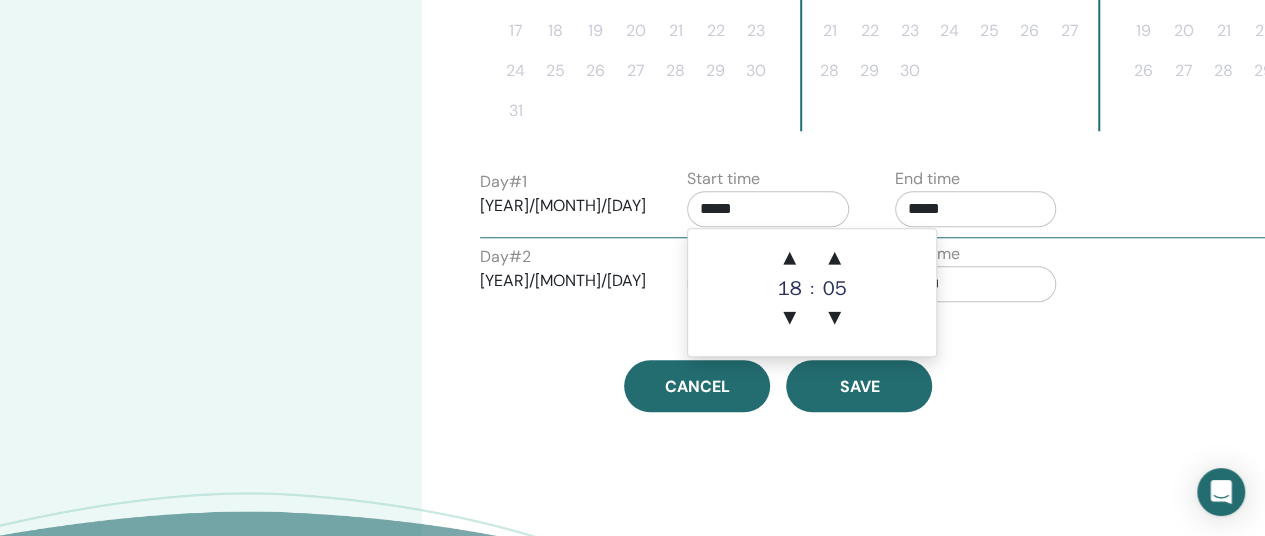 type on "*****" 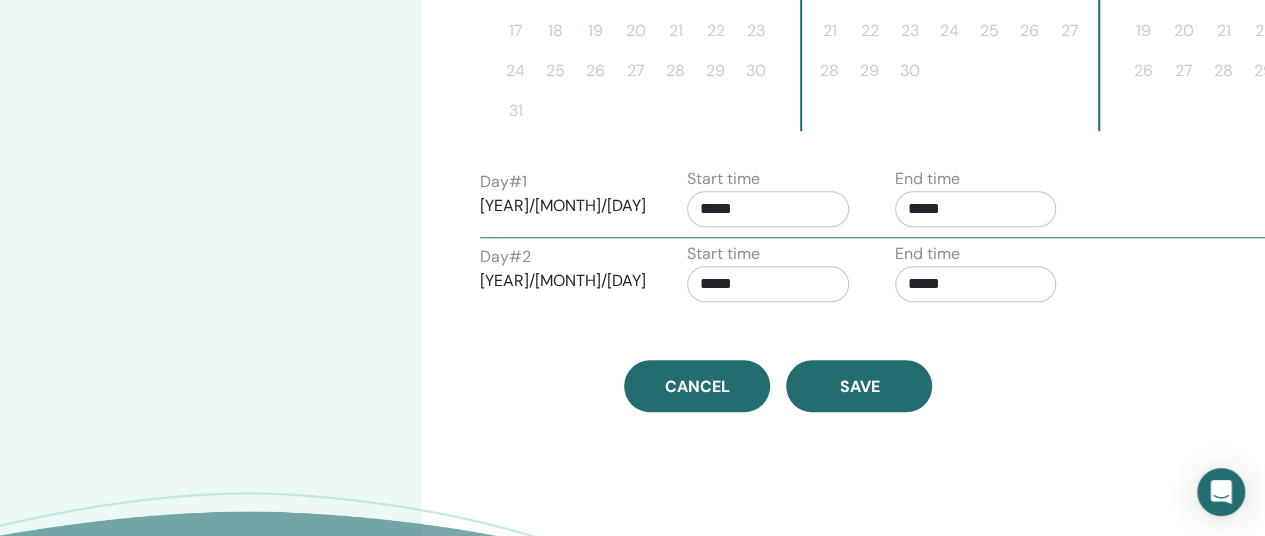 click on "Day  # 1 2025/08/04 Start time ***** End time *****" at bounding box center (880, 202) 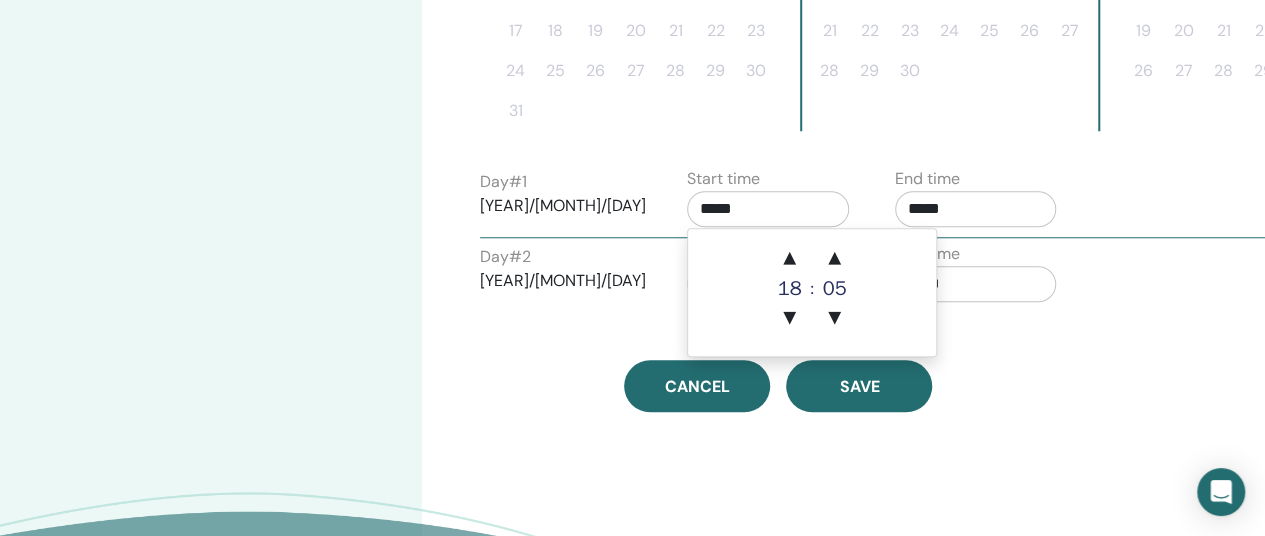 click on "*****" at bounding box center [768, 209] 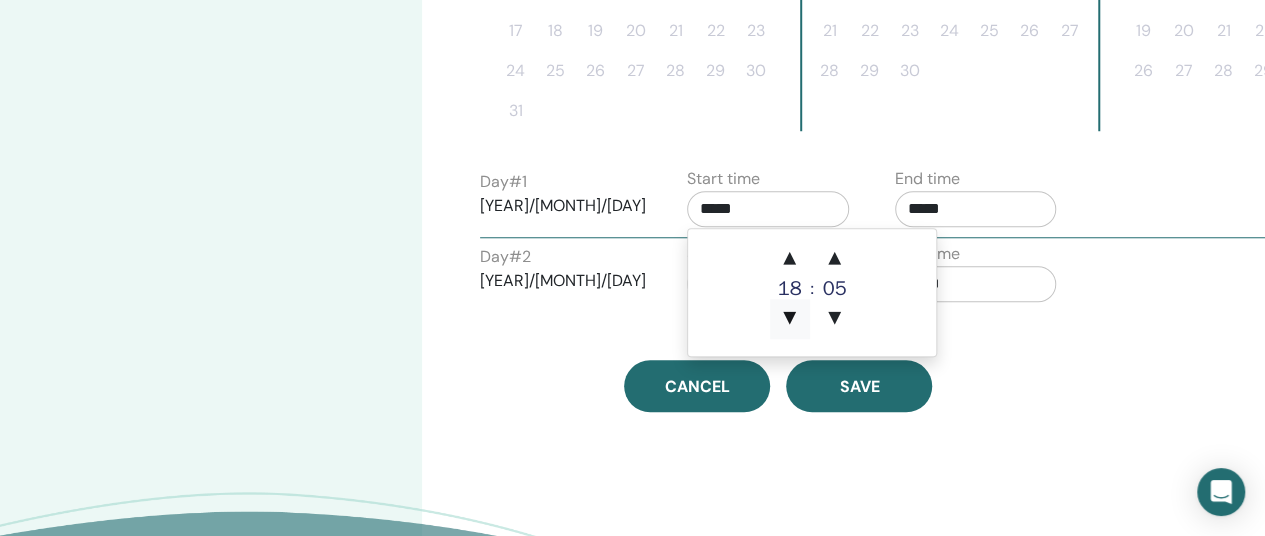 click on "▼" at bounding box center [790, 319] 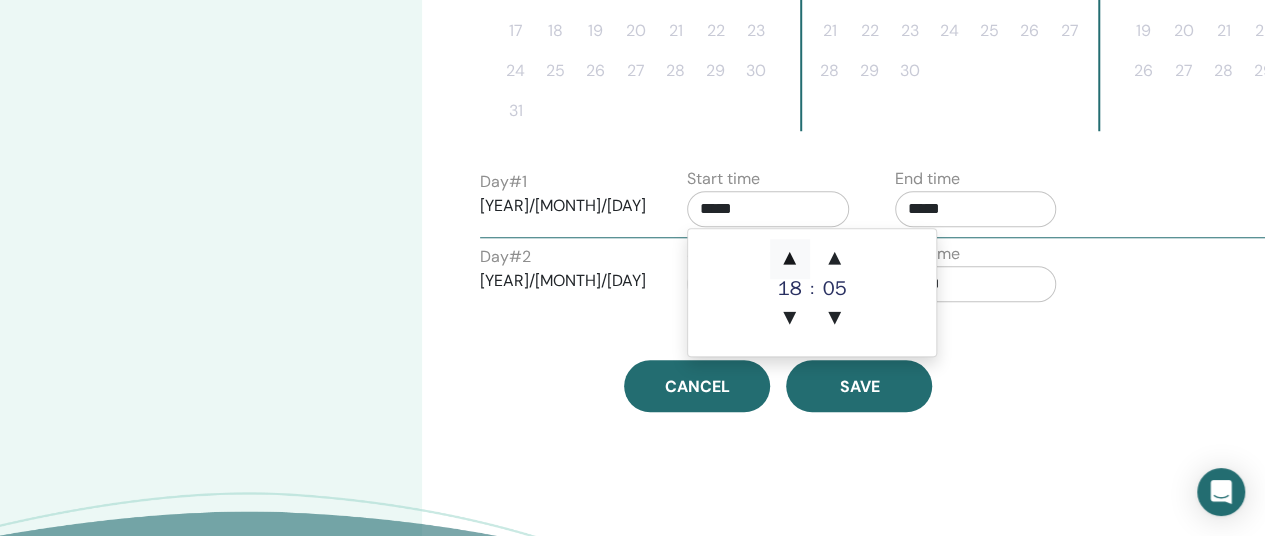 click on "▲" at bounding box center (790, 259) 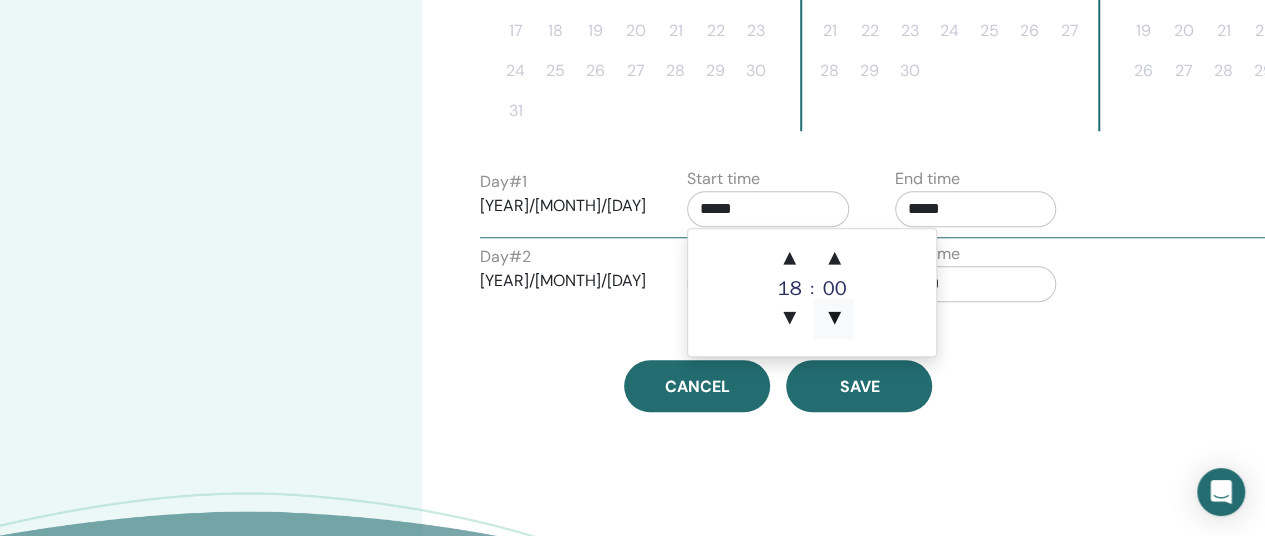 click on "▼" at bounding box center (834, 319) 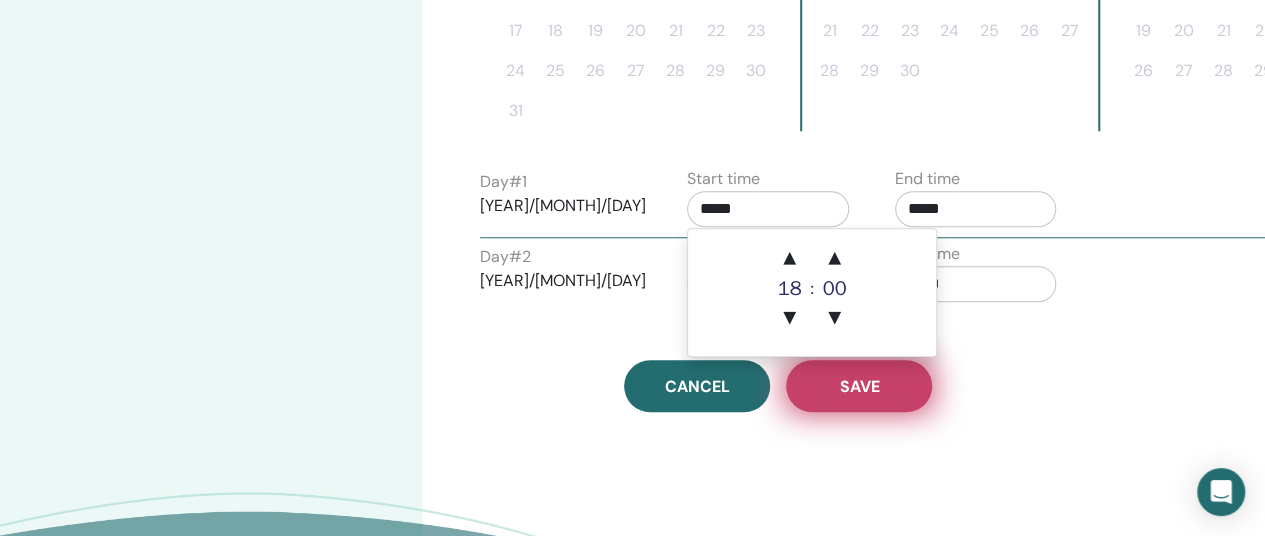 click on "Save" at bounding box center (859, 386) 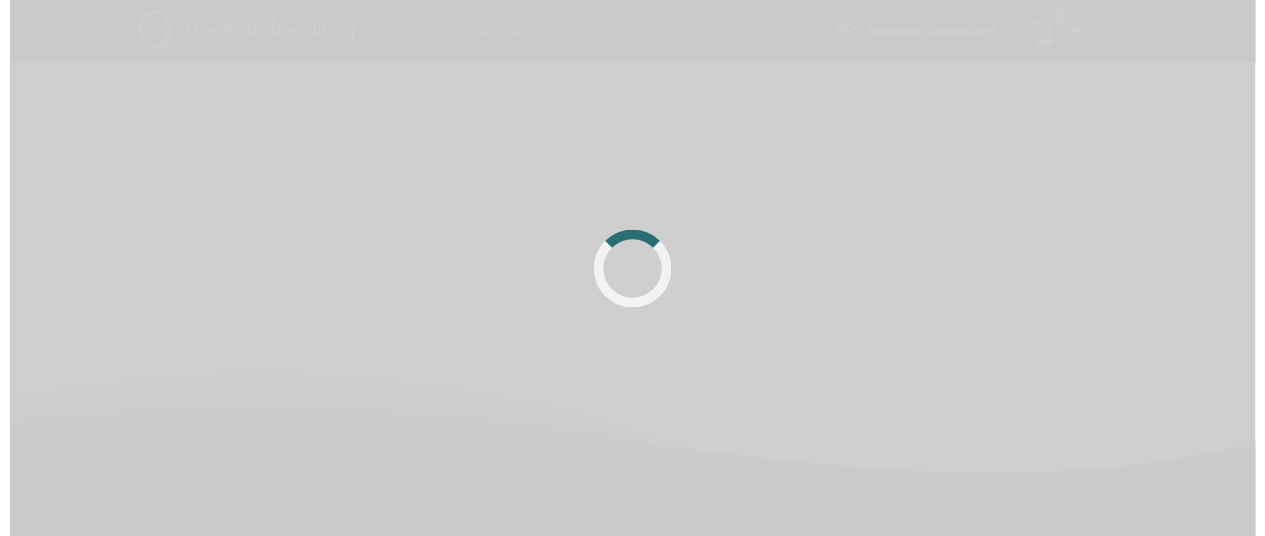 scroll, scrollTop: 760, scrollLeft: 0, axis: vertical 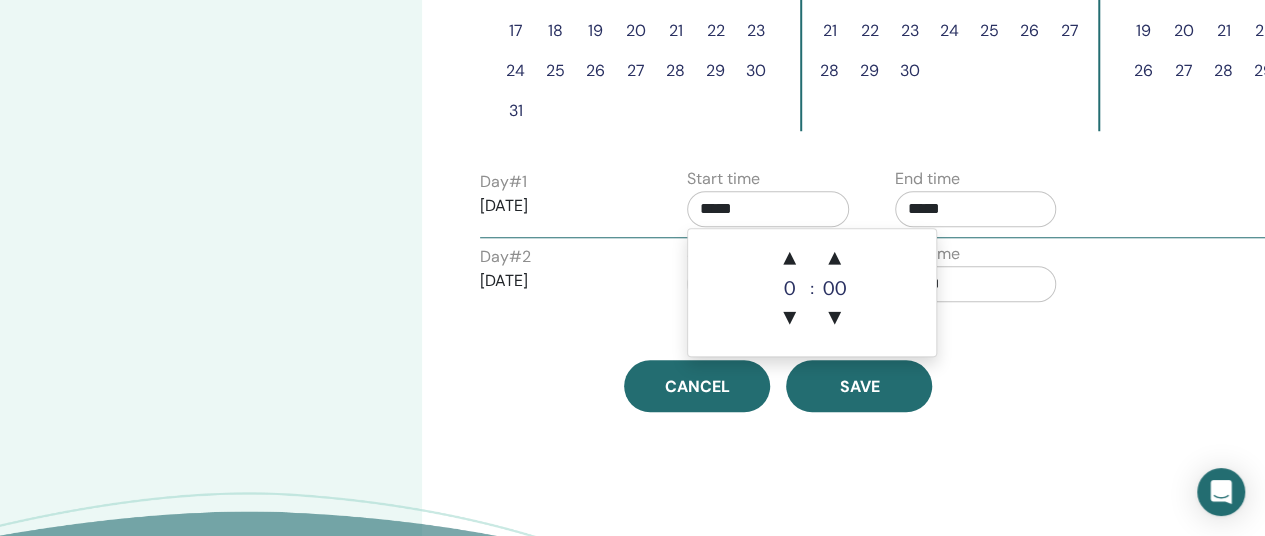 click on "*****" at bounding box center [768, 209] 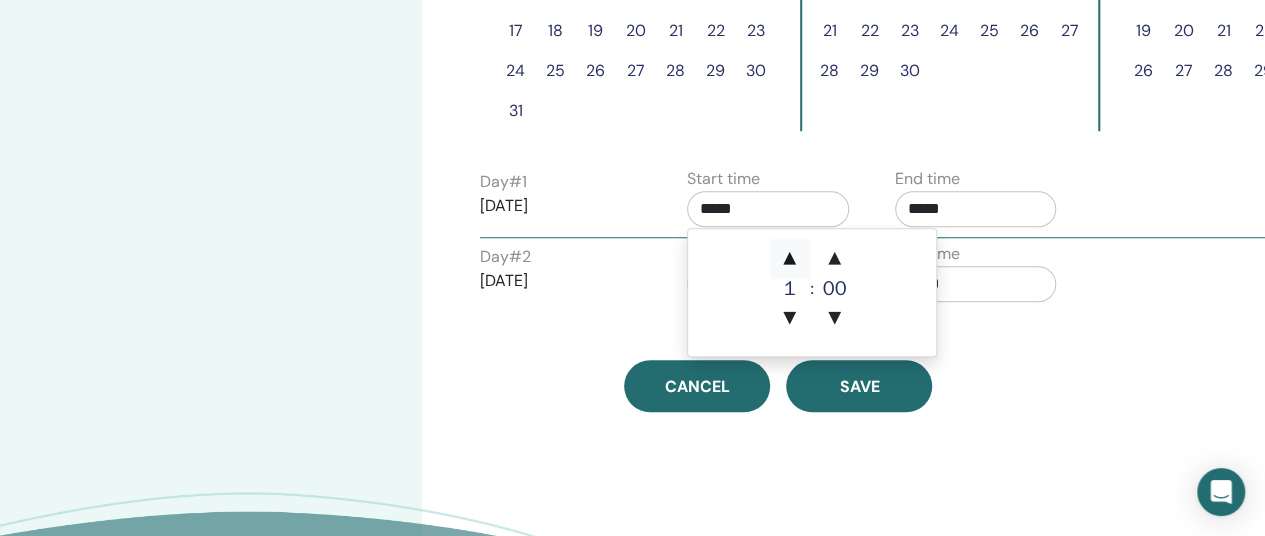 click on "▲" at bounding box center [790, 259] 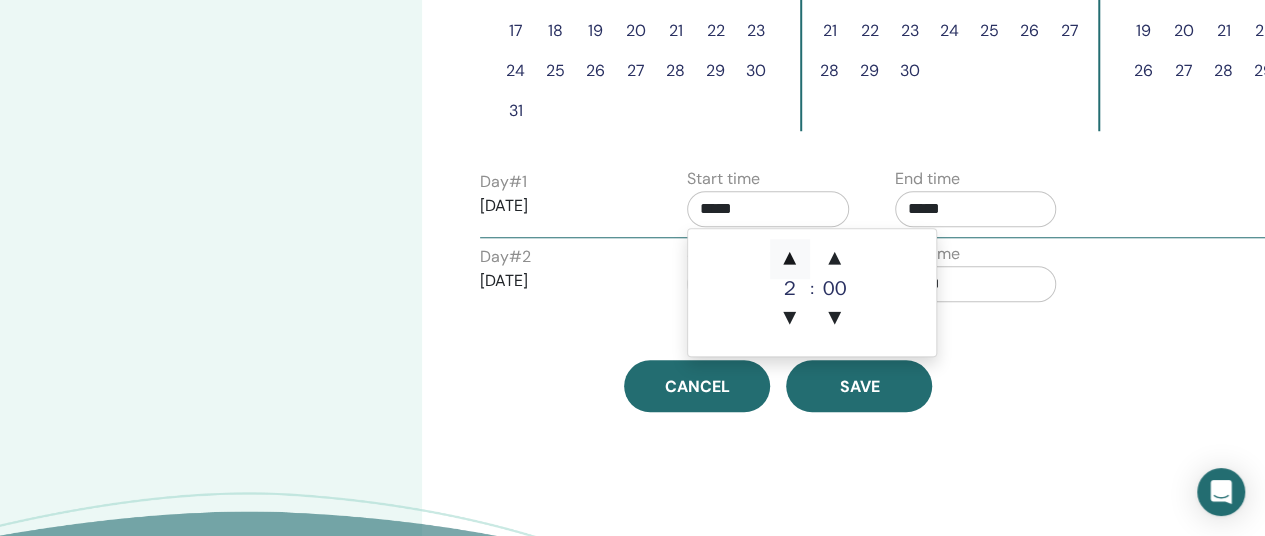click on "▲" at bounding box center [790, 259] 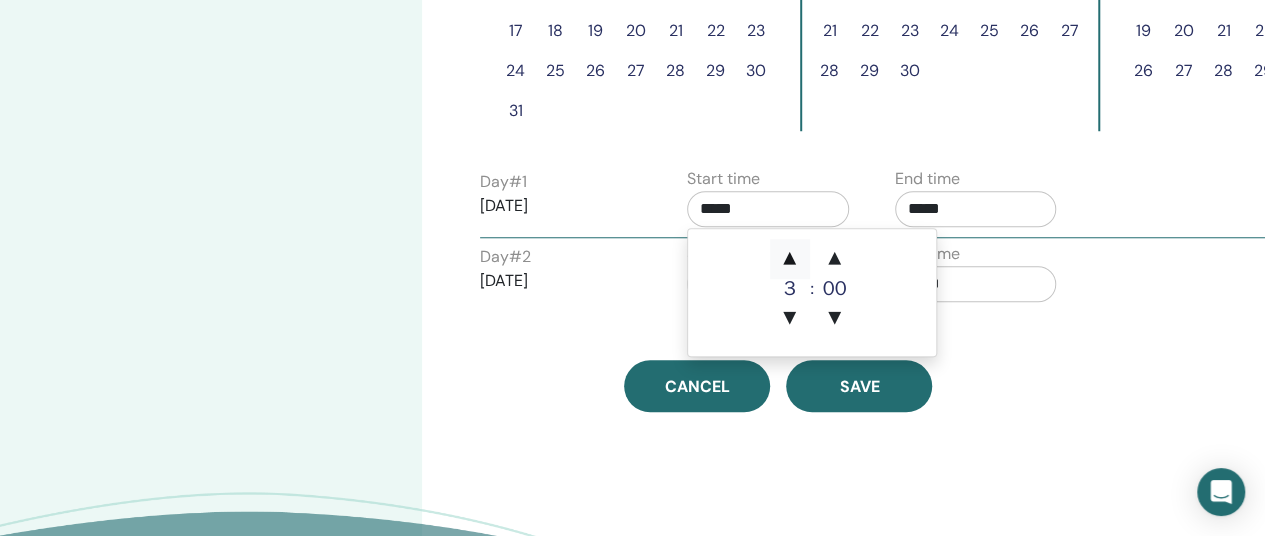 click on "▲" at bounding box center (790, 259) 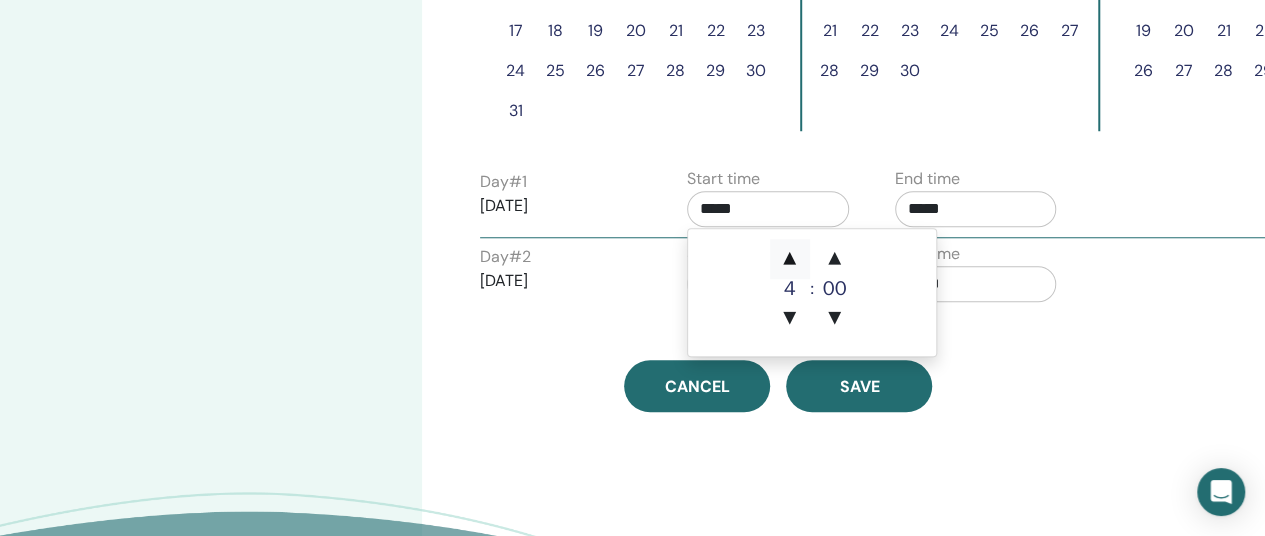 click on "▲" at bounding box center [790, 259] 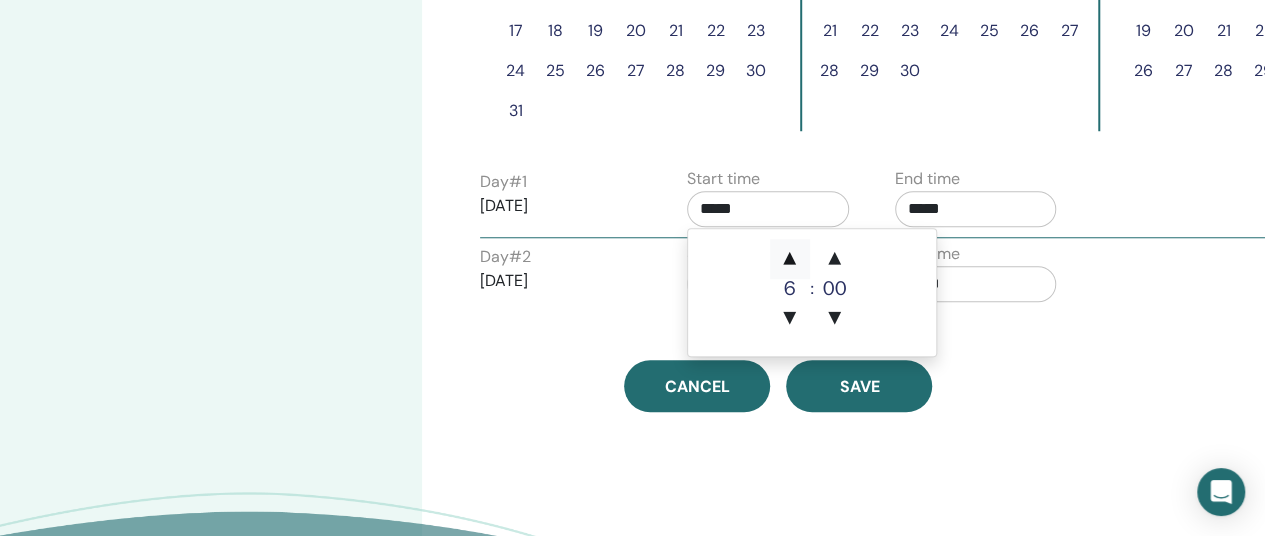 click on "▲" at bounding box center [790, 259] 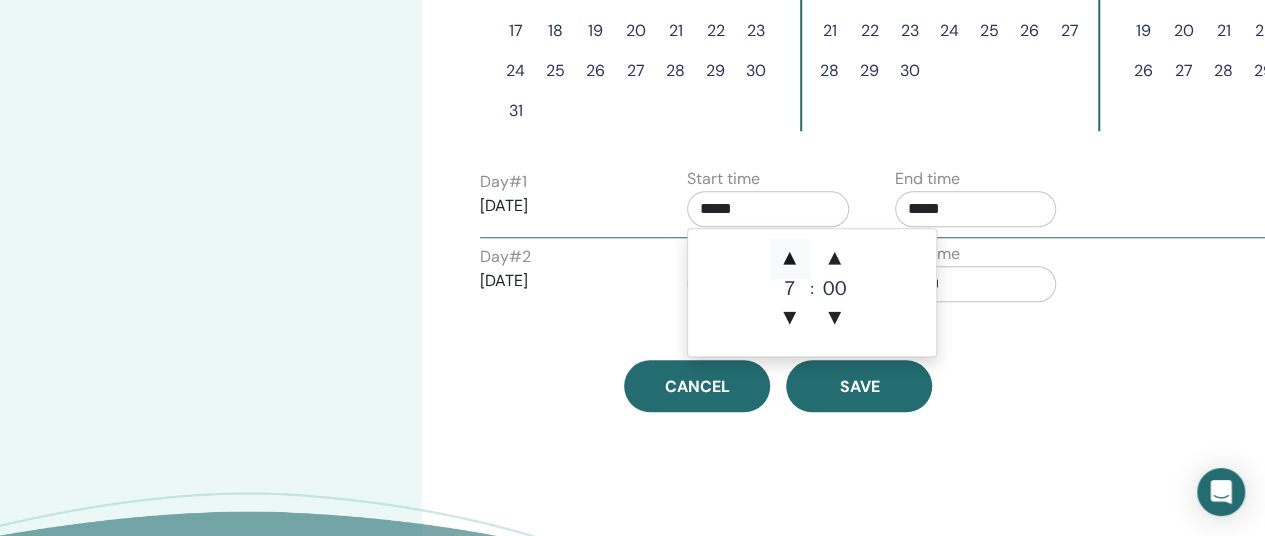 click on "▲" at bounding box center (790, 259) 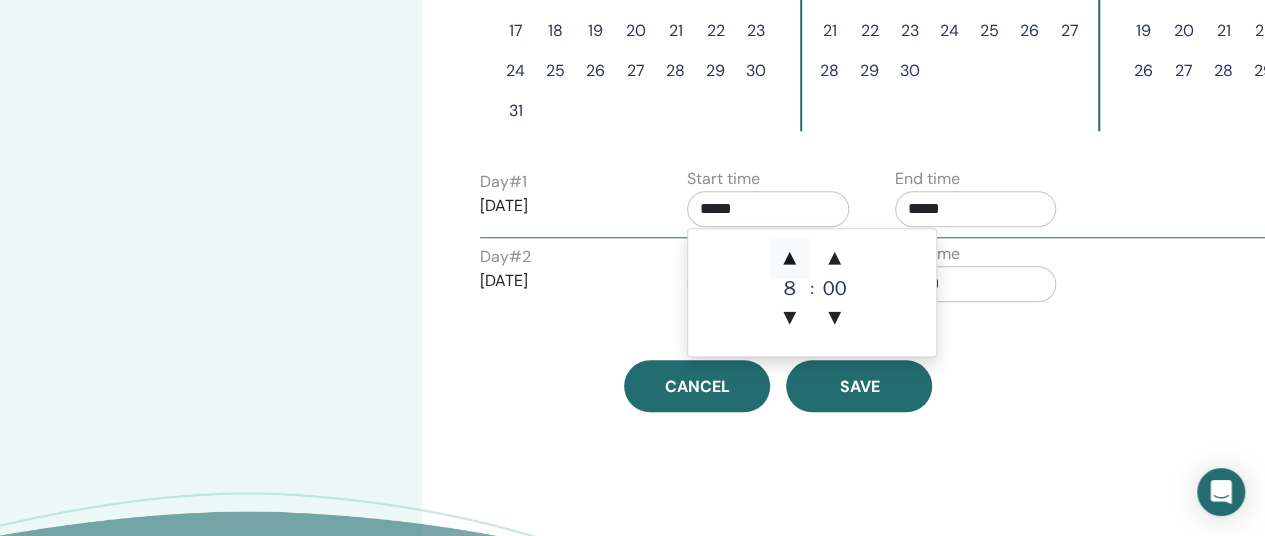 click on "▲" at bounding box center (790, 259) 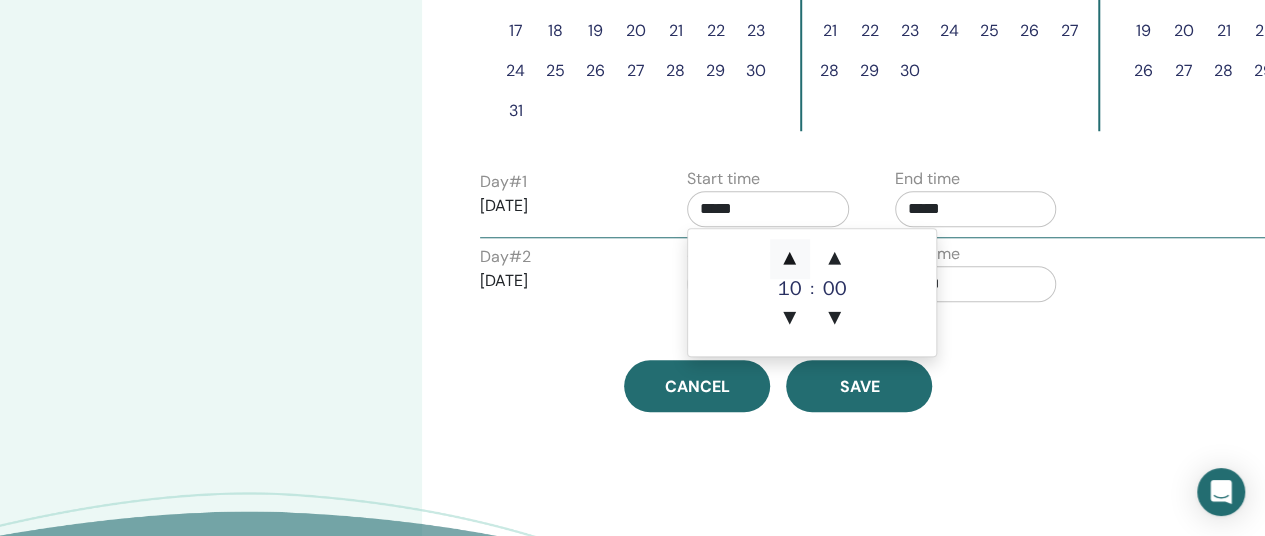 click on "▲" at bounding box center [790, 259] 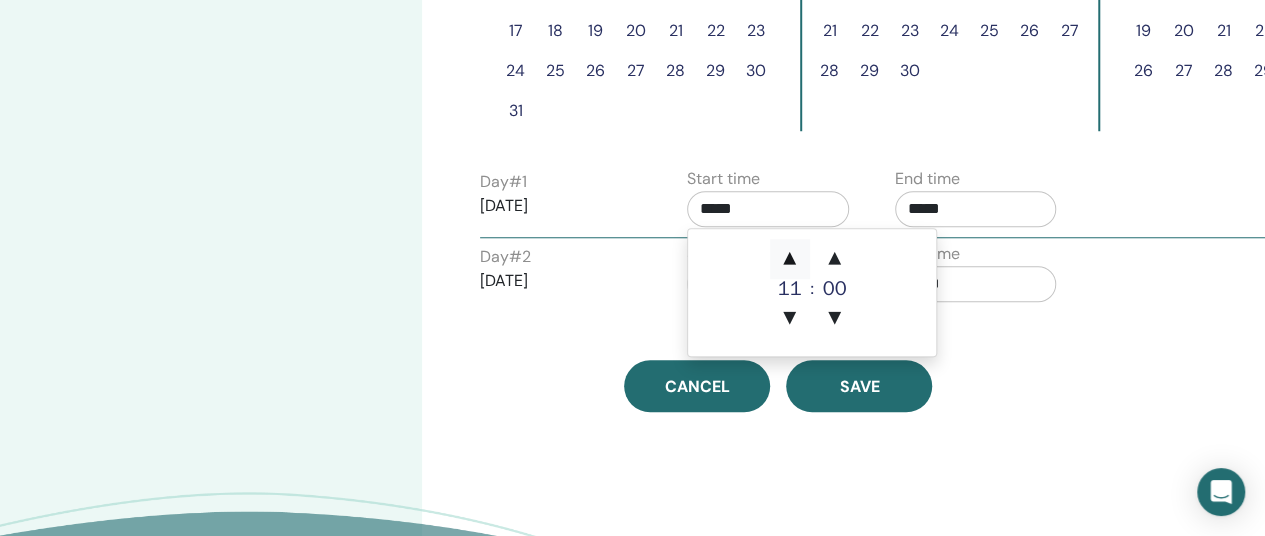 click on "▲" at bounding box center [790, 259] 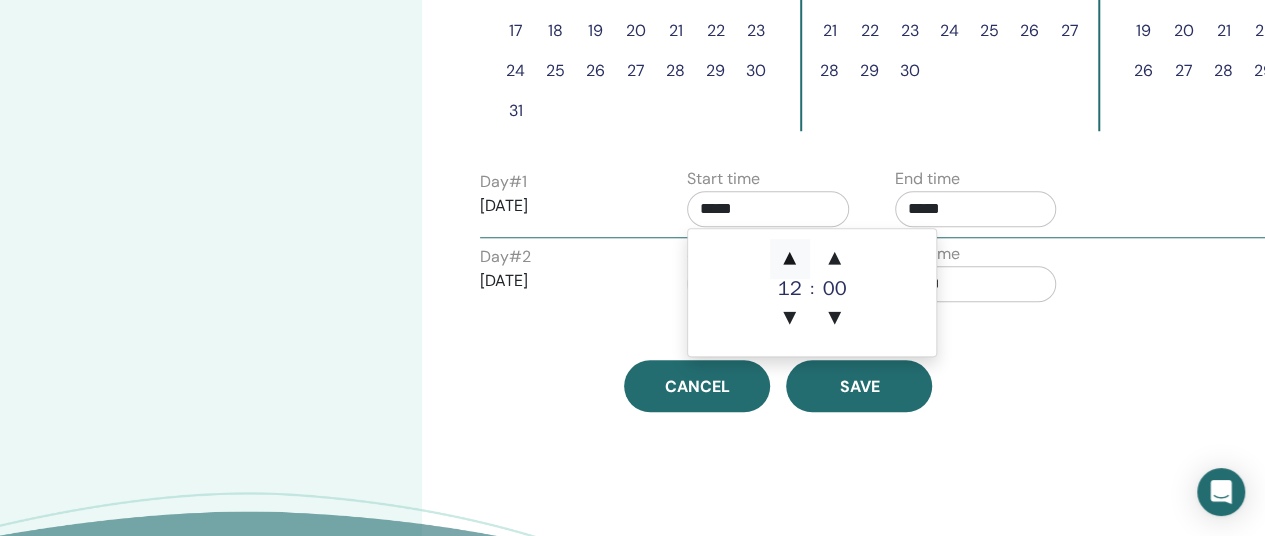 click on "▲" at bounding box center (790, 259) 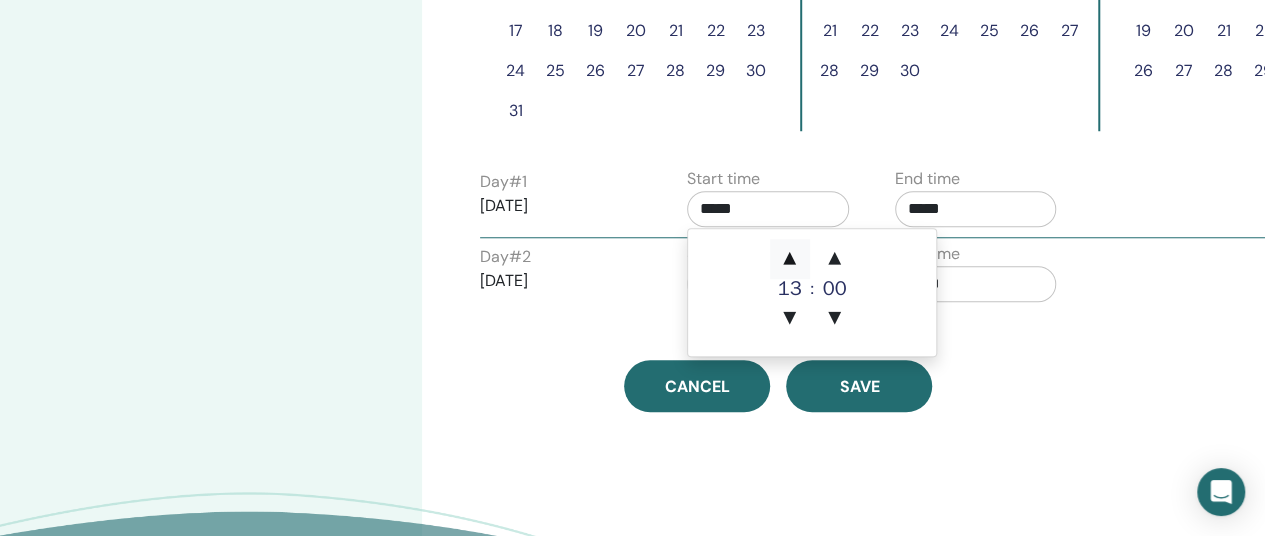 click on "▲" at bounding box center (790, 259) 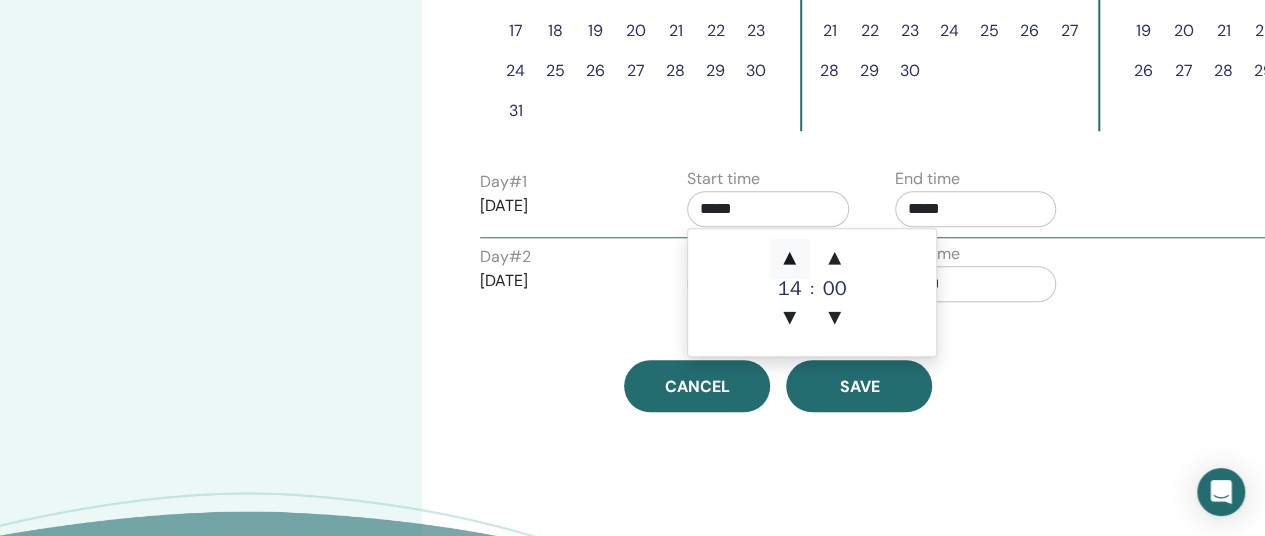 click on "▲" at bounding box center [790, 259] 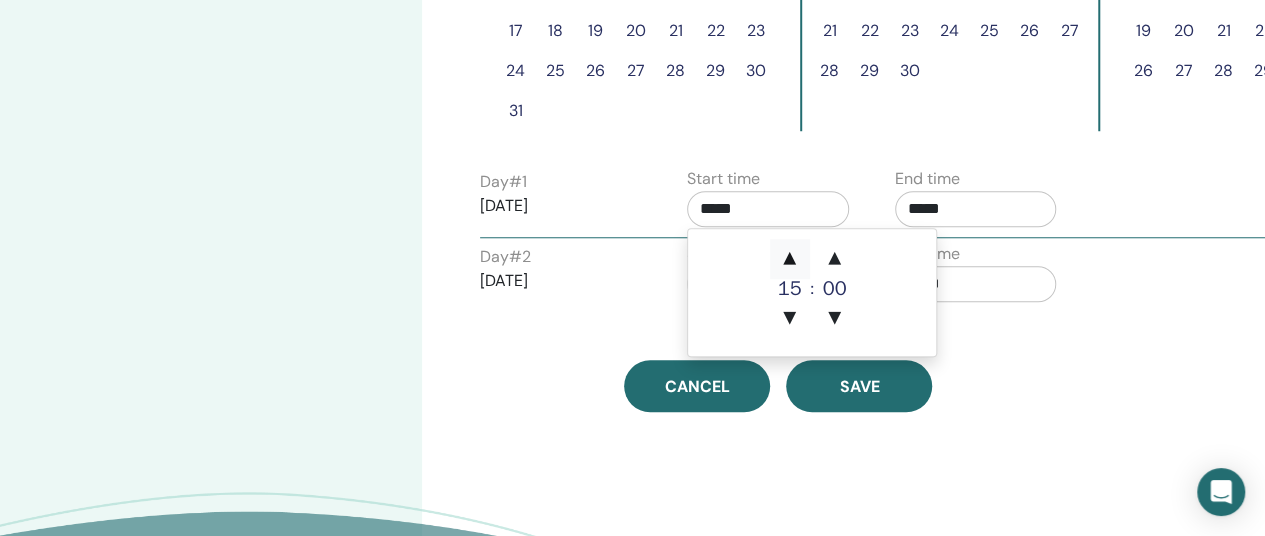 click on "▲" at bounding box center [790, 259] 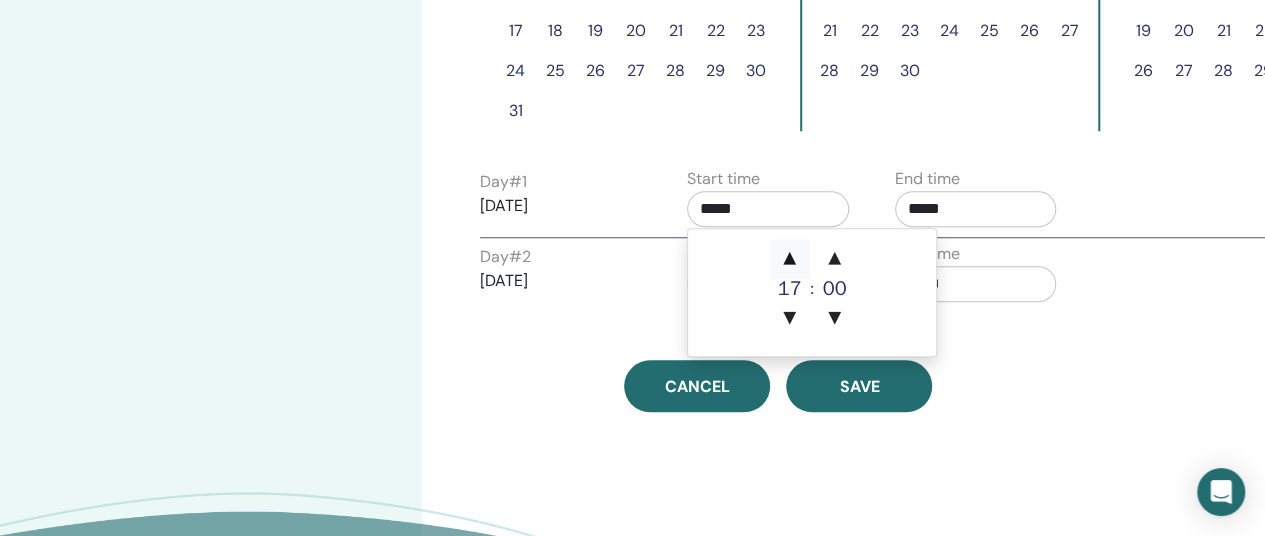 click on "▲" at bounding box center (790, 259) 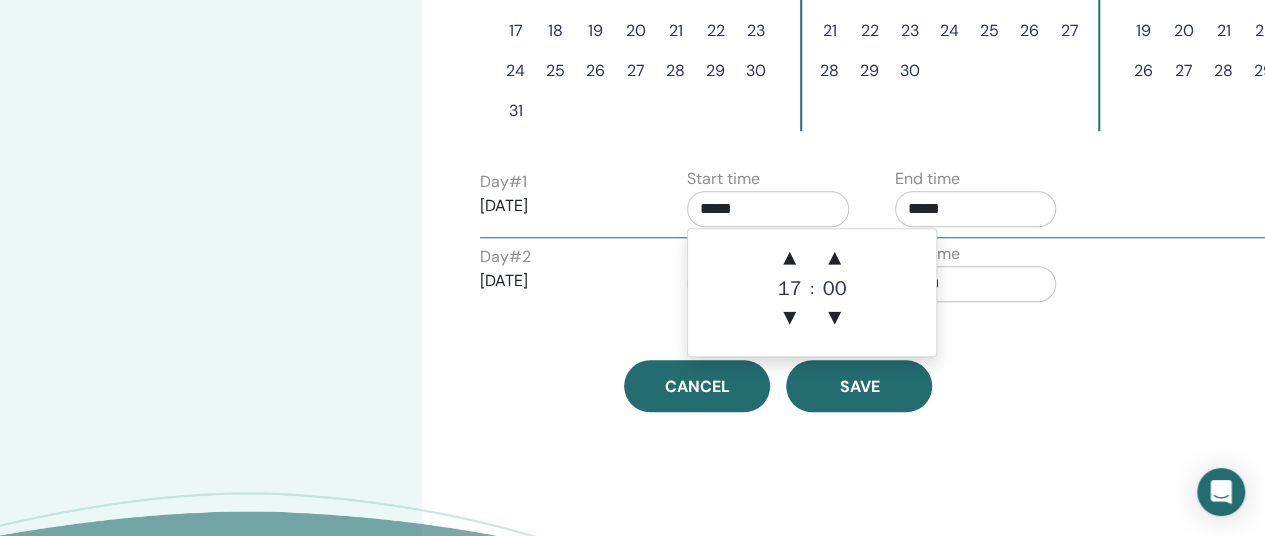 click on "*****" at bounding box center [976, 209] 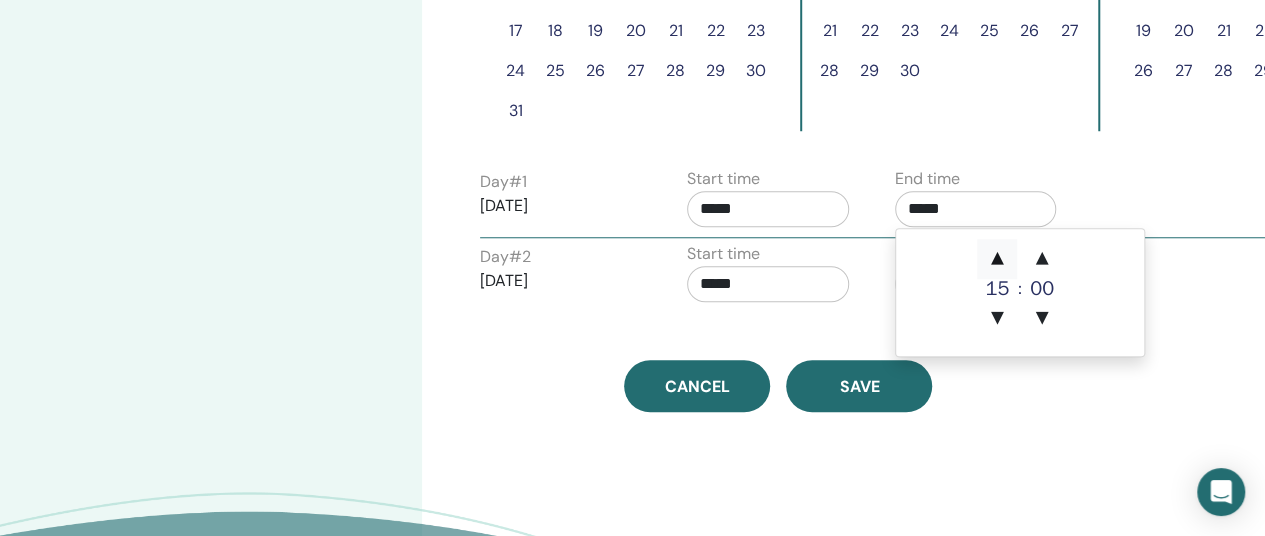 click on "▲" at bounding box center (997, 259) 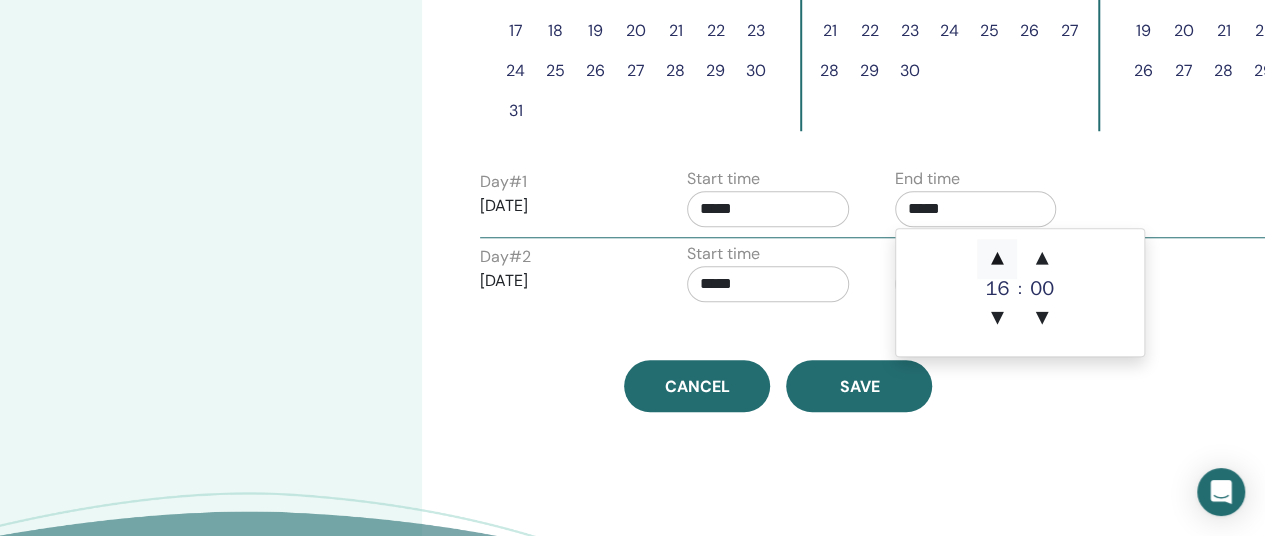 click on "▲" at bounding box center [997, 259] 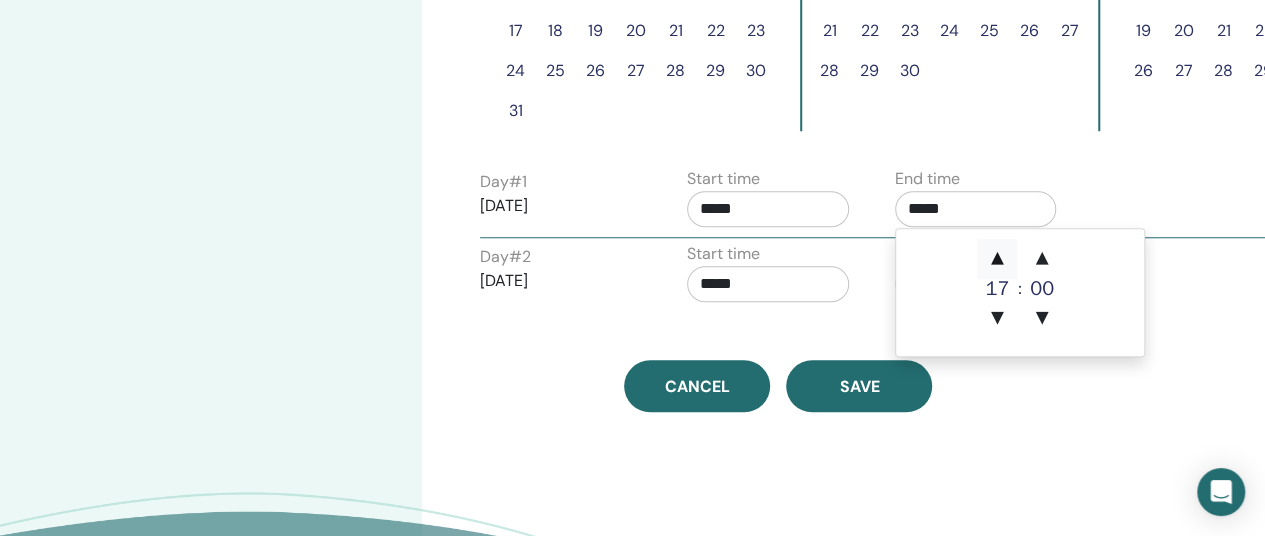 click on "▲" at bounding box center [997, 259] 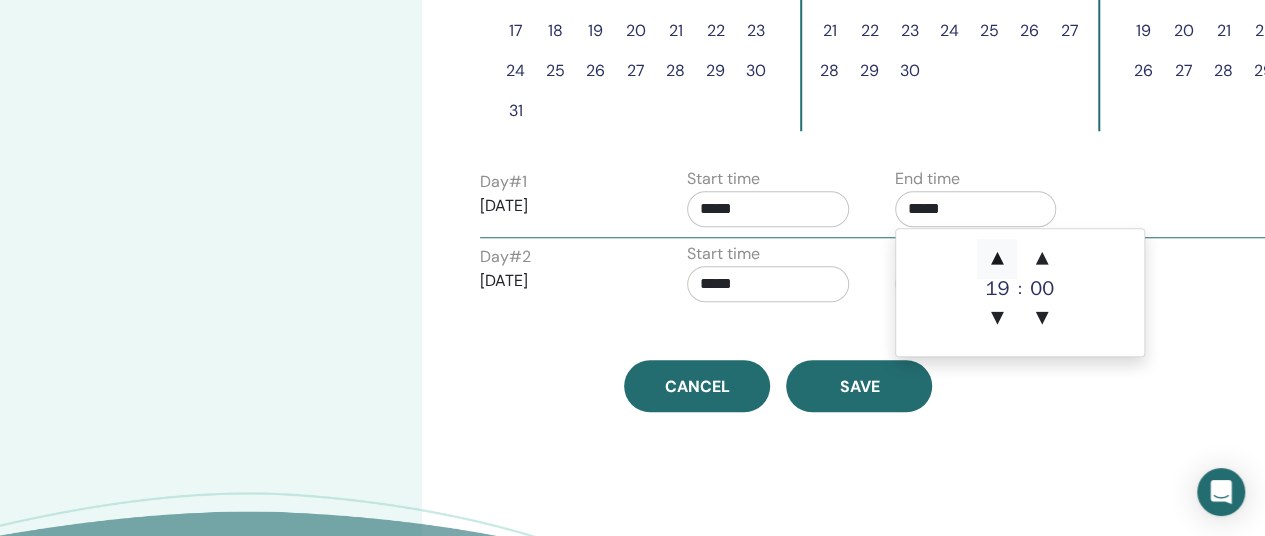 click on "▲" at bounding box center (997, 259) 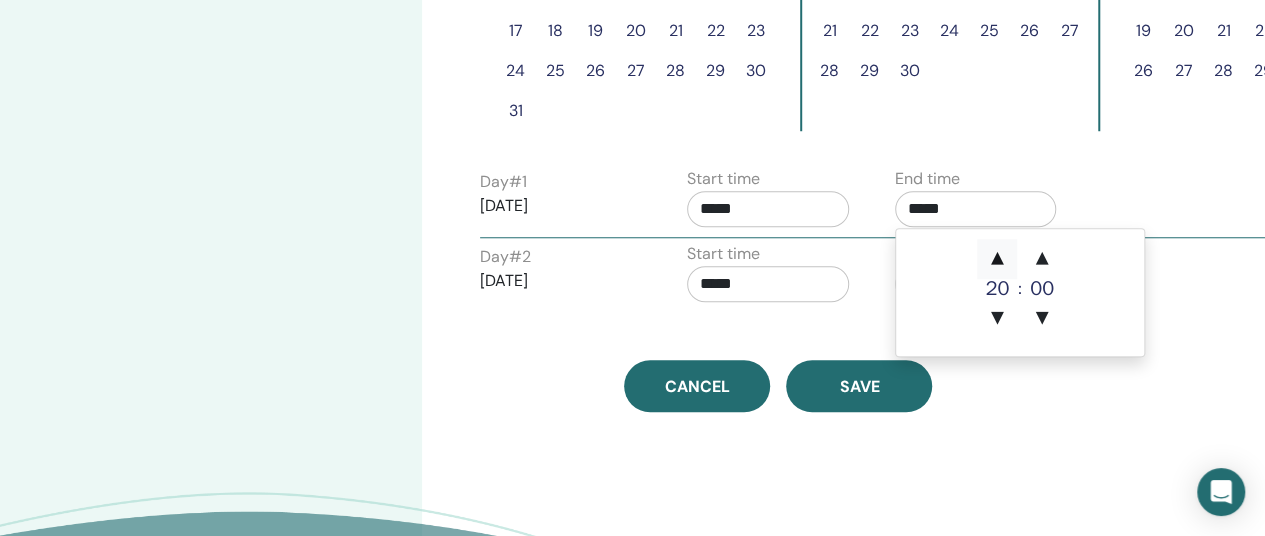 click on "▲" at bounding box center (997, 259) 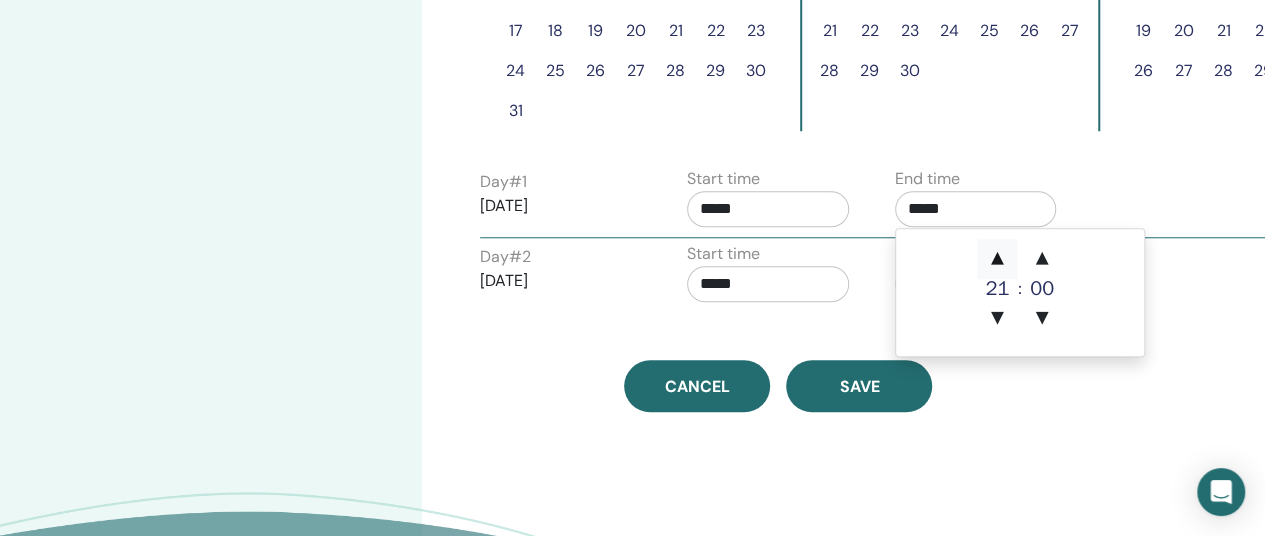 click on "▲" at bounding box center (997, 259) 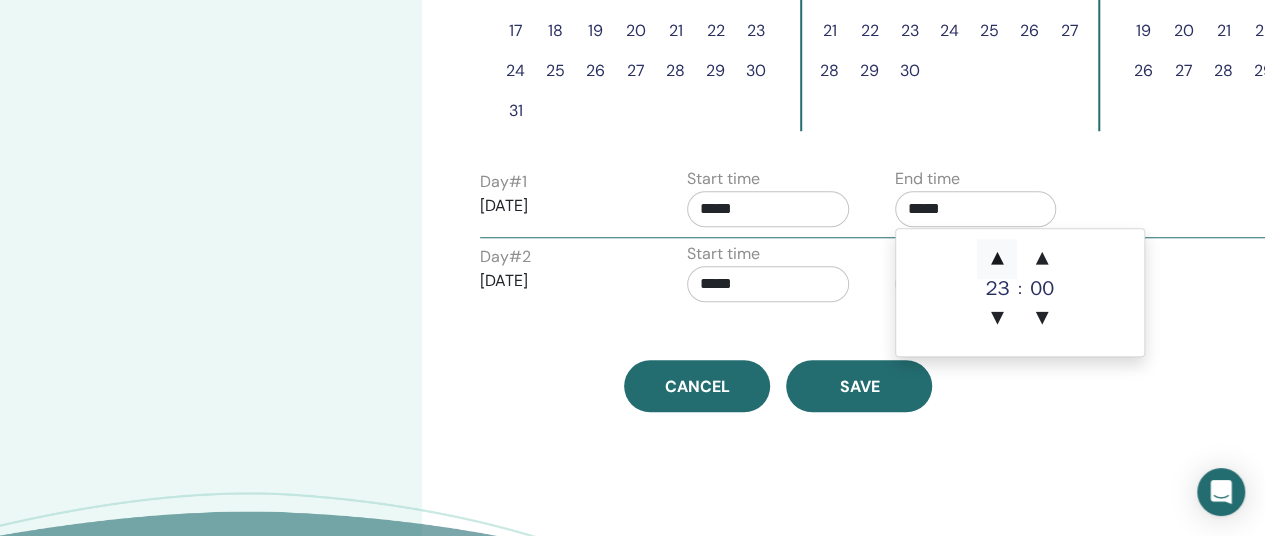 click on "▲" at bounding box center (997, 259) 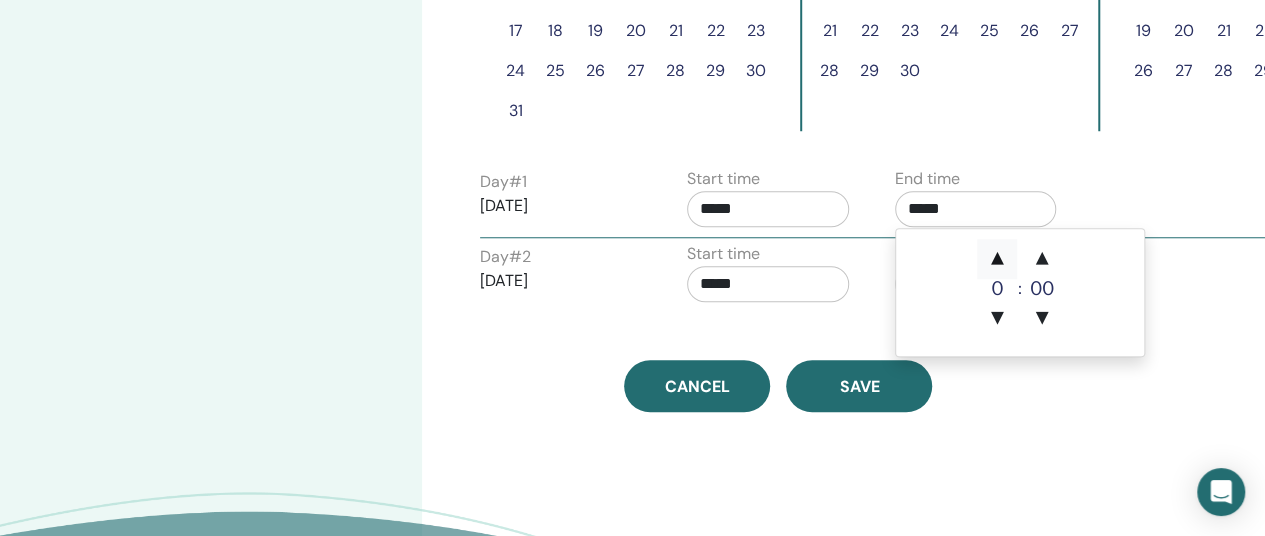 click on "▲" at bounding box center (997, 259) 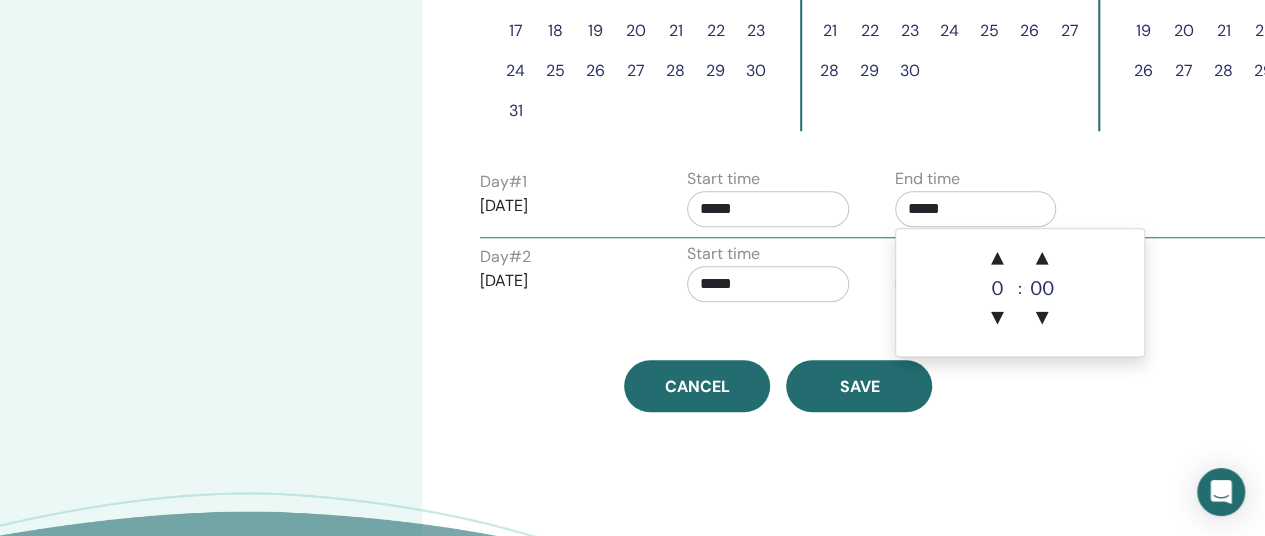 click on "*****" at bounding box center (976, 209) 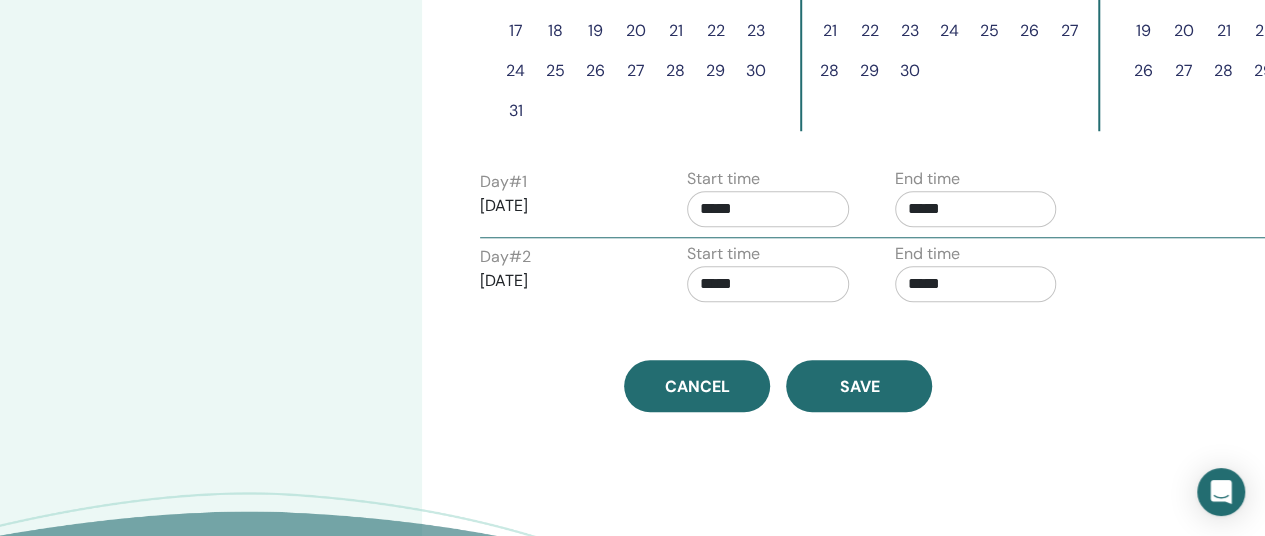 click on "*****" at bounding box center [976, 209] 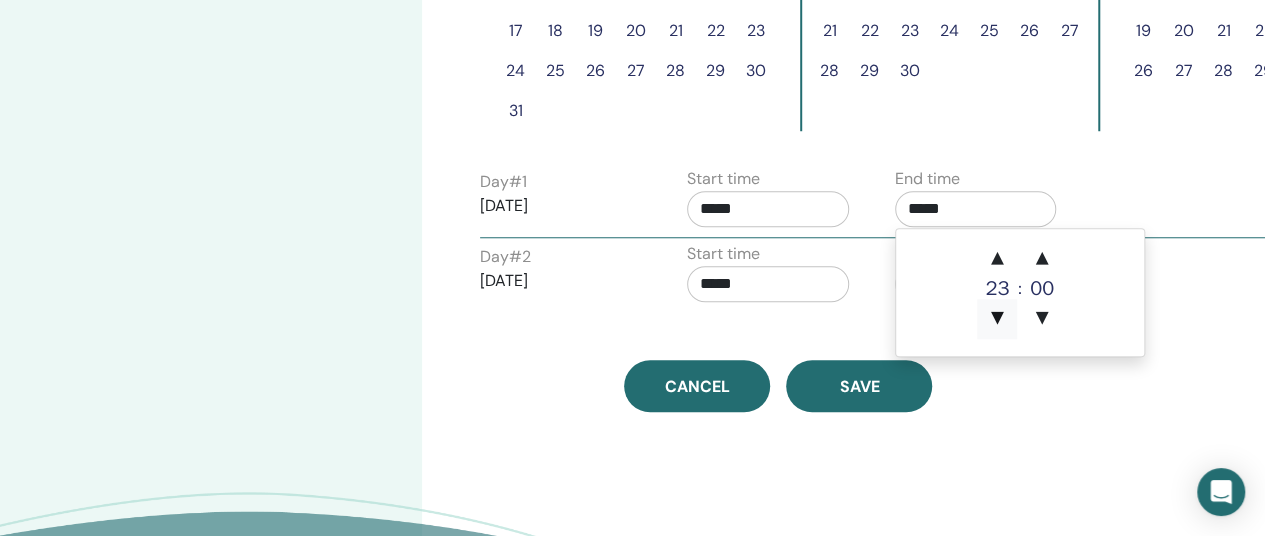 click on "▼" at bounding box center [997, 319] 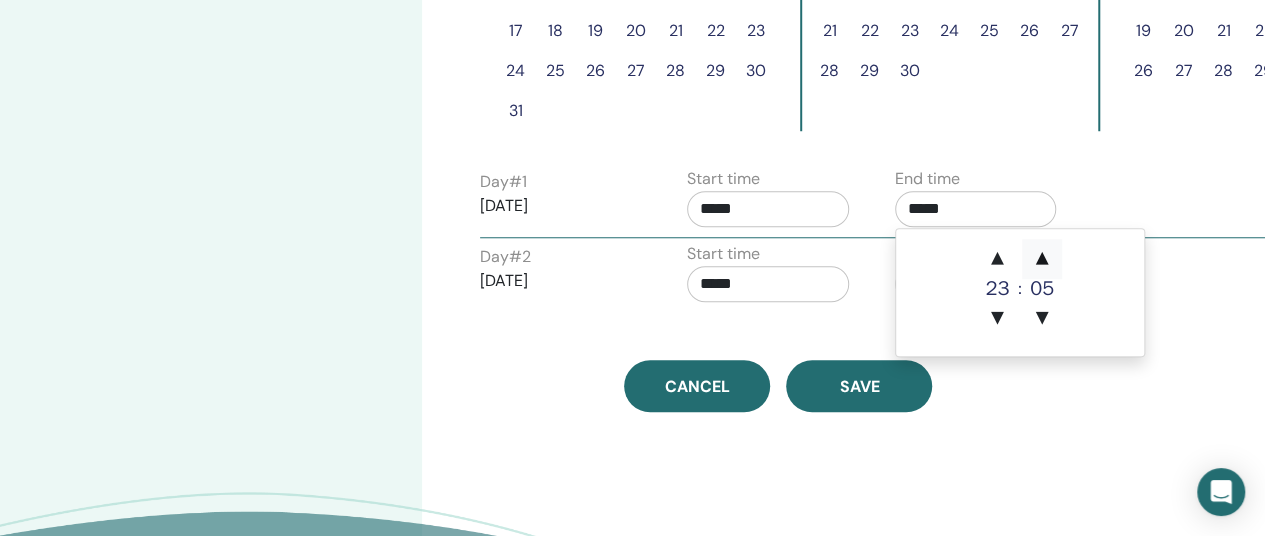 click on "▲" at bounding box center (1042, 259) 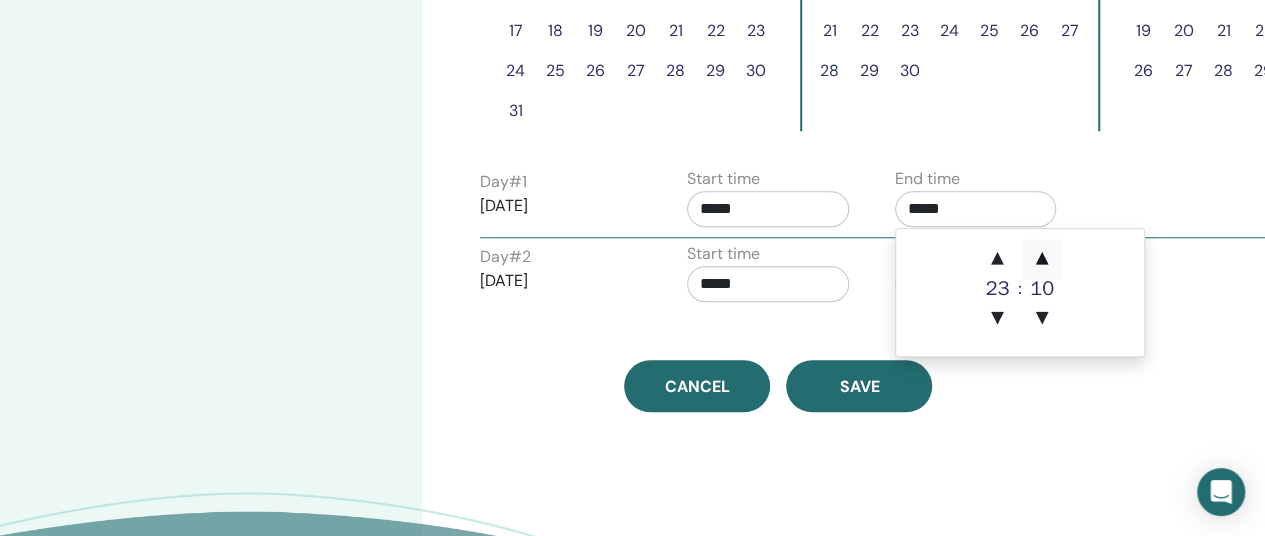 click on "▲" at bounding box center (1042, 259) 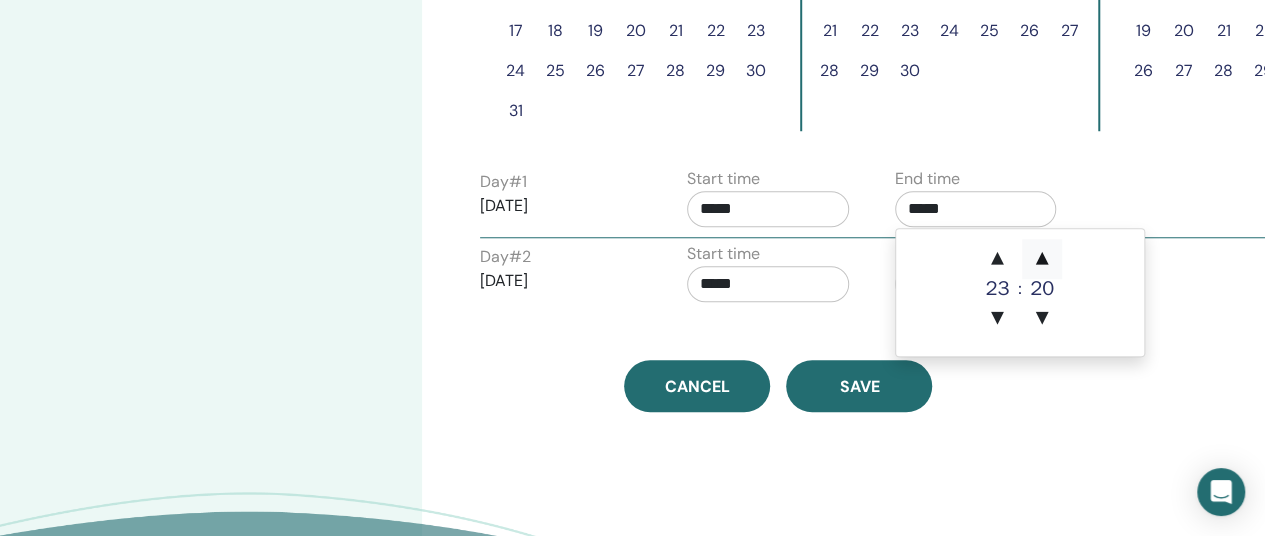 click on "▲" at bounding box center [1042, 259] 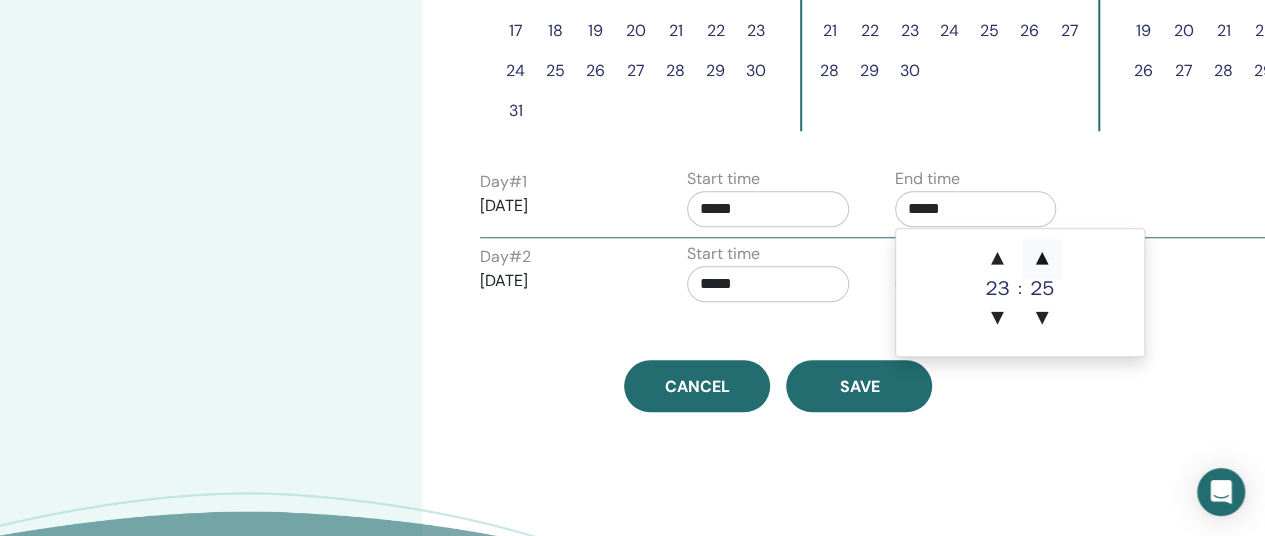 click on "▲" at bounding box center [1042, 259] 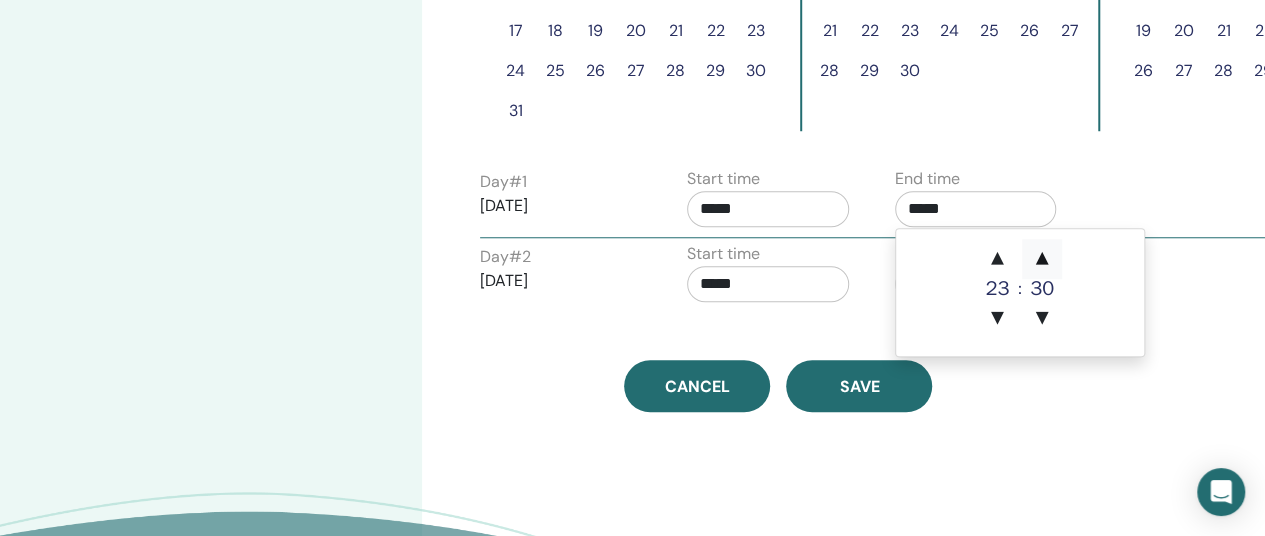 click on "▲" at bounding box center [1042, 259] 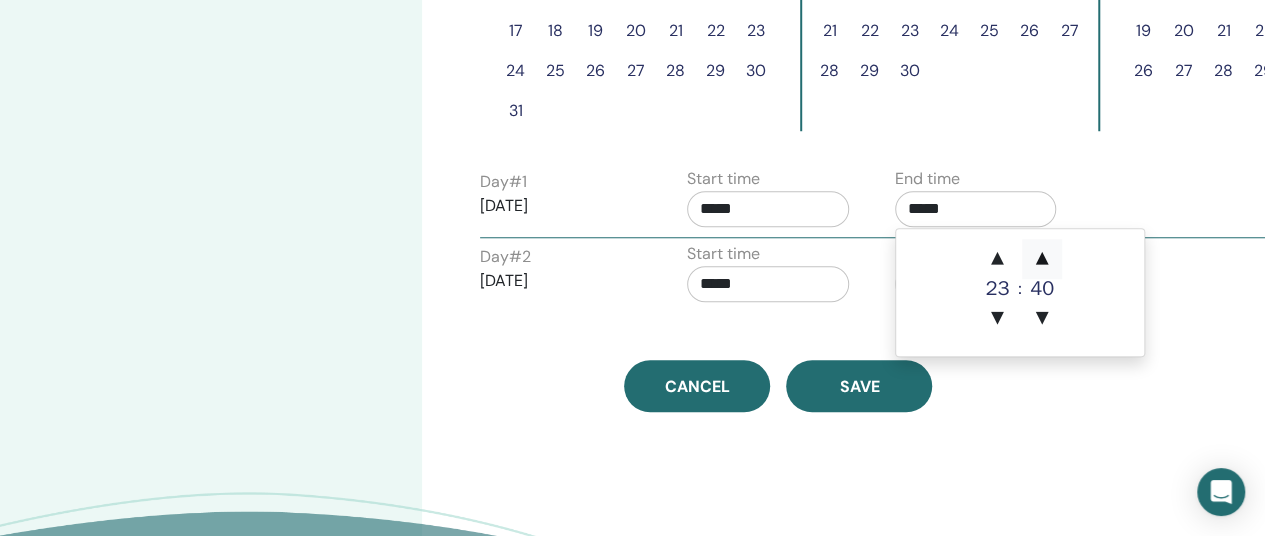 click on "▲" at bounding box center (1042, 259) 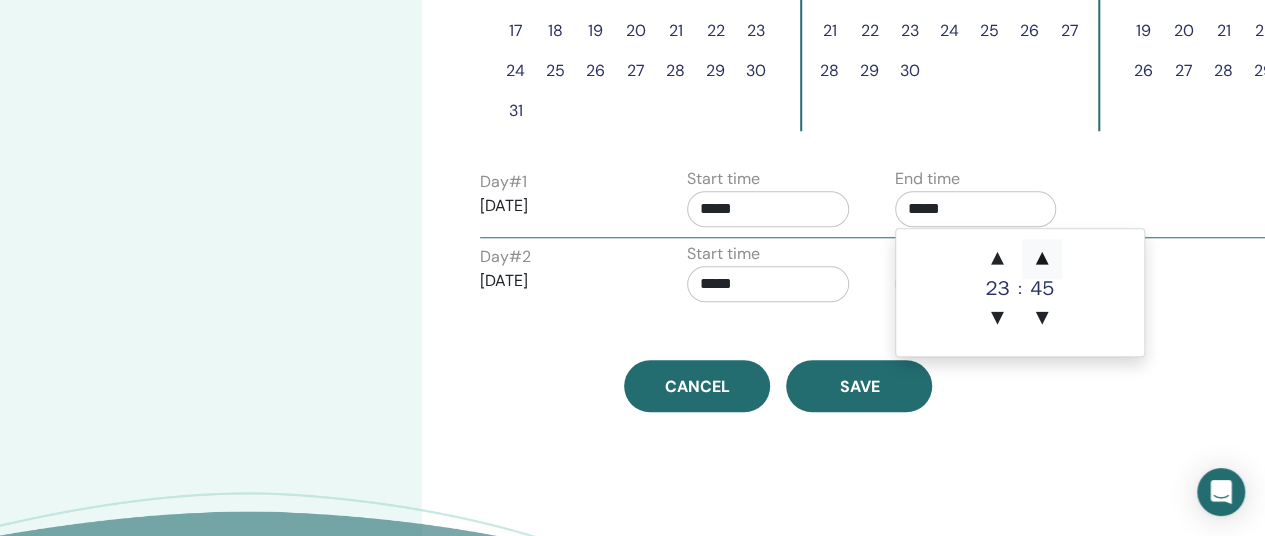 click on "▲" at bounding box center [1042, 259] 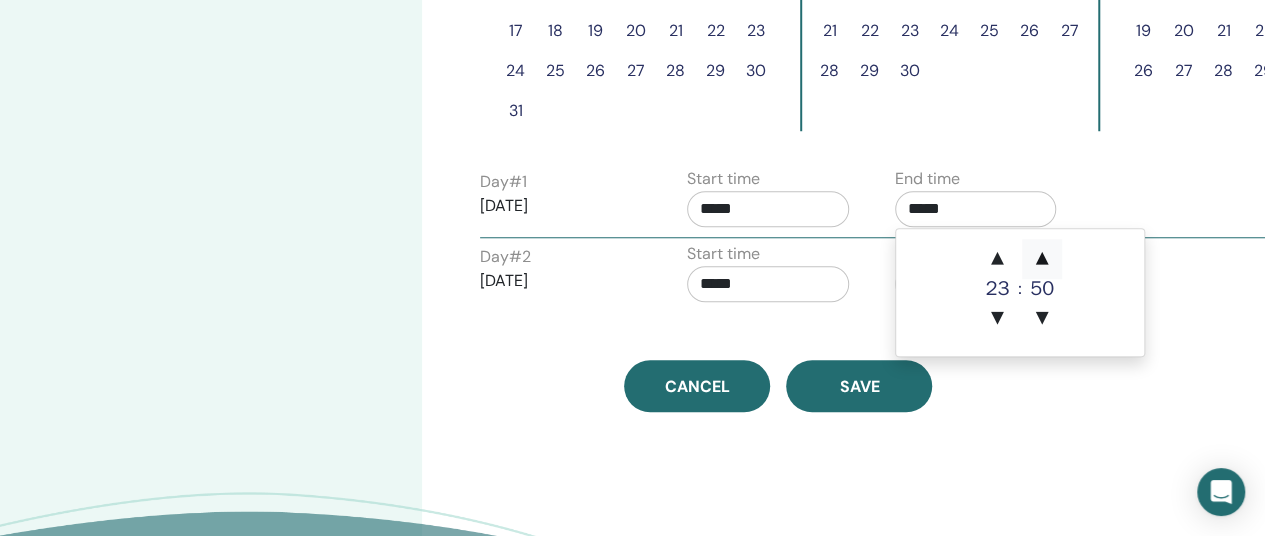 click on "▲" at bounding box center (1042, 259) 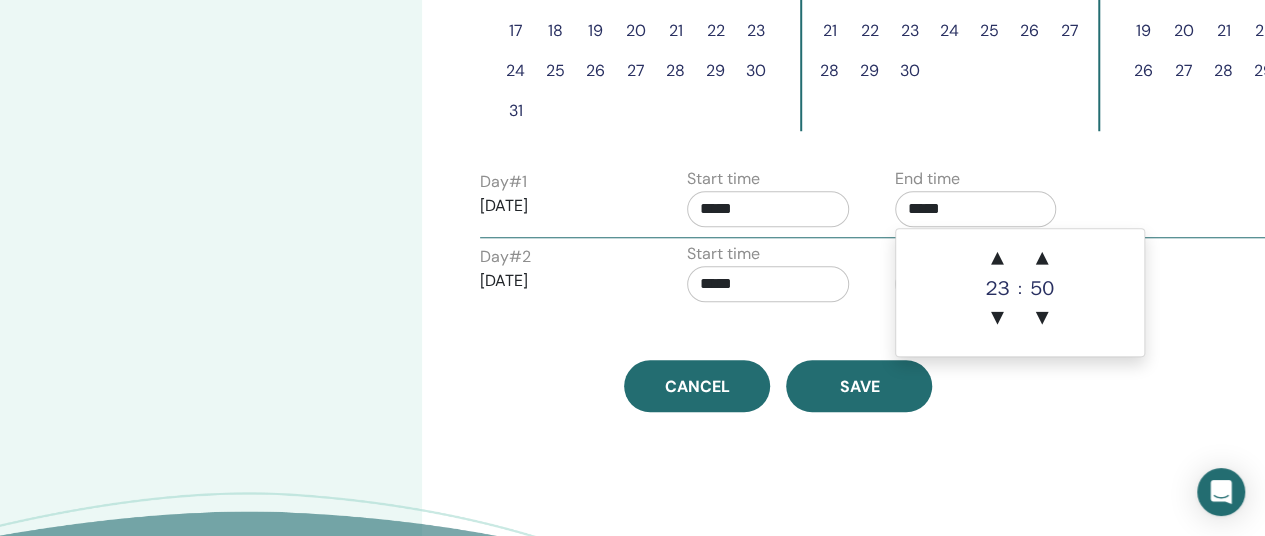 click on "*****" at bounding box center [976, 209] 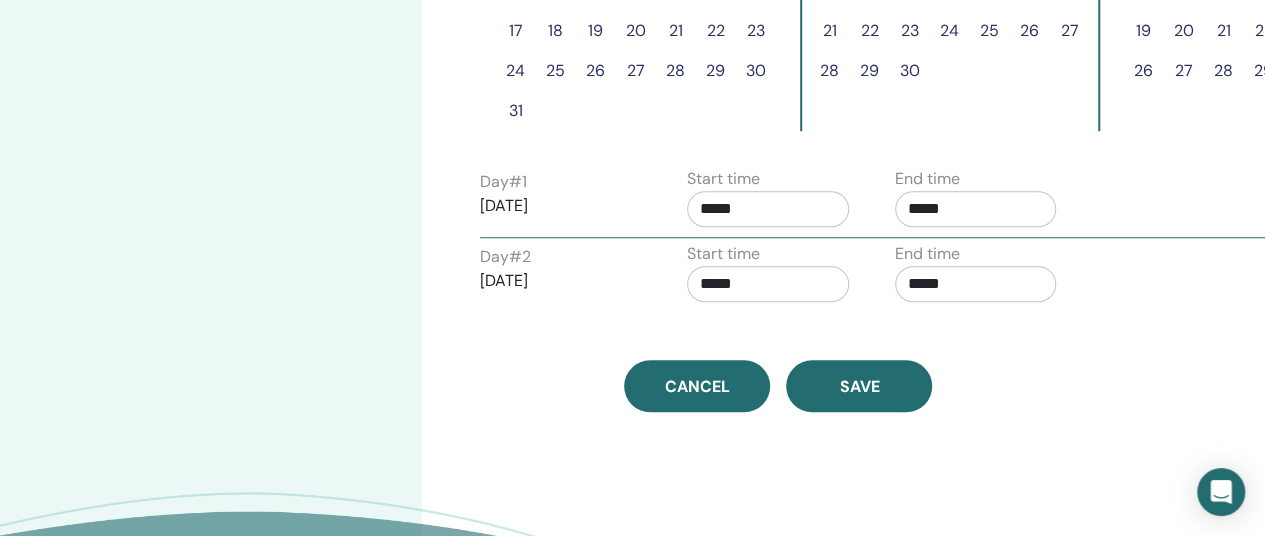 click on "Start time *****" at bounding box center (768, 202) 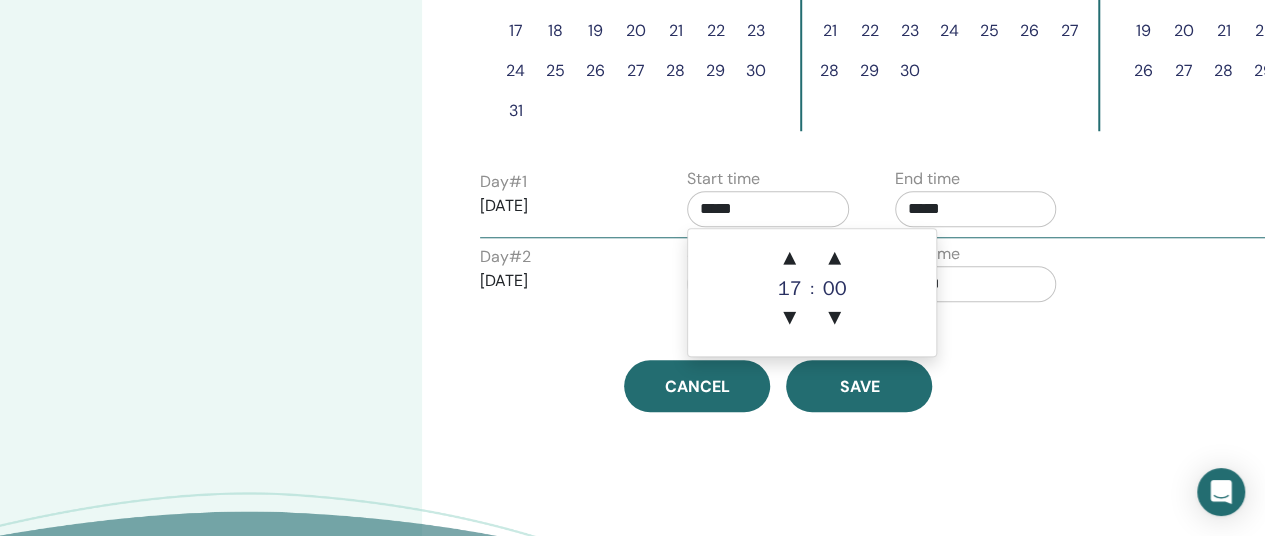 click on "*****" at bounding box center (768, 209) 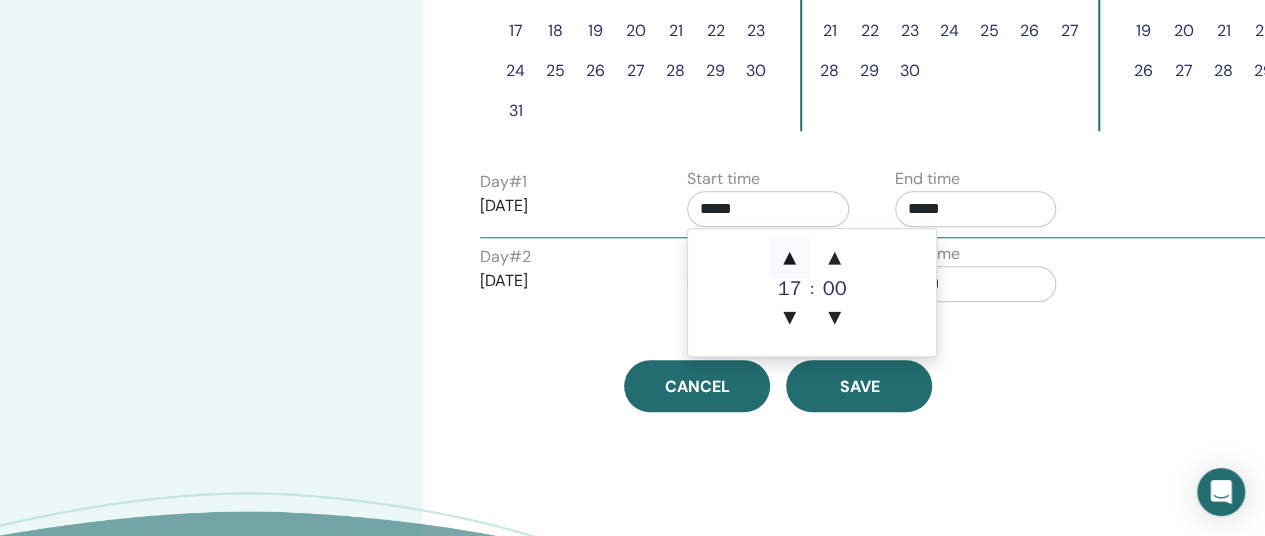 click on "▲" at bounding box center (790, 259) 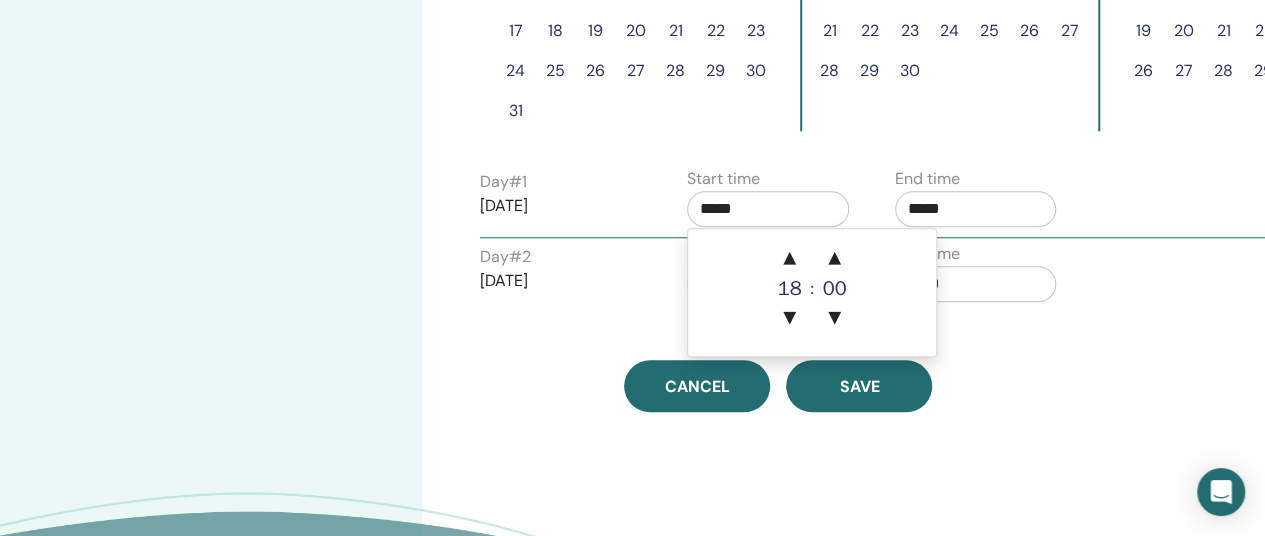 click on "*****" at bounding box center (768, 209) 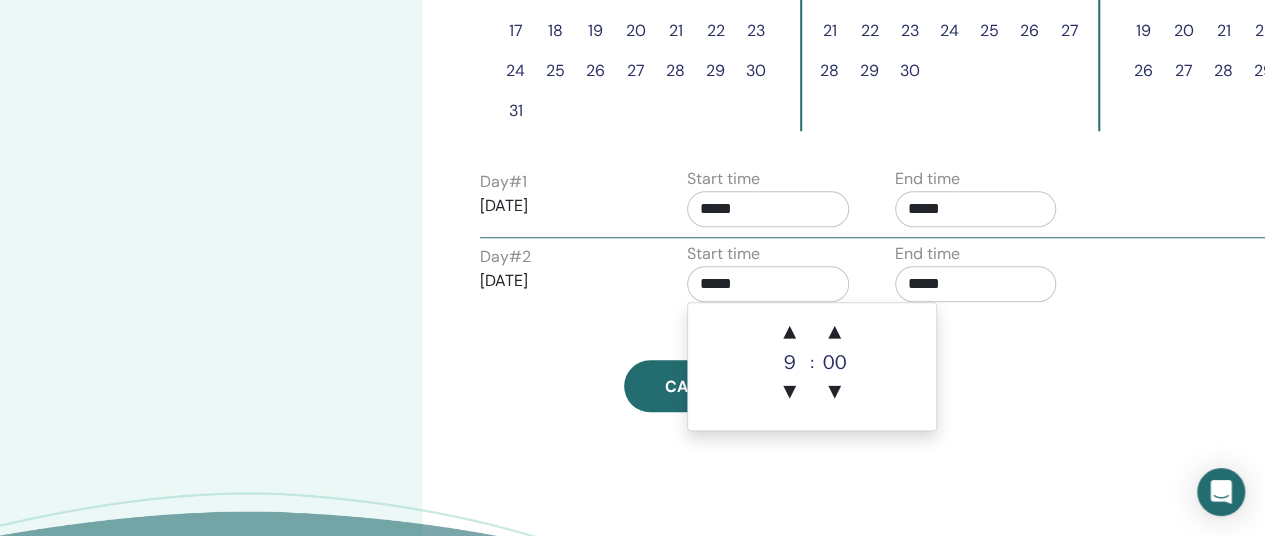 click on "*****" at bounding box center (768, 284) 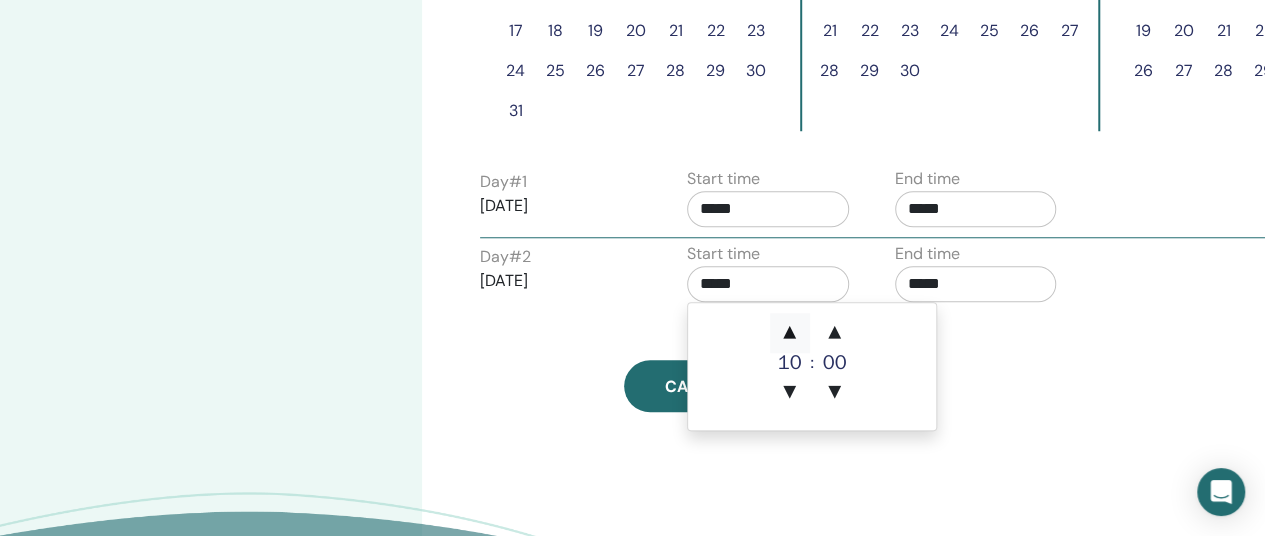 click on "▲" at bounding box center [790, 333] 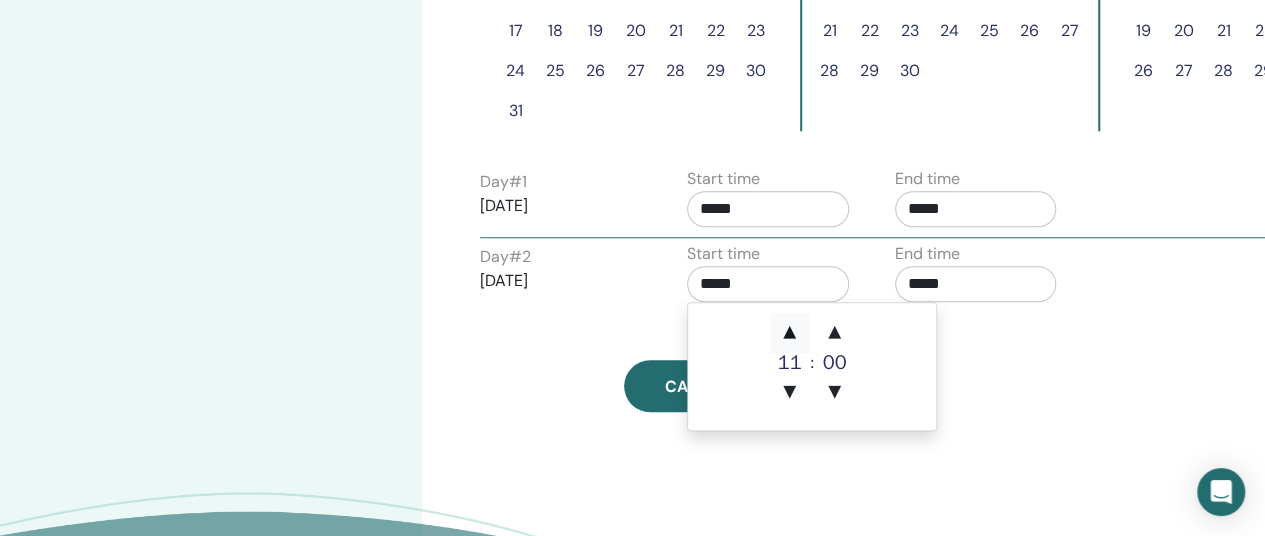 click on "▲" at bounding box center [790, 333] 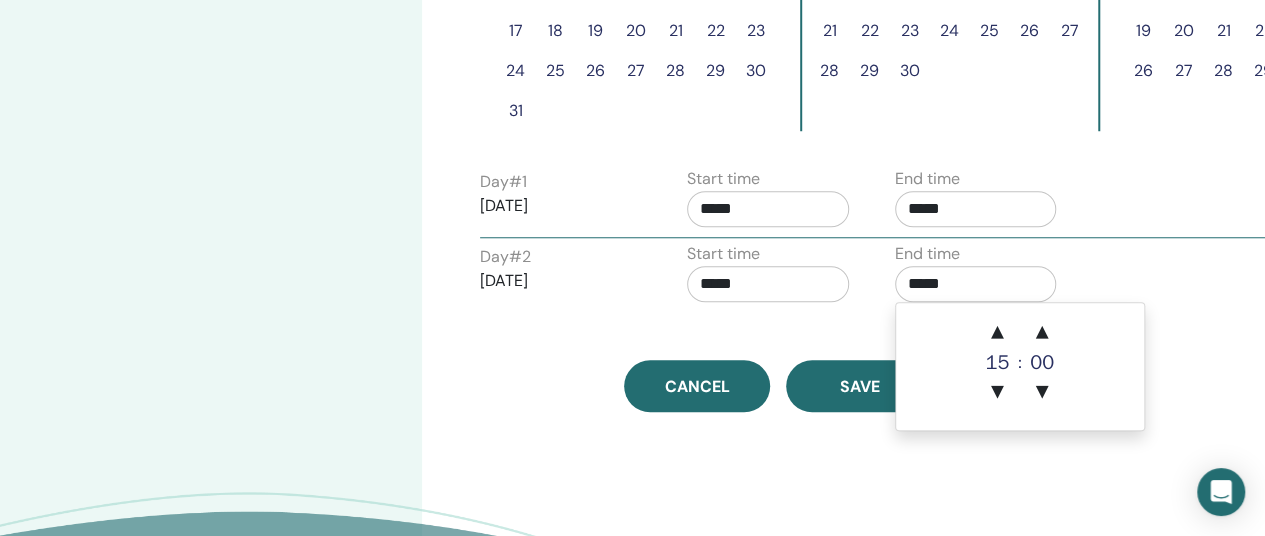 click on "*****" at bounding box center [976, 284] 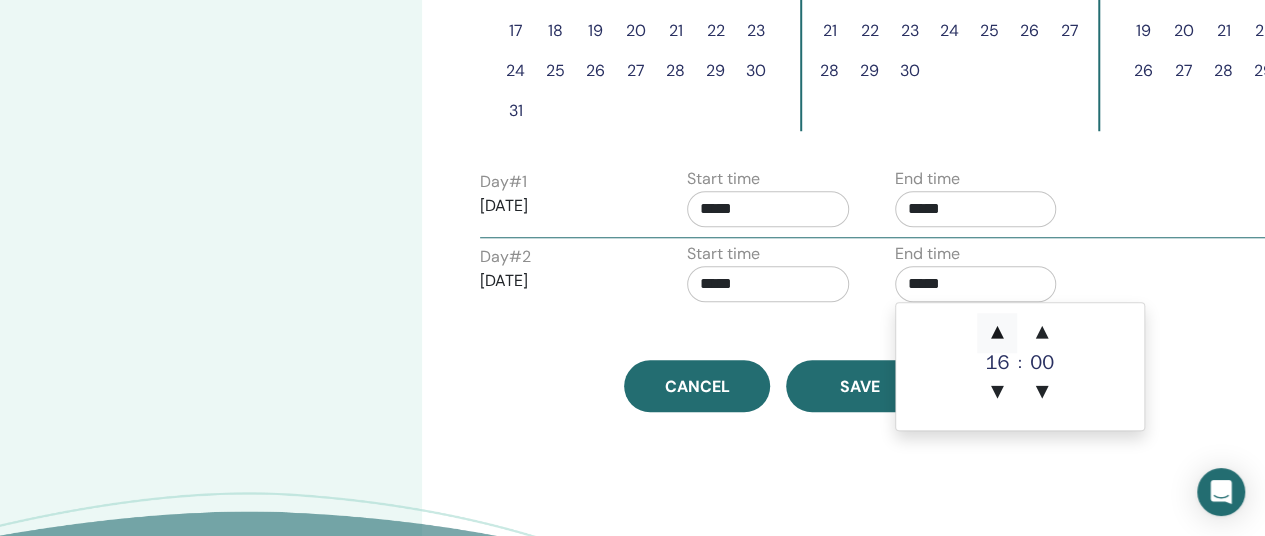 click on "▲" at bounding box center (997, 333) 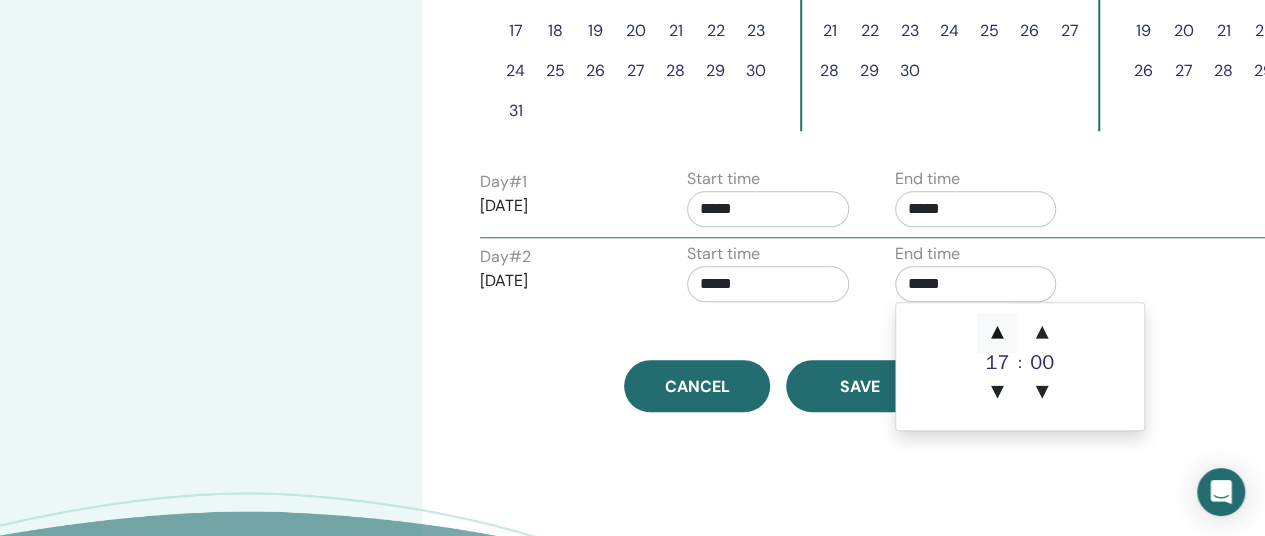 click on "▲" at bounding box center (997, 333) 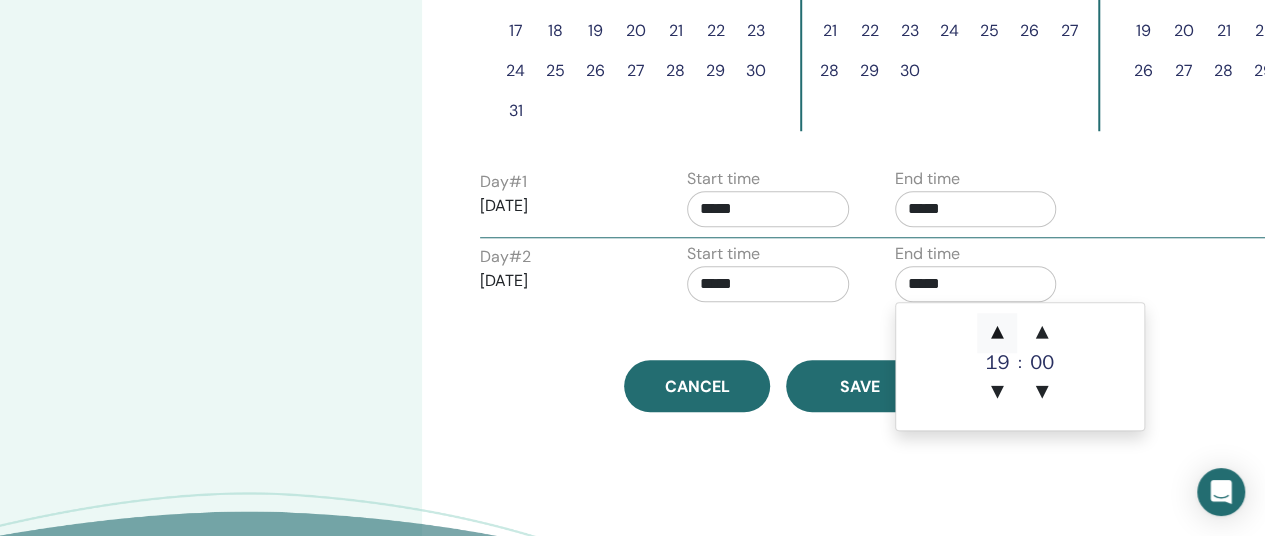 click on "▲" at bounding box center (997, 333) 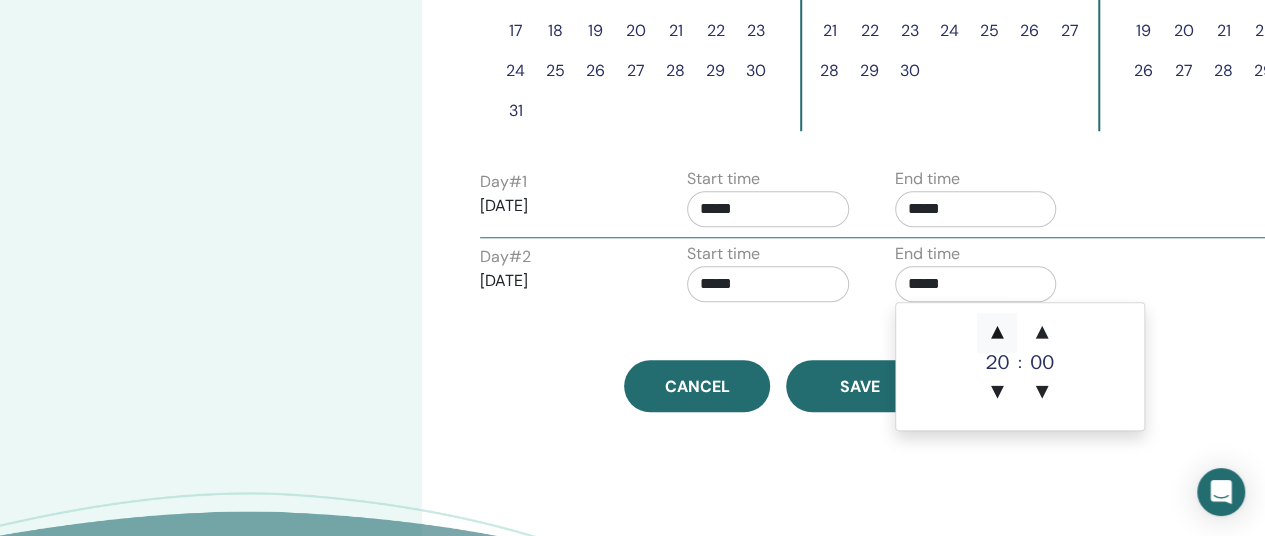 click on "▲" at bounding box center [997, 333] 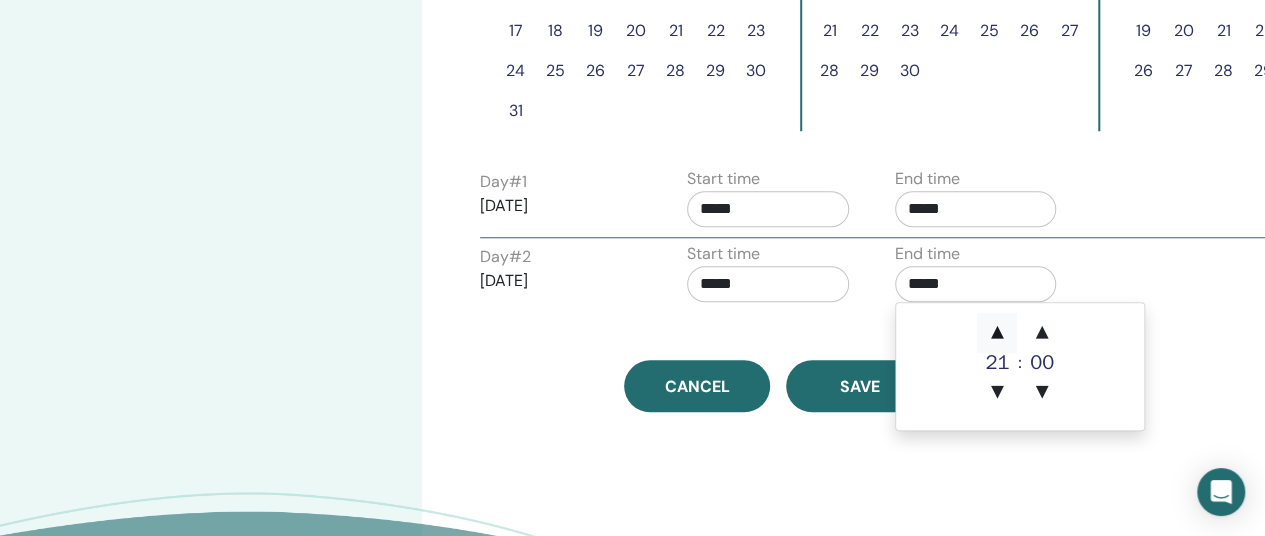 click on "▲" at bounding box center [997, 333] 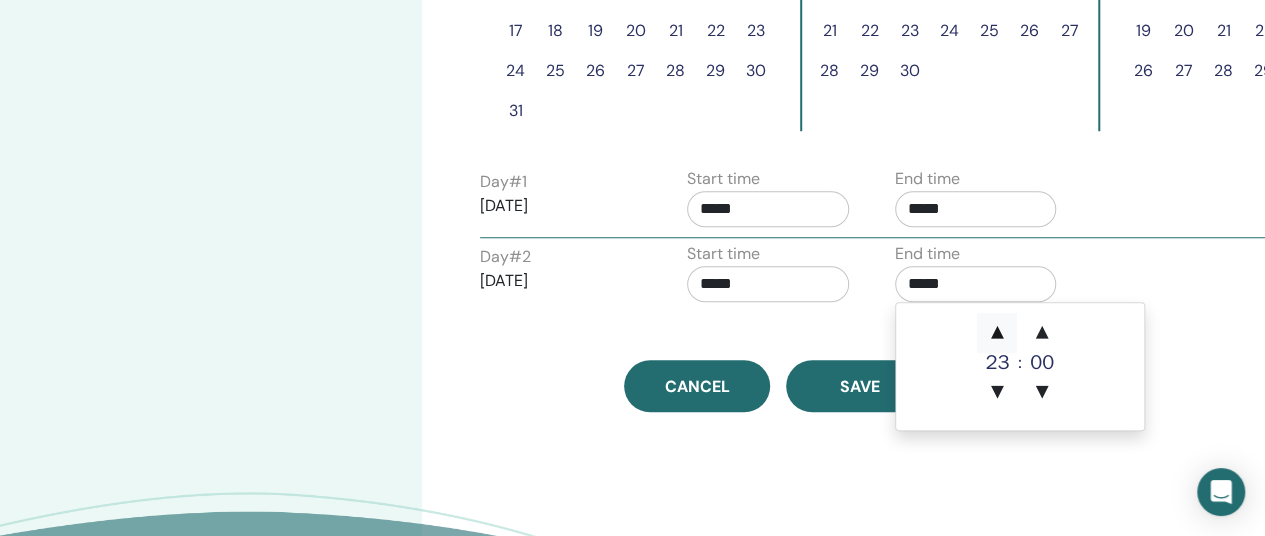 click on "▲" at bounding box center (997, 333) 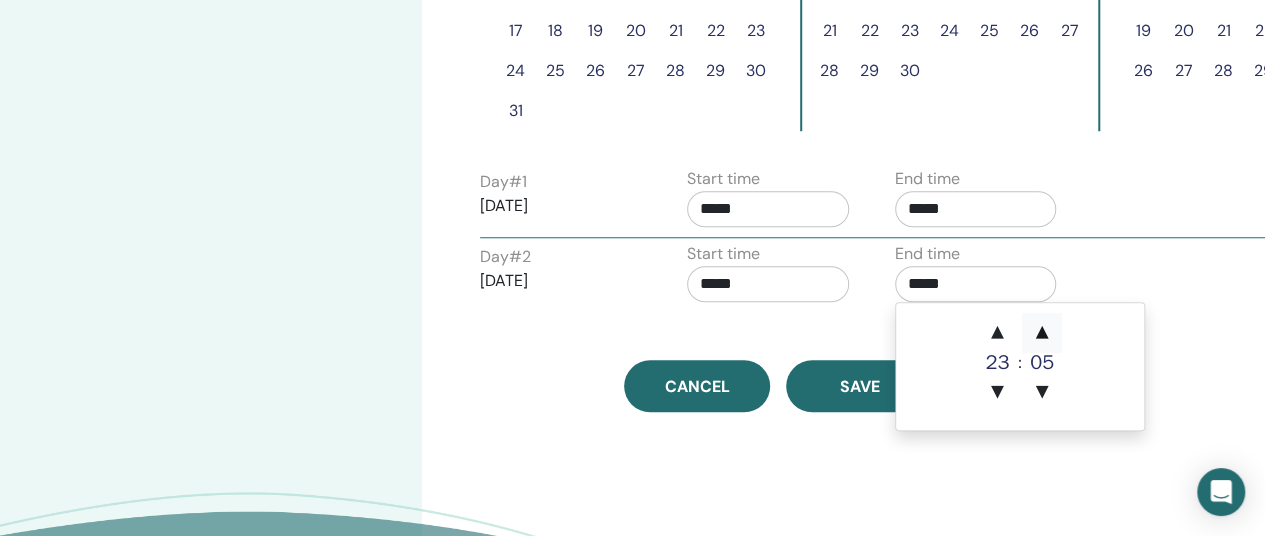 click on "▲" at bounding box center (1042, 333) 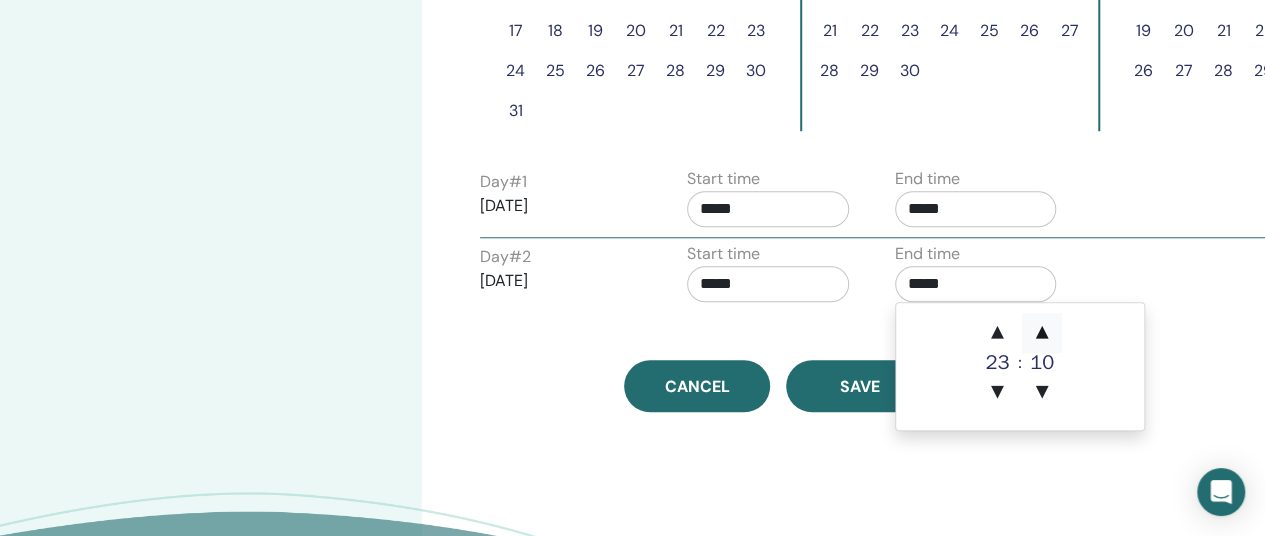click on "▲" at bounding box center [1042, 333] 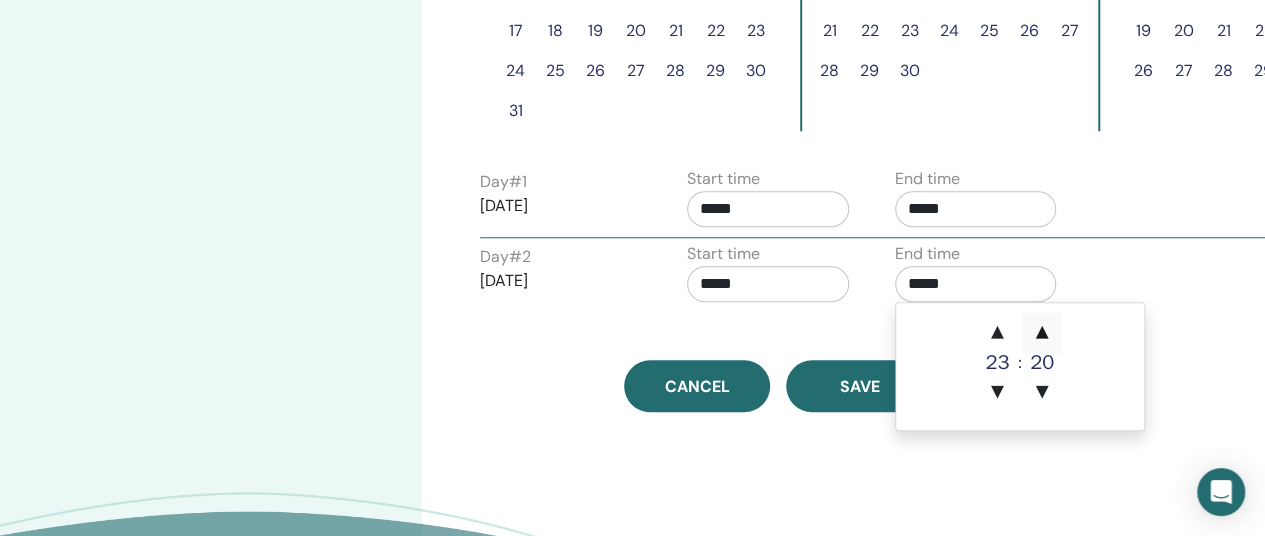 click on "▲" at bounding box center [1042, 333] 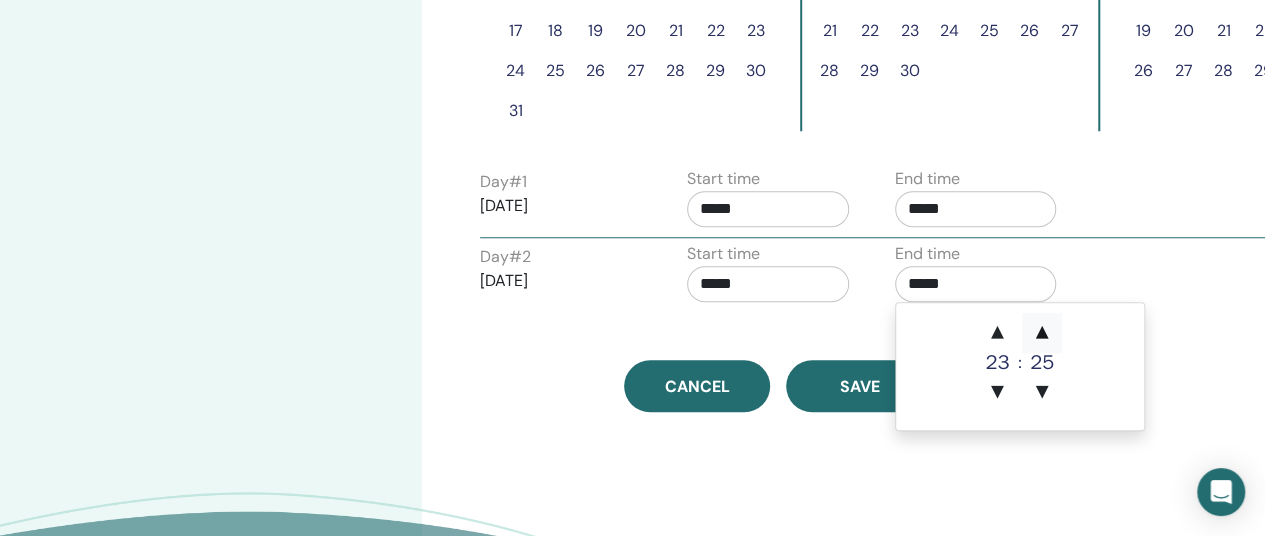 click on "▲" at bounding box center [1042, 333] 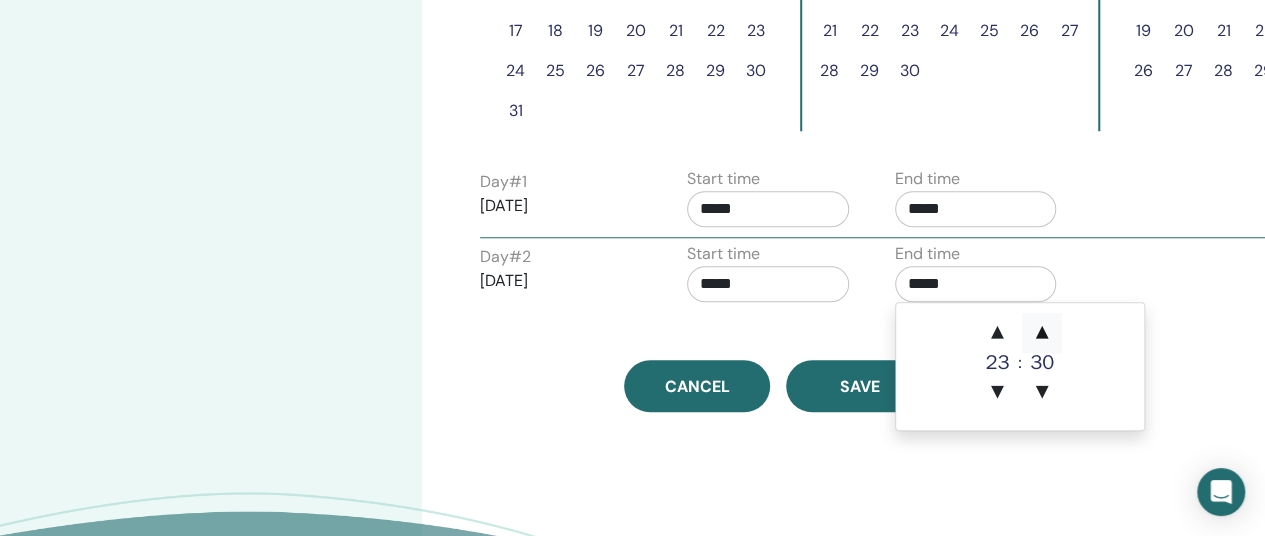 click on "▲" at bounding box center (1042, 333) 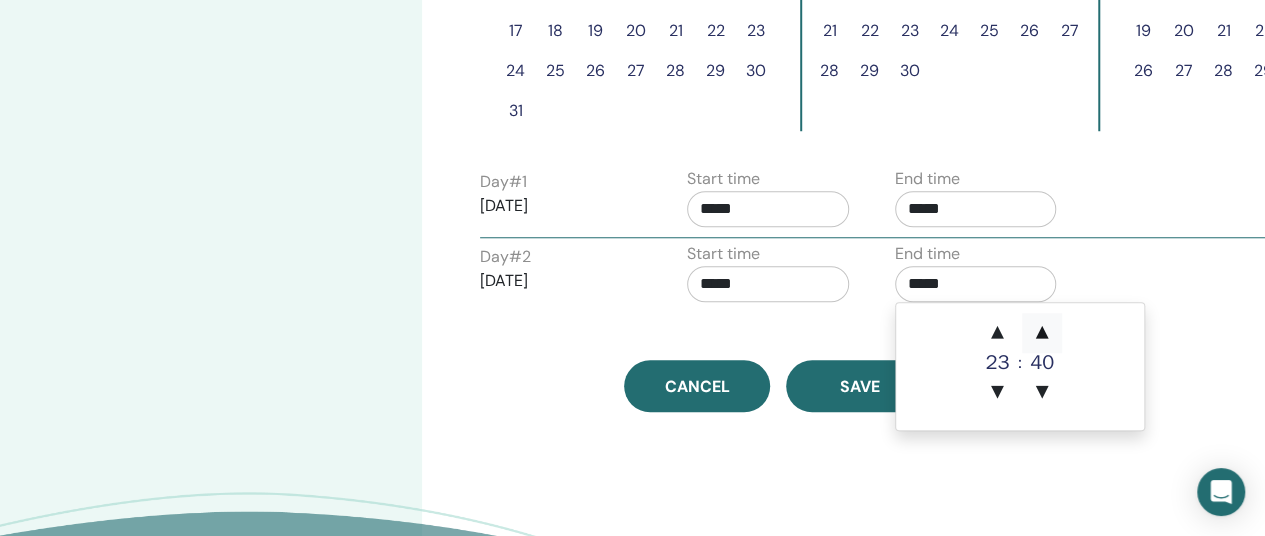 click on "▲" at bounding box center (1042, 333) 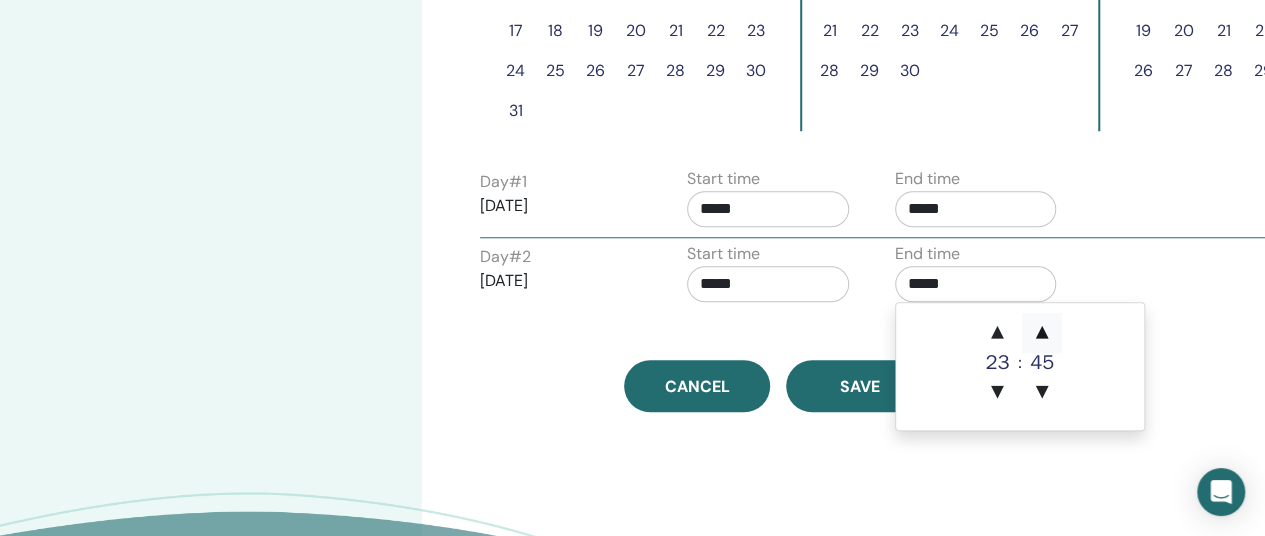 click on "▲" at bounding box center (1042, 333) 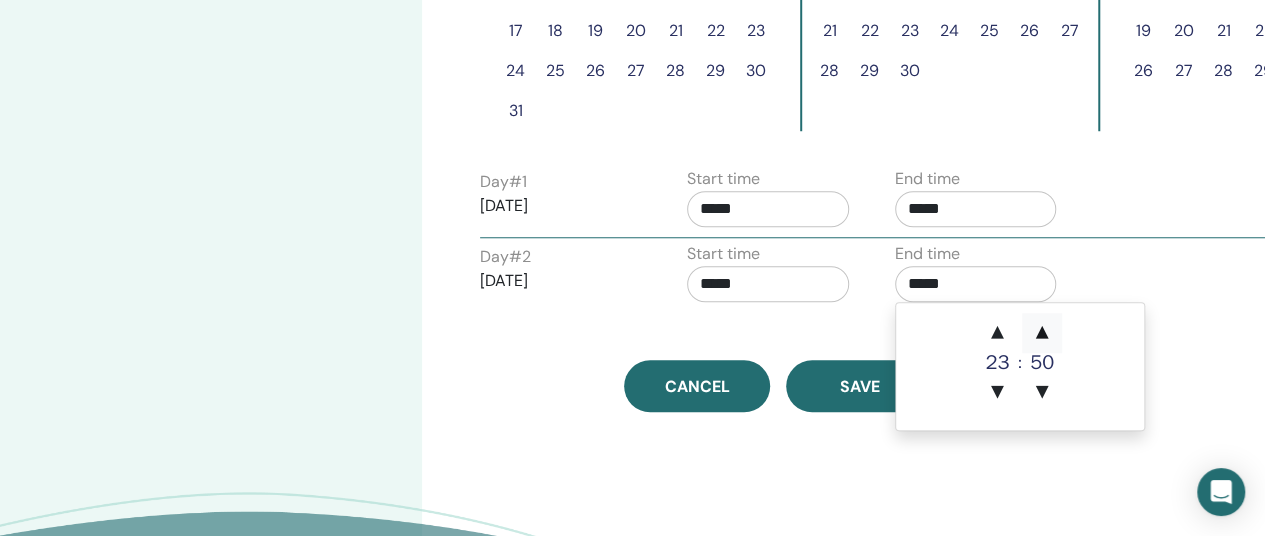 click on "▲" at bounding box center [1042, 333] 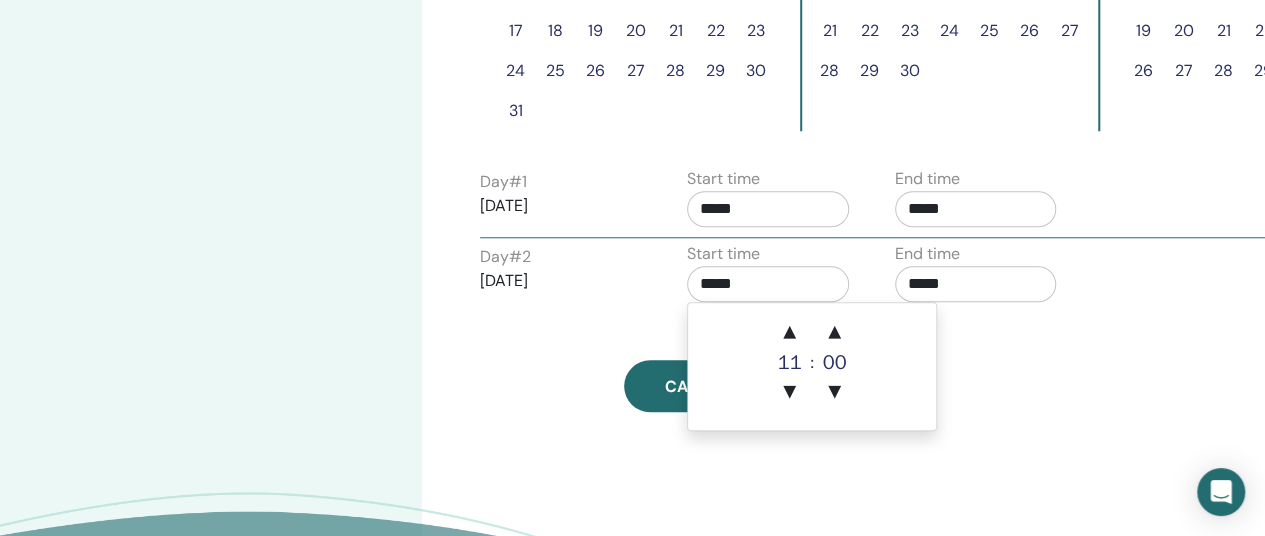 click on "*****" at bounding box center [768, 284] 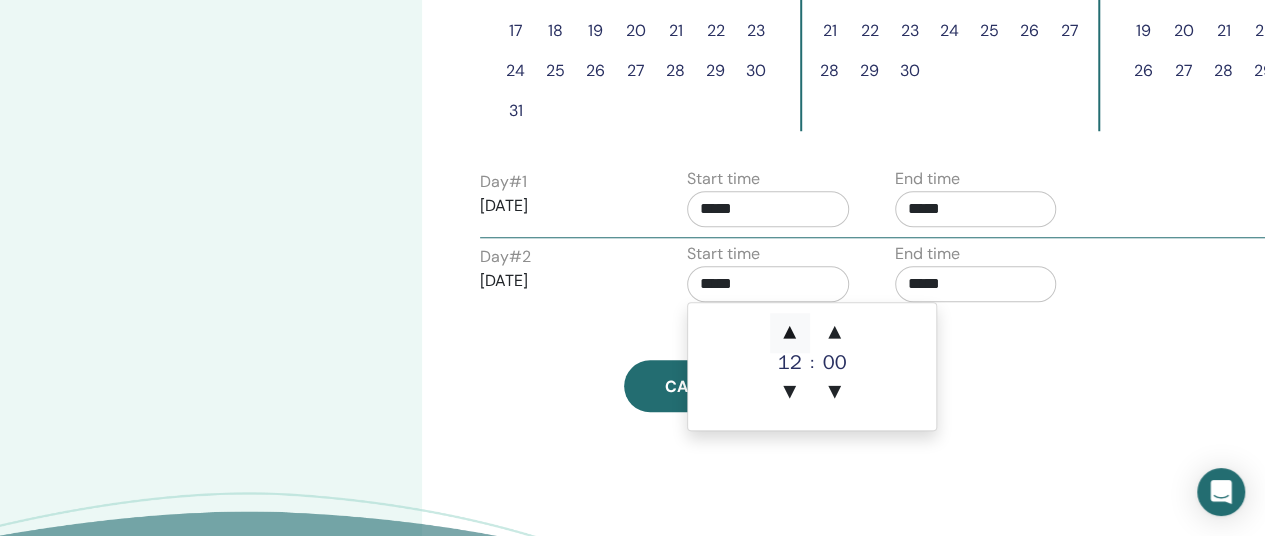click on "▲" at bounding box center (790, 333) 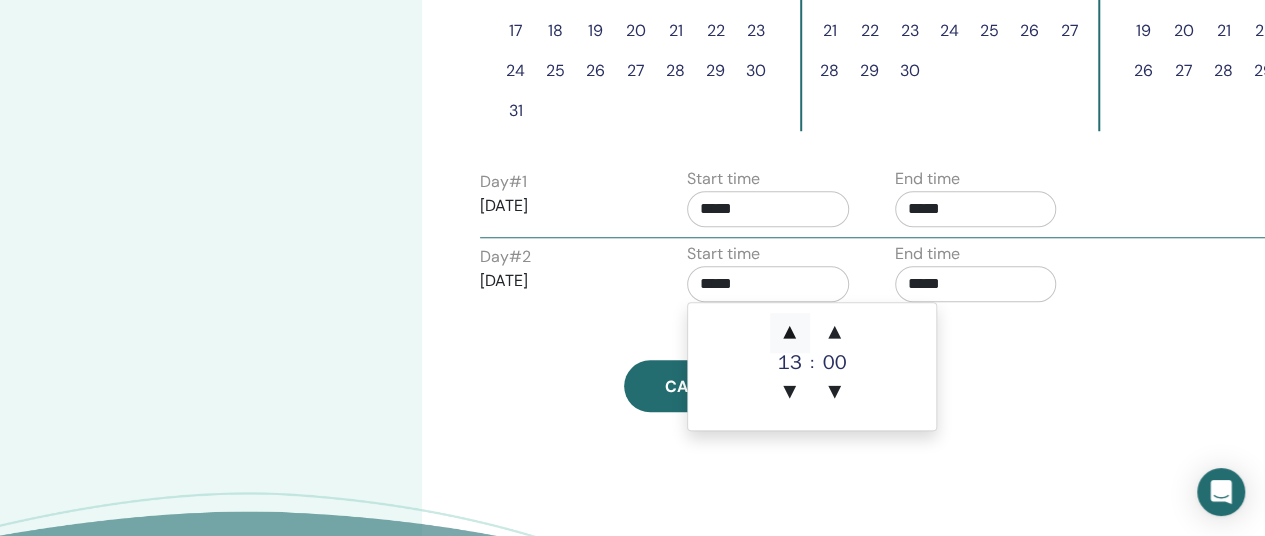 click on "▲" at bounding box center [790, 333] 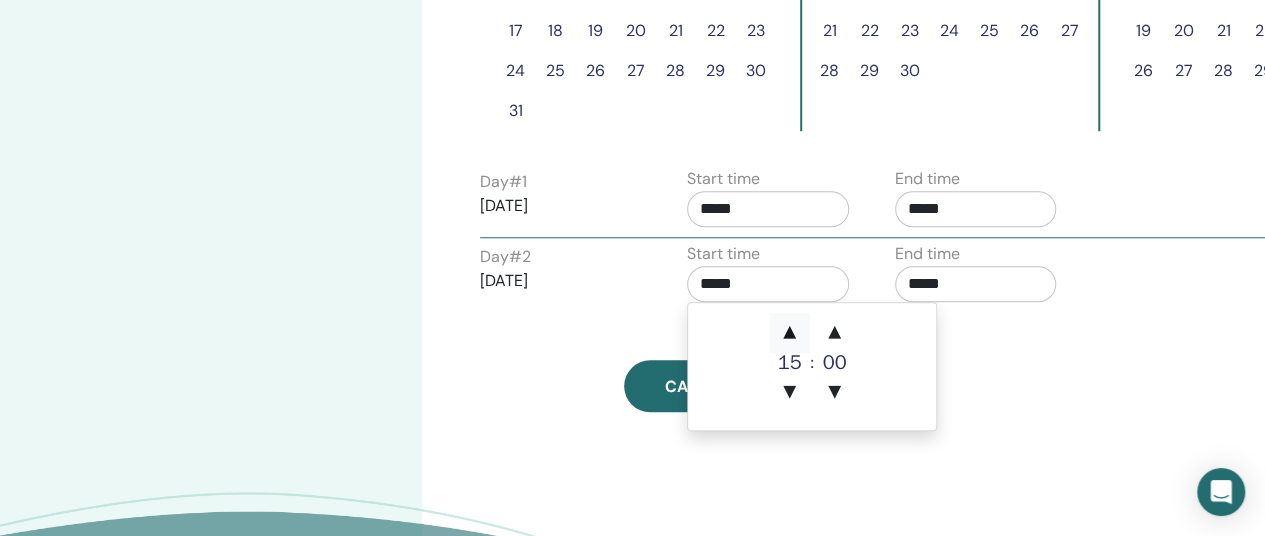 click on "▲" at bounding box center [790, 333] 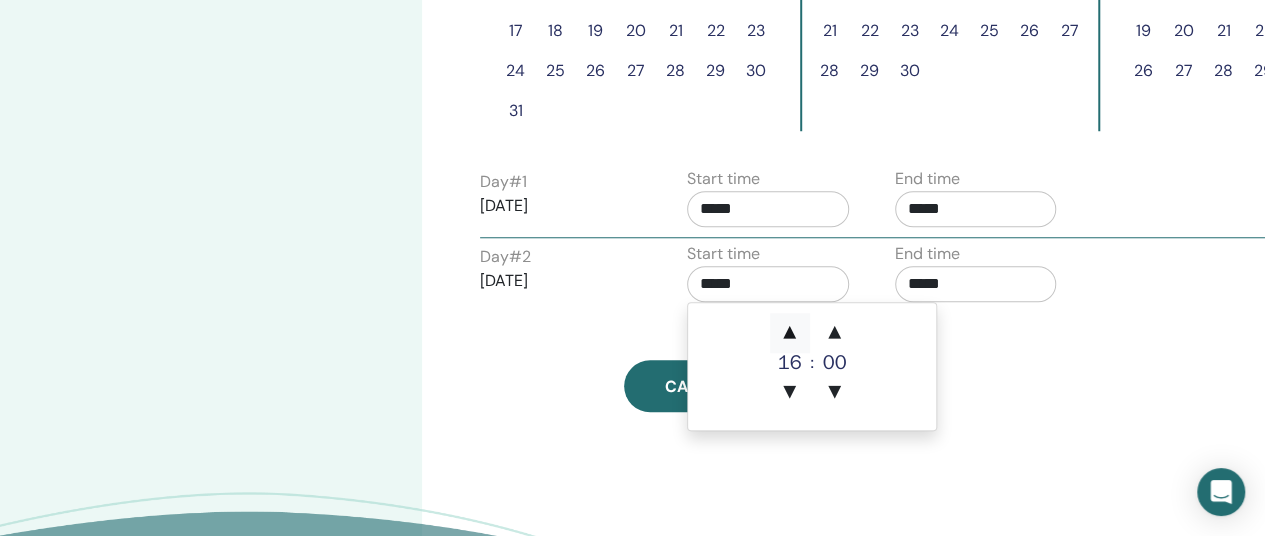 click on "▲" at bounding box center [790, 333] 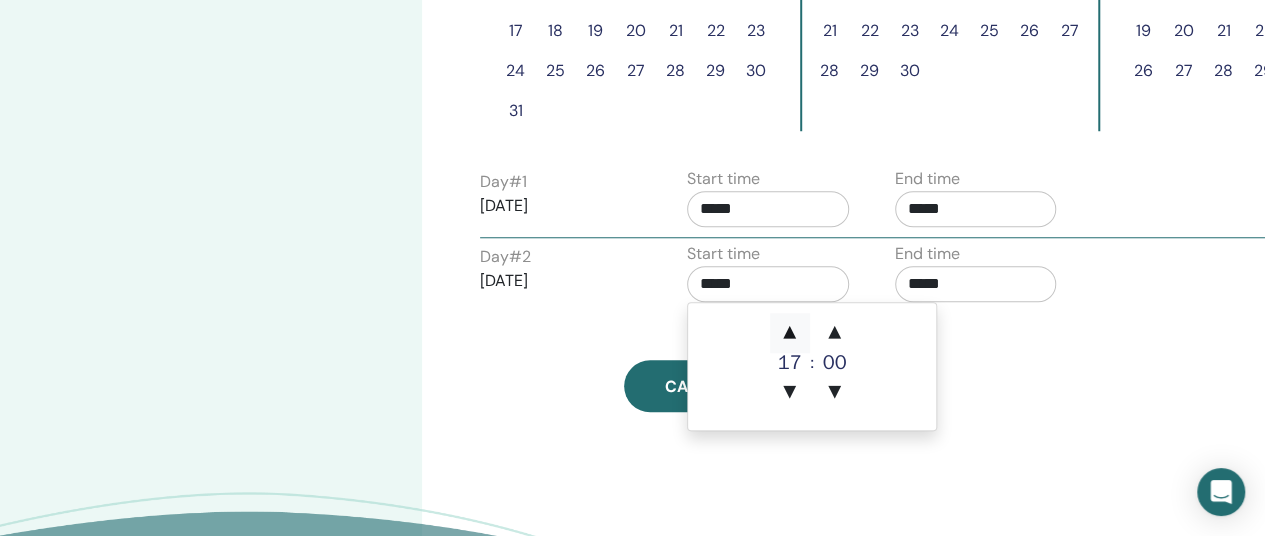 click on "▲" at bounding box center [790, 333] 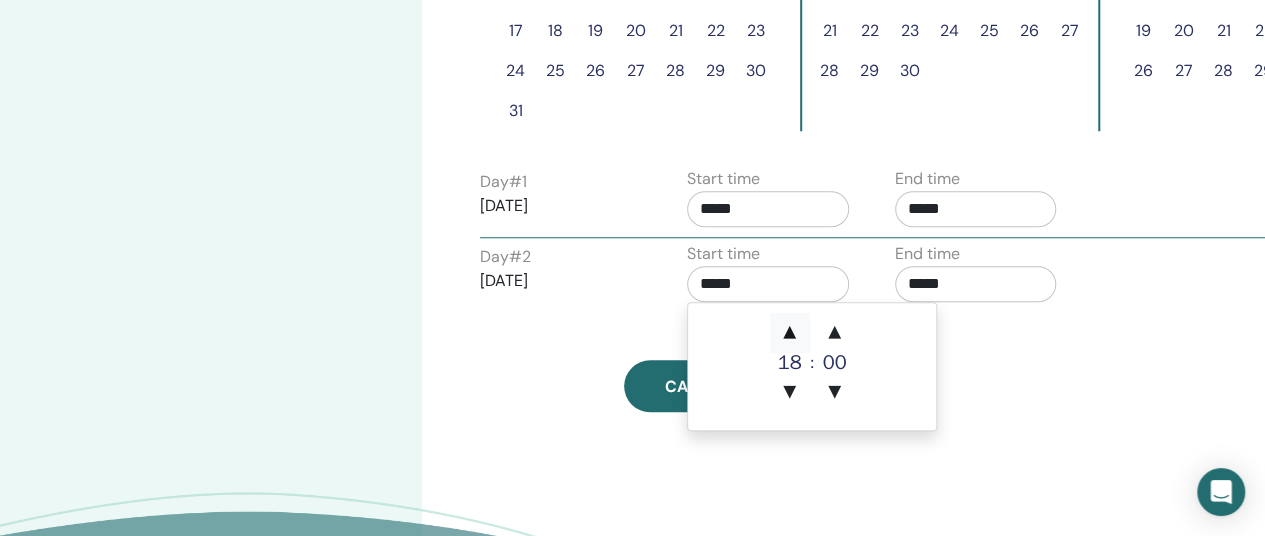 click on "▲" at bounding box center (790, 333) 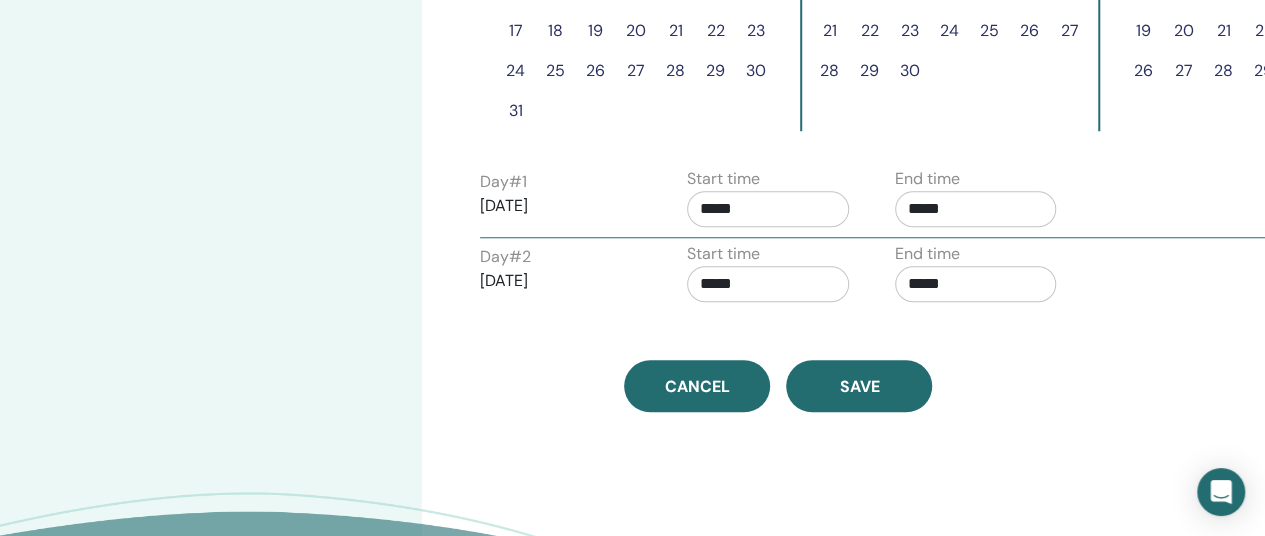click on "Day  # 2 2025/08/05" at bounding box center [569, 277] 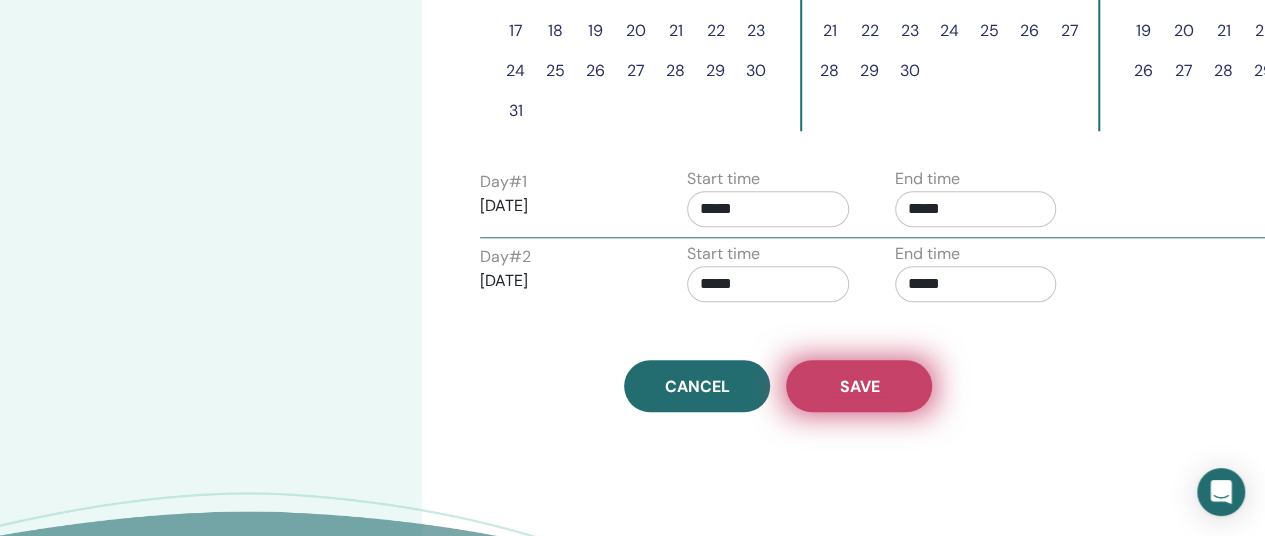 click on "Save" at bounding box center (859, 386) 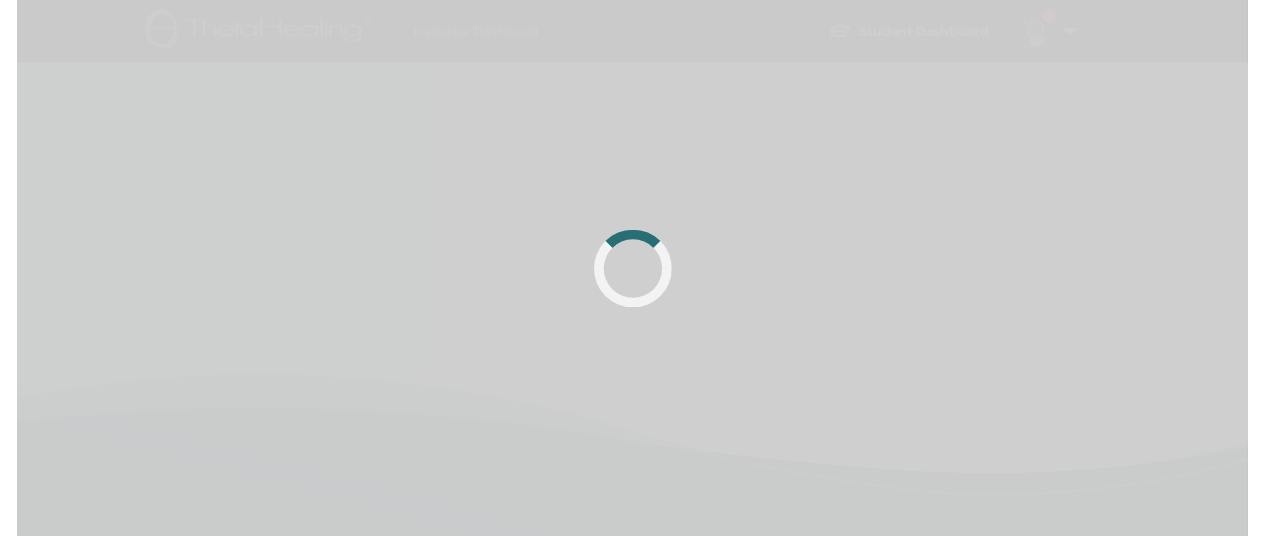 scroll, scrollTop: 760, scrollLeft: 0, axis: vertical 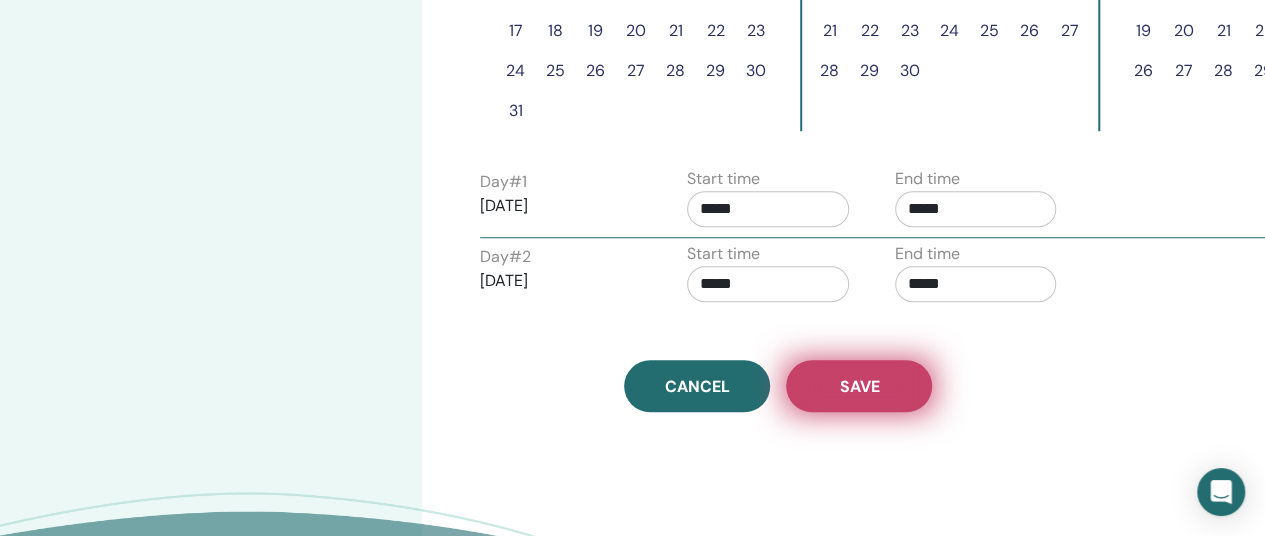 click on "Save" at bounding box center [859, 386] 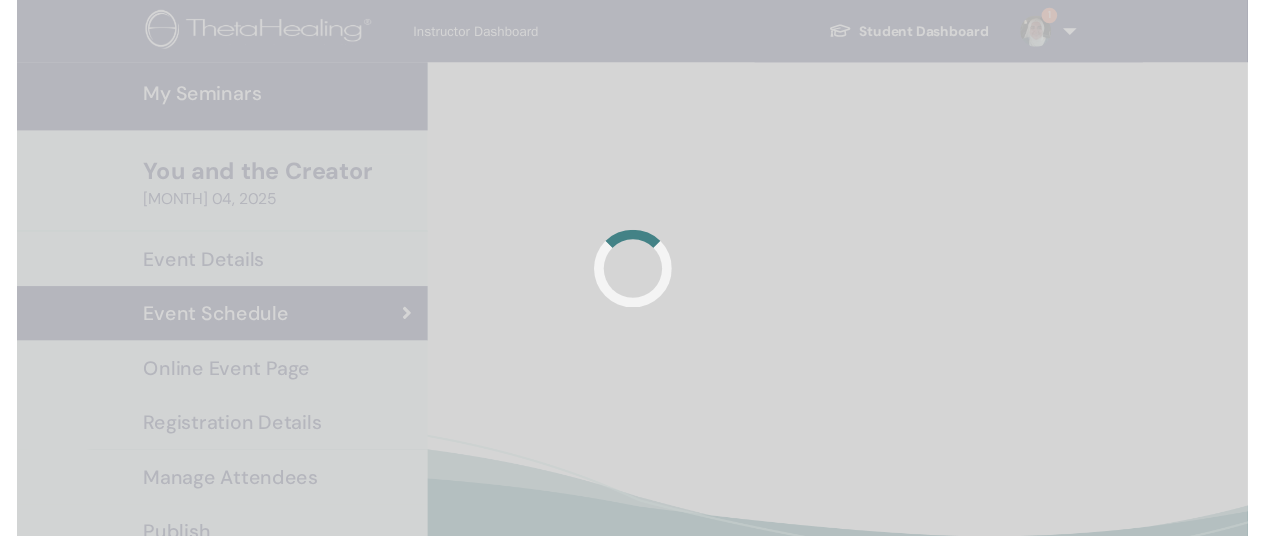 scroll, scrollTop: 760, scrollLeft: 0, axis: vertical 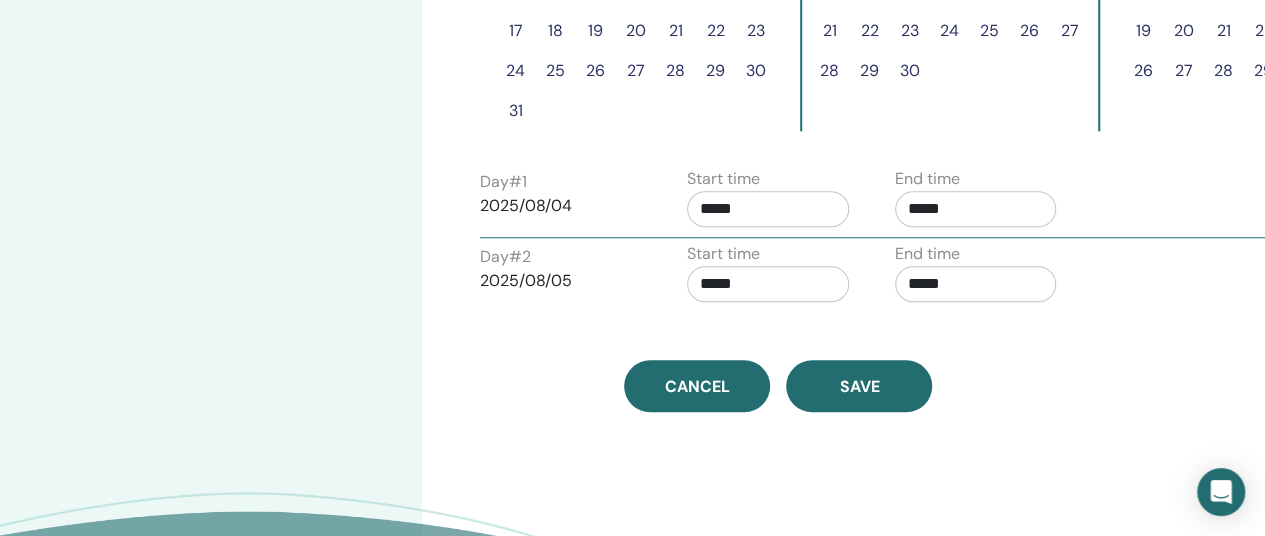 click on "Time Zone (GMT-8) US/Alaska Seminar Date and Time Start date End date Done Schedule setup complete Reset August 2025 Su Mo Tu We Th Fr Sa 1 2 3 4 5 6 7 8 9 10 11 12 13 14 15 16 17 18 19 20 21 22 23 24 25 26 27 28 29 30 31 September 2025 Su Mo Tu We Th Fr Sa 1 2 3 4 5 6 7 8 9 10 11 12 13 14 15 16 17 18 19 20 21 22 23 24 25 26 27 28 29 30 October 2025 Su Mo Tu We Th Fr Sa 1 2 3 4 5 6 7 8 9 10 11 12 13 14 15 16 17 18 19 20 21 22 23 24 25 26 27 28 29 30 31 Day  # 1 2025/08/04 Start time ***** End time ***** Day  # 2 2025/08/05 Start time ***** End time ***** Cancel Save" at bounding box center (843, -2) 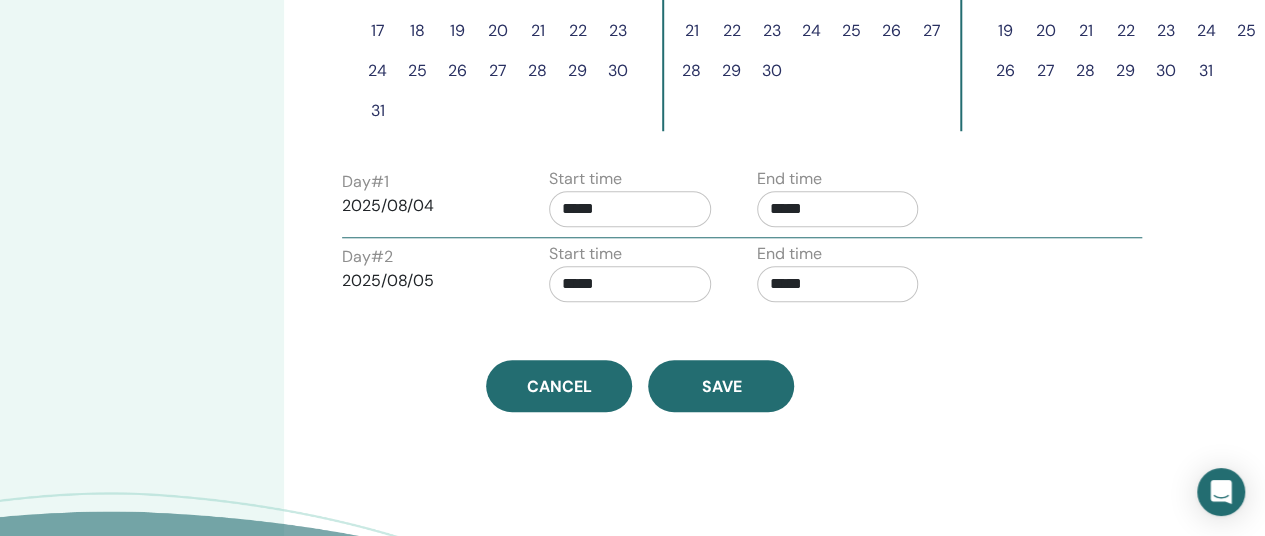 click on "Day  # 2 2025/08/05 Start time ***** End time *****" at bounding box center [742, 277] 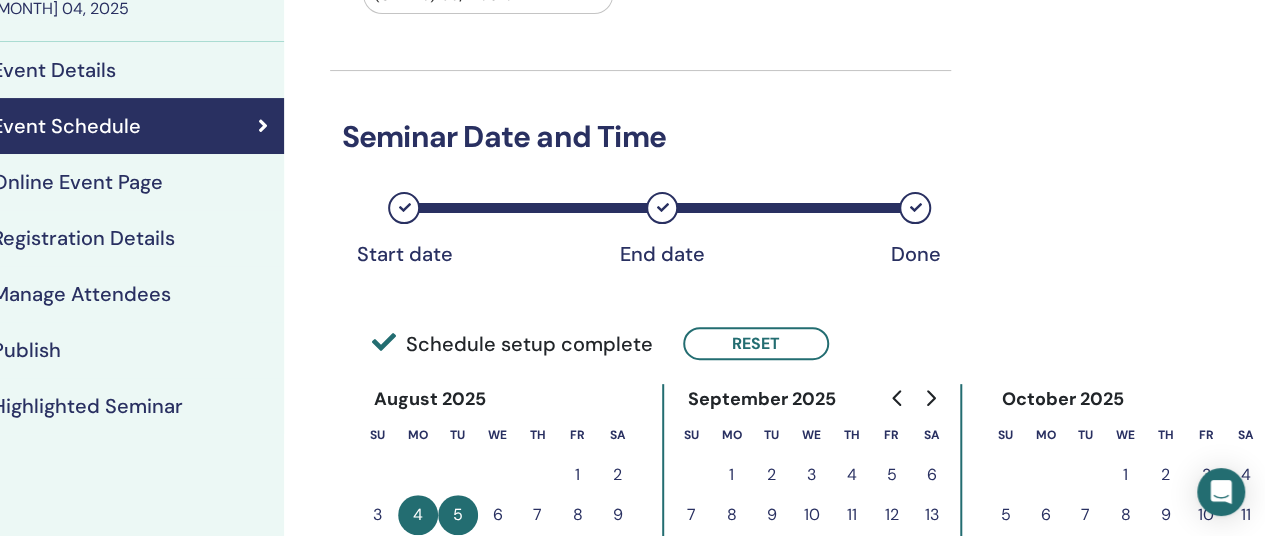 scroll, scrollTop: 240, scrollLeft: 138, axis: both 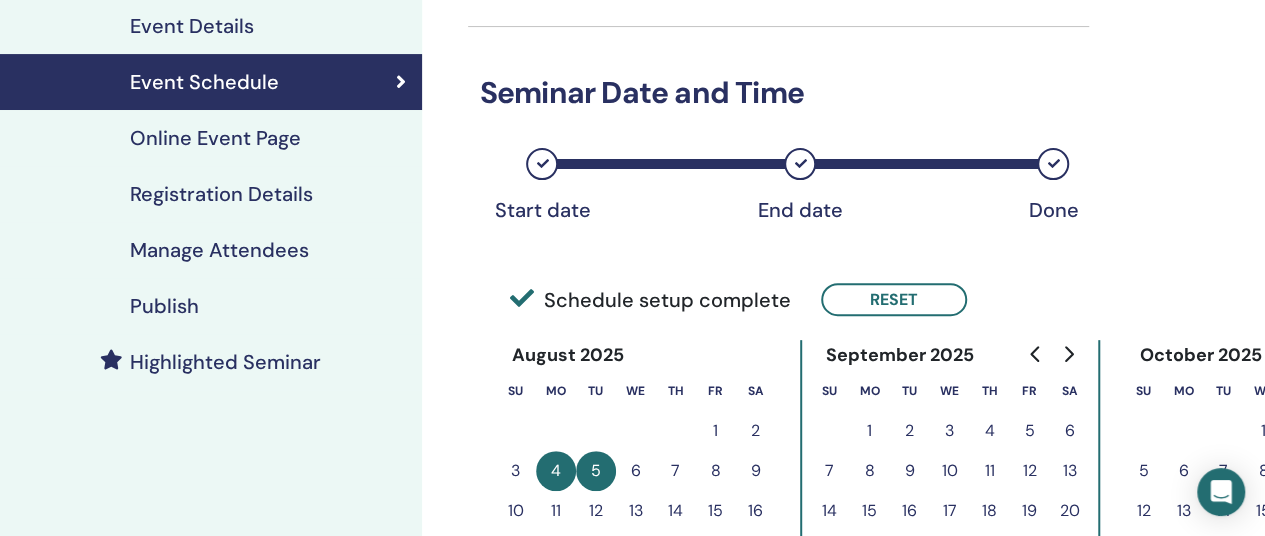 click on "Online Event Page" at bounding box center (215, 138) 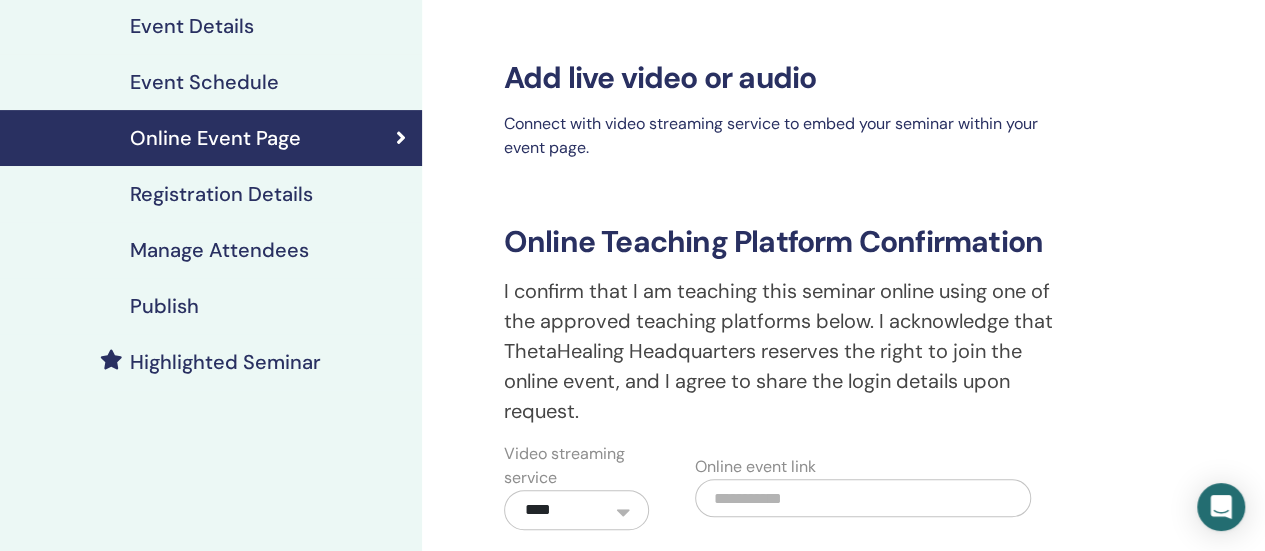 click on "**********" at bounding box center [855, 229] 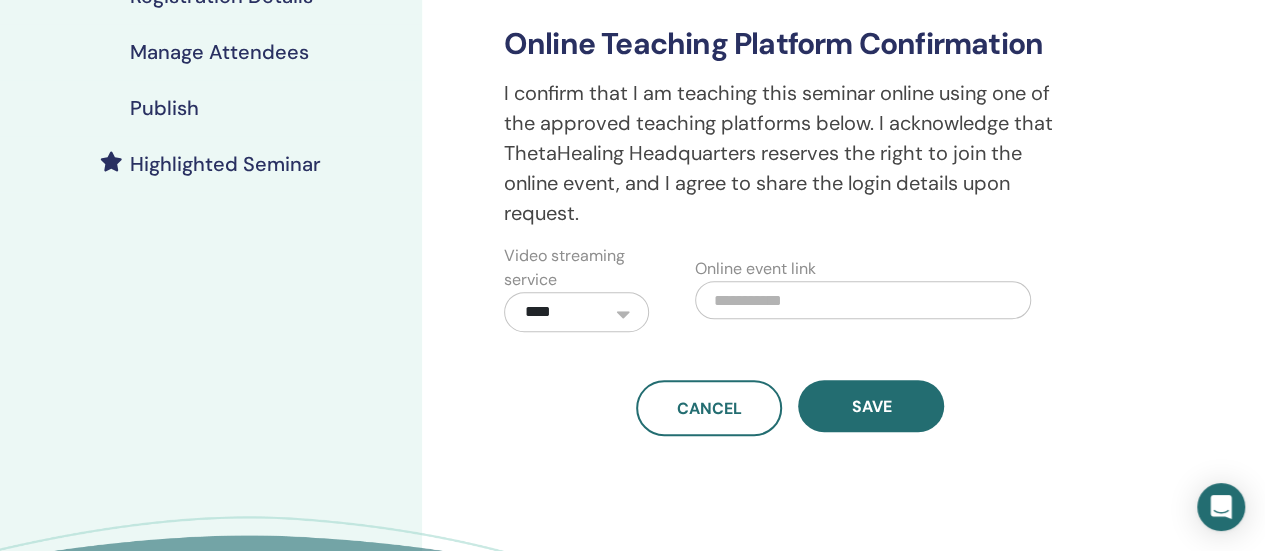 scroll, scrollTop: 440, scrollLeft: 0, axis: vertical 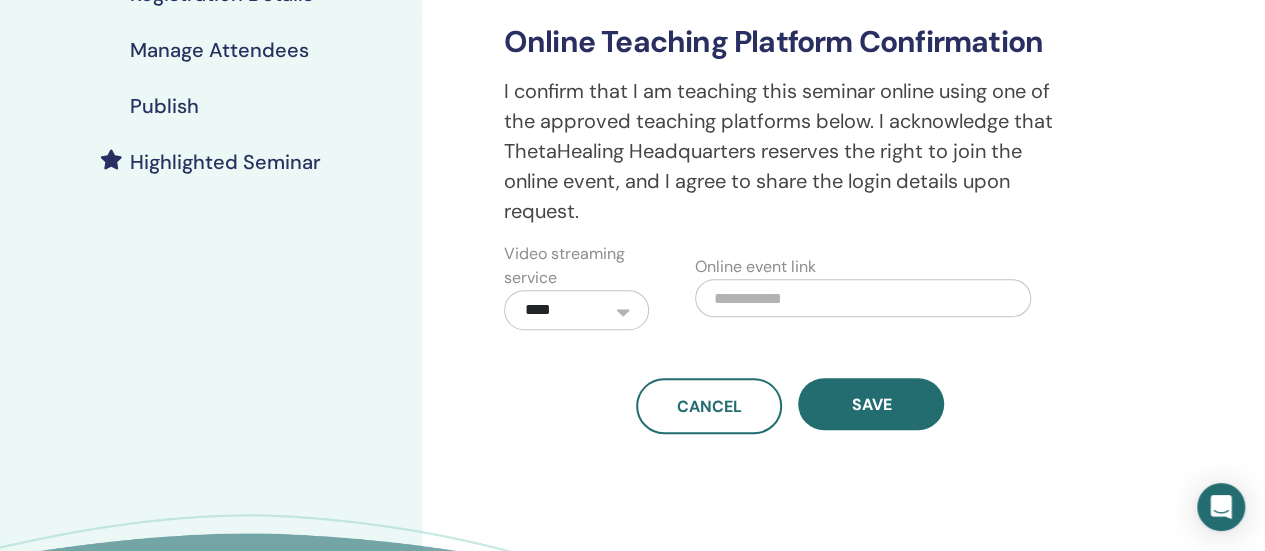 click at bounding box center (863, 298) 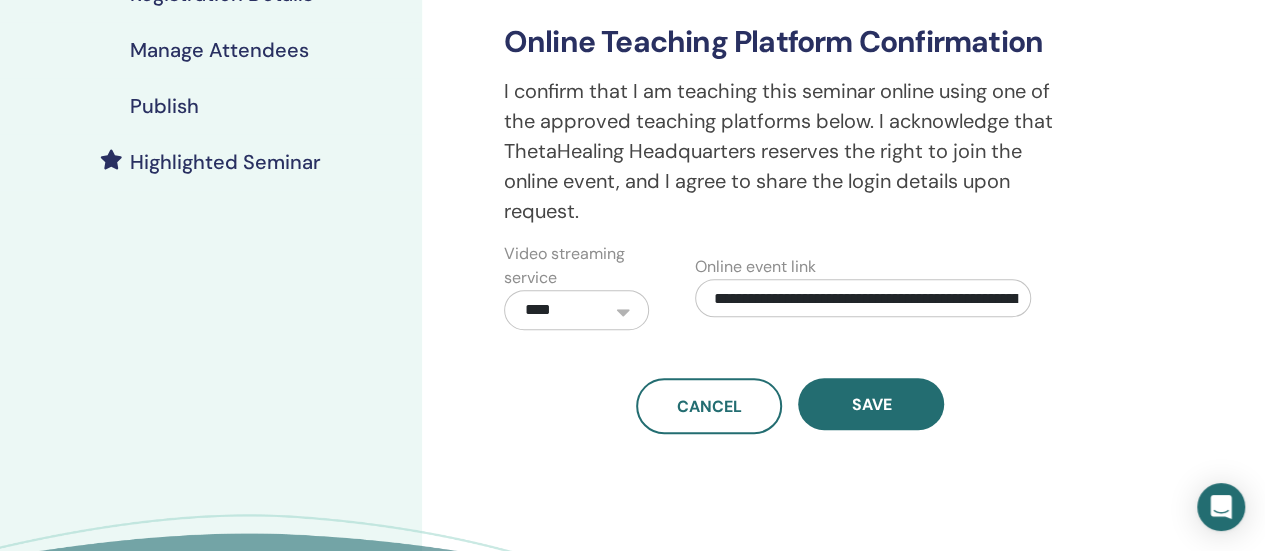 scroll, scrollTop: 0, scrollLeft: 12316, axis: horizontal 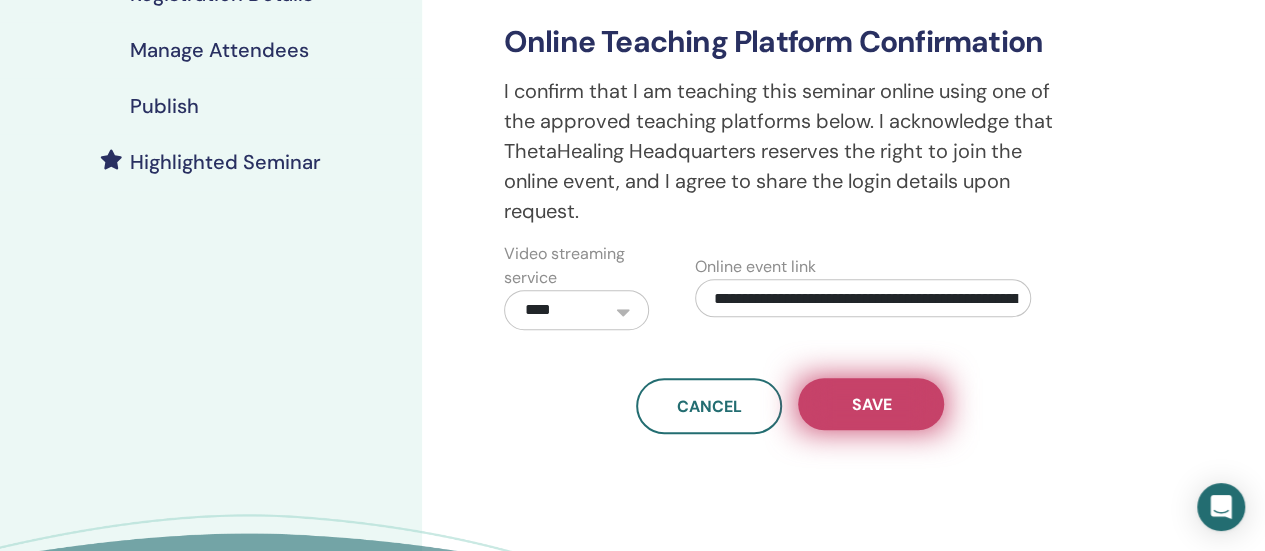 click on "Save" at bounding box center [871, 404] 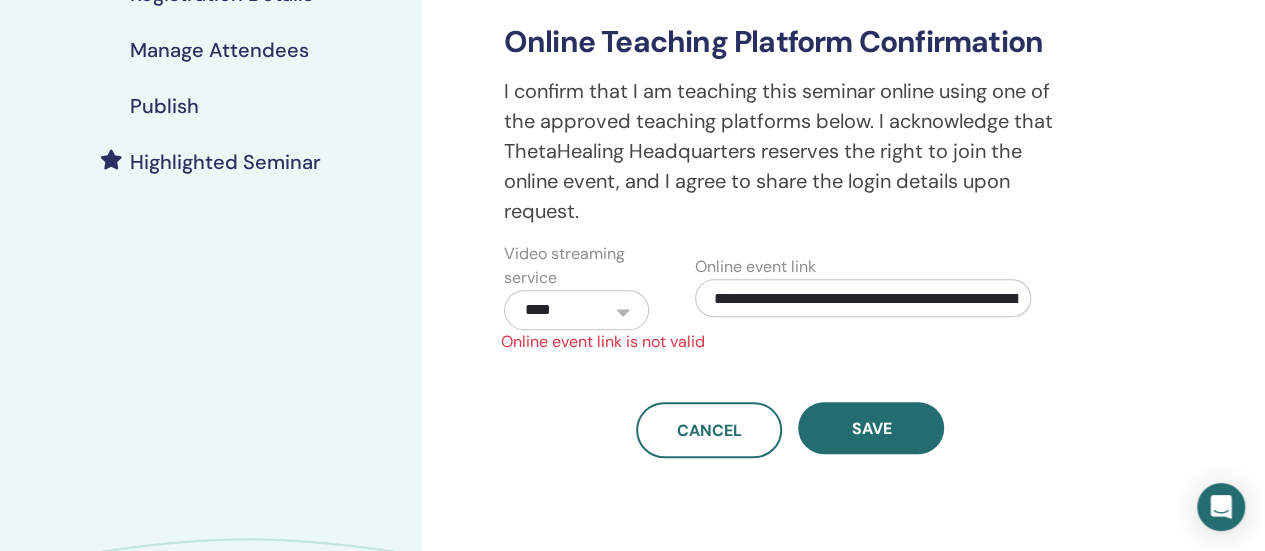 click at bounding box center [863, 298] 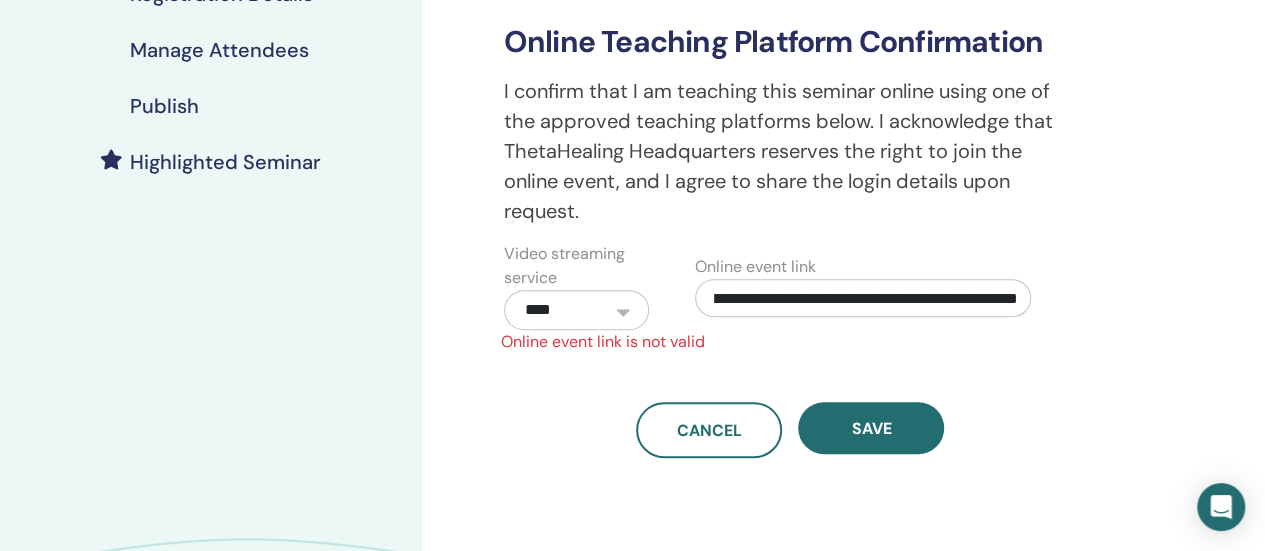 scroll, scrollTop: 0, scrollLeft: 12028, axis: horizontal 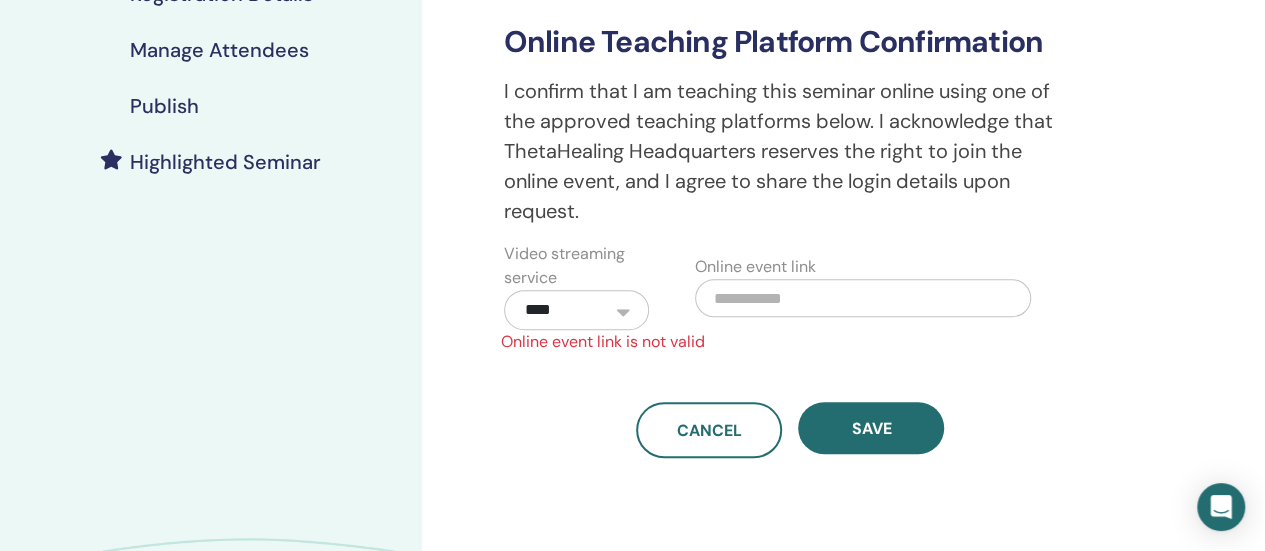 paste on "**********" 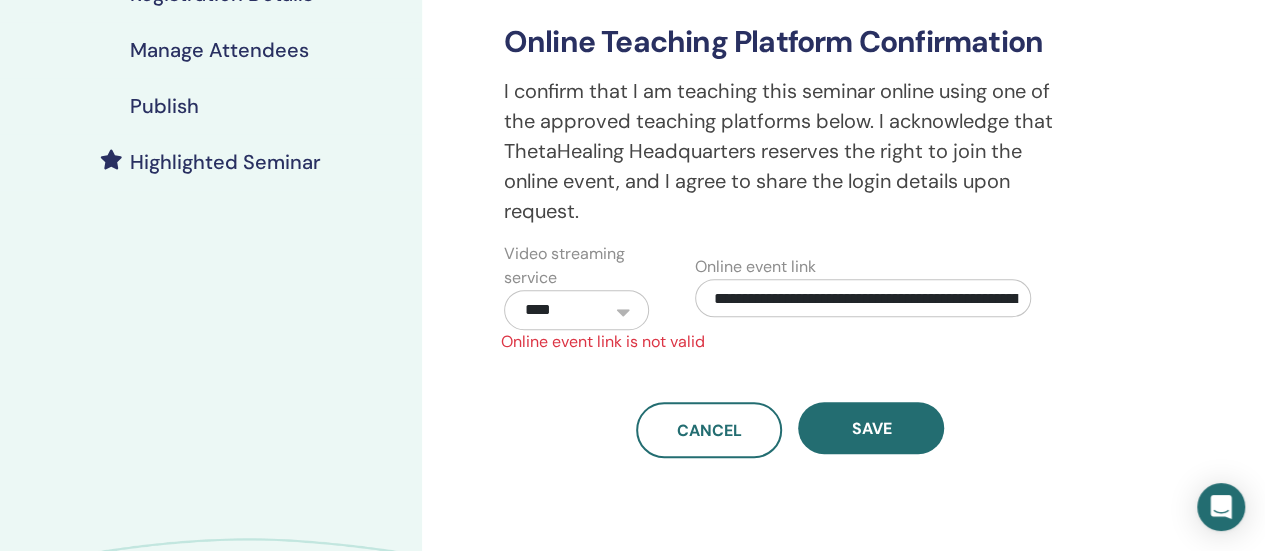 scroll, scrollTop: 0, scrollLeft: 12316, axis: horizontal 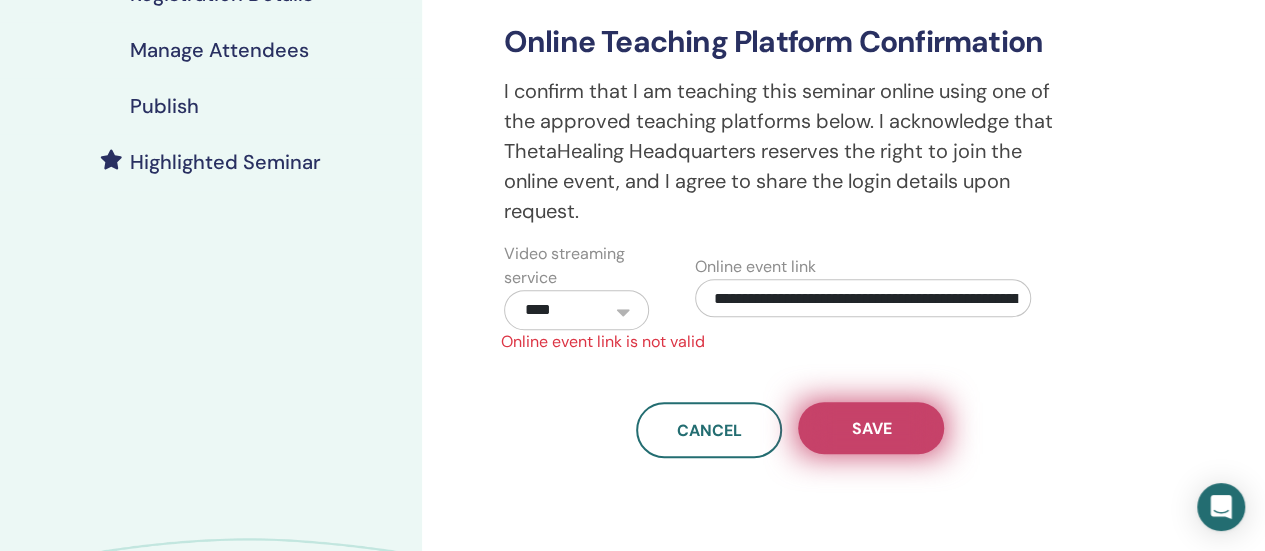 click on "Save" at bounding box center (871, 428) 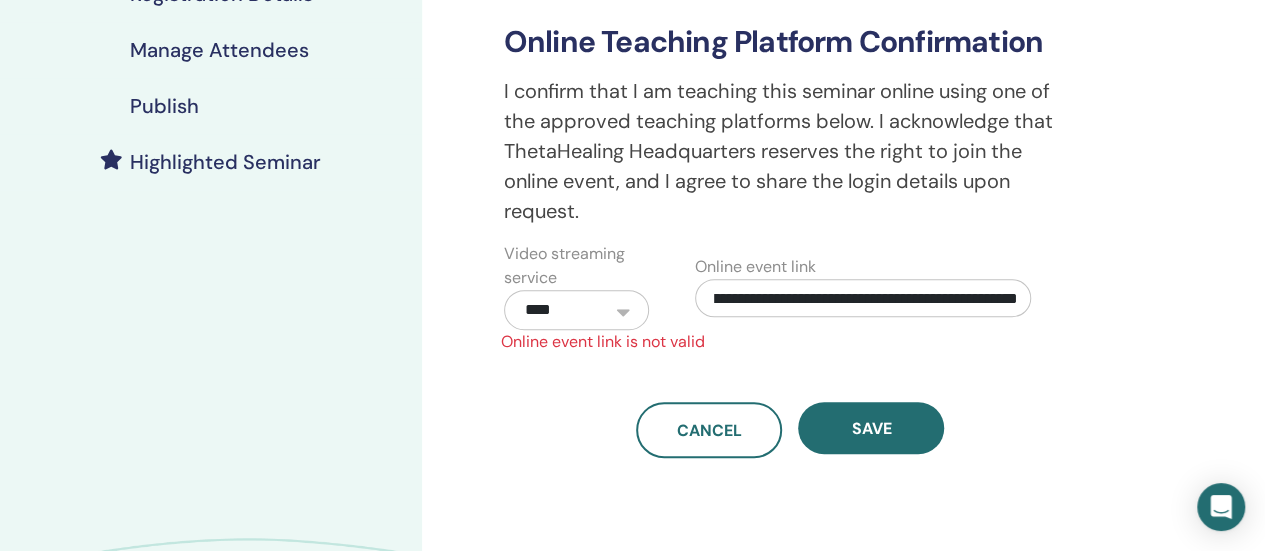 scroll, scrollTop: 0, scrollLeft: 12316, axis: horizontal 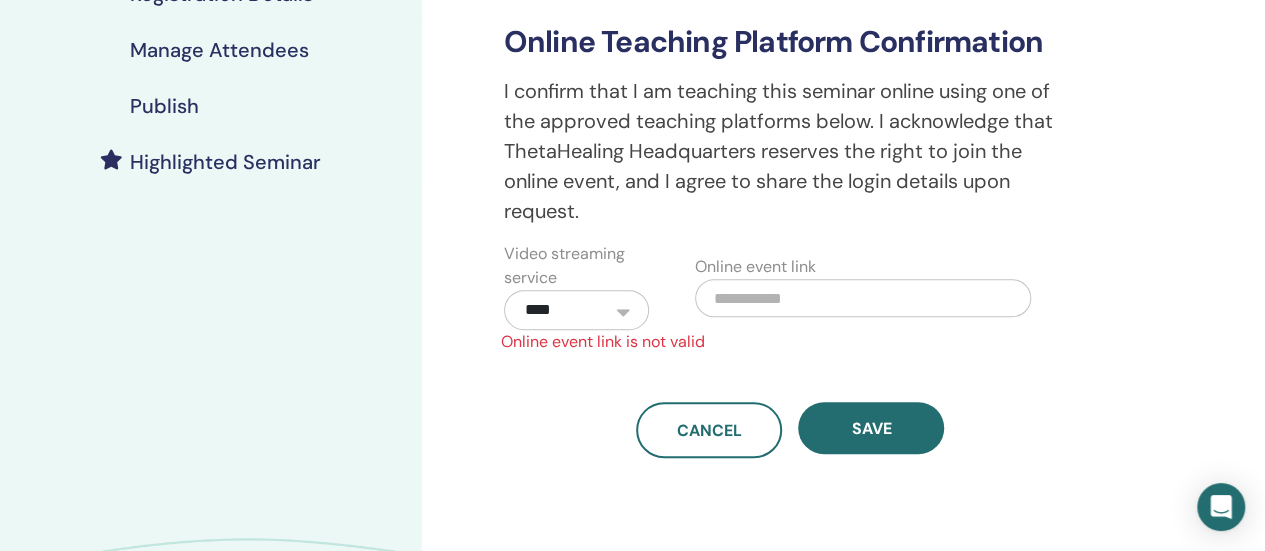 paste on "**********" 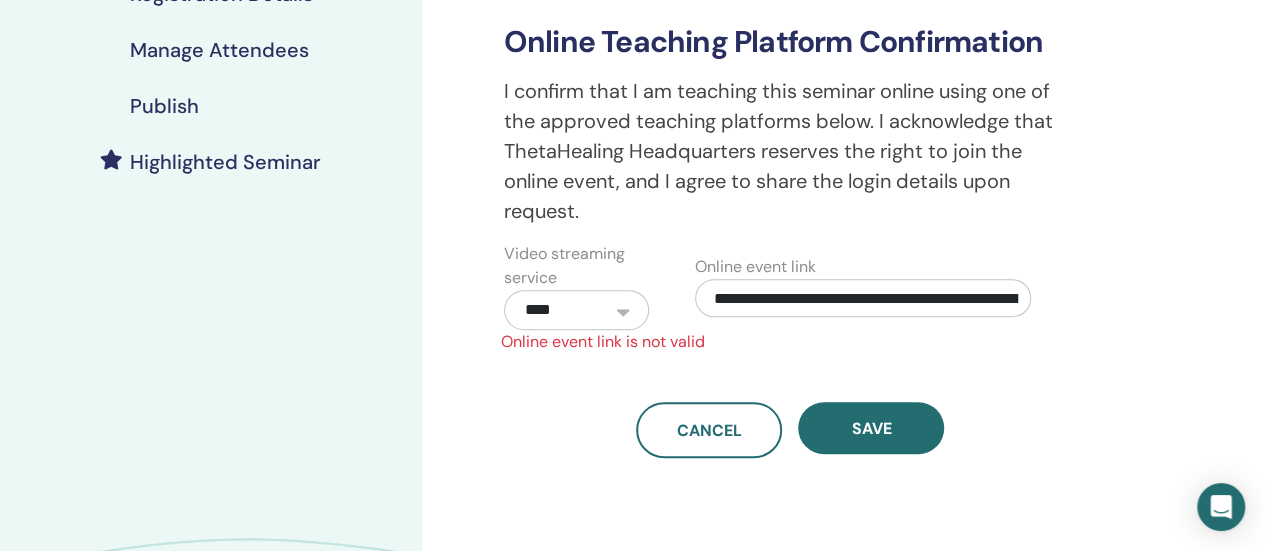 scroll, scrollTop: 0, scrollLeft: 338, axis: horizontal 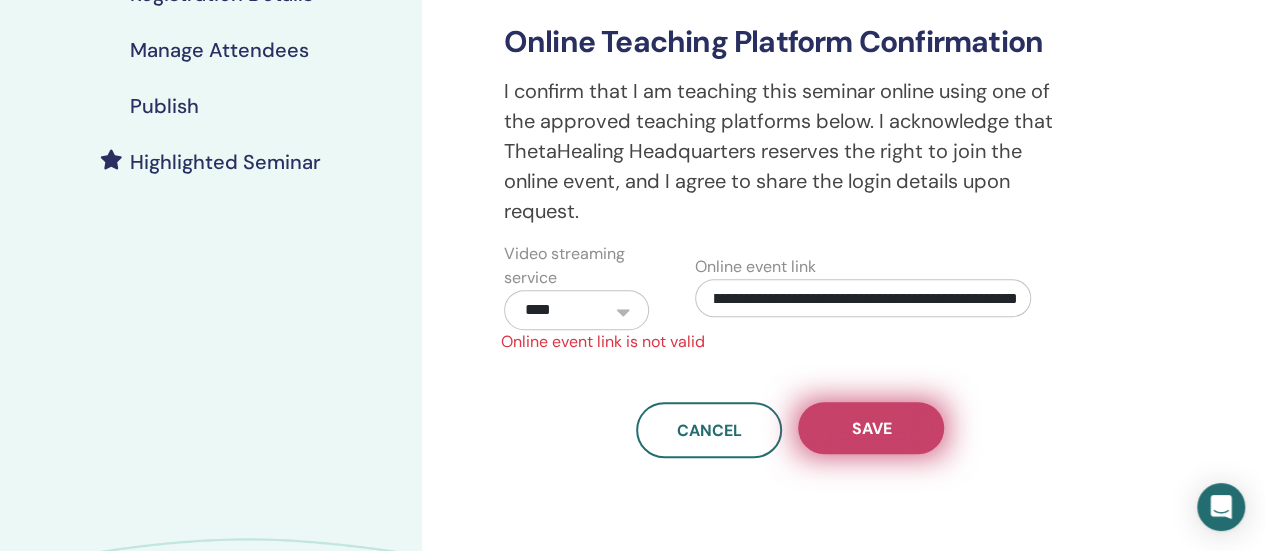 type on "**********" 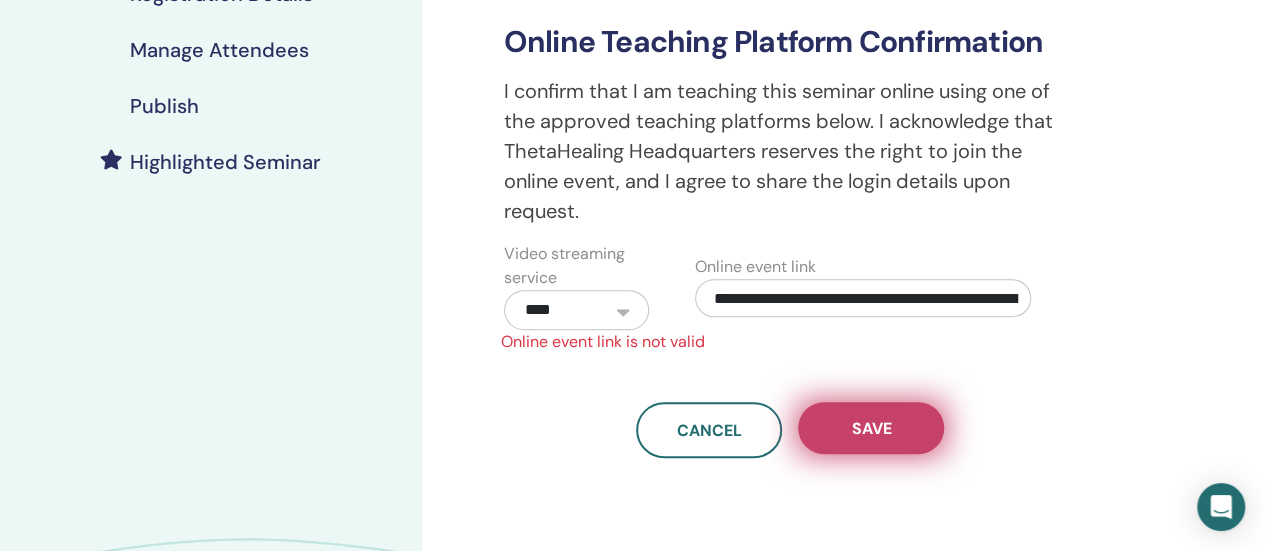 click on "Save" at bounding box center [871, 428] 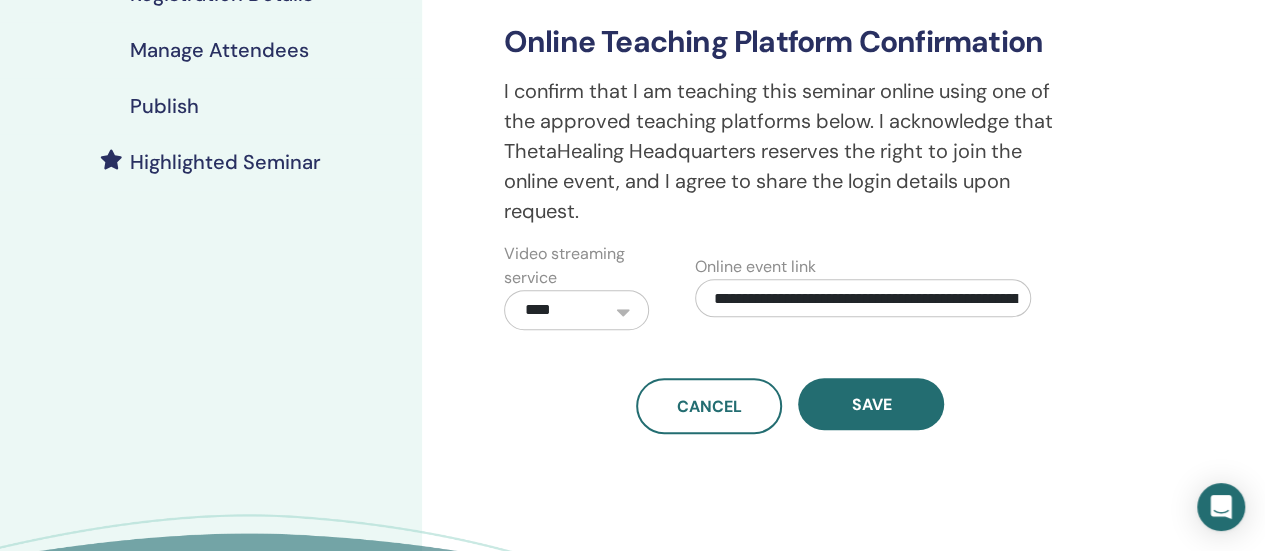 click on "**********" at bounding box center [855, 29] 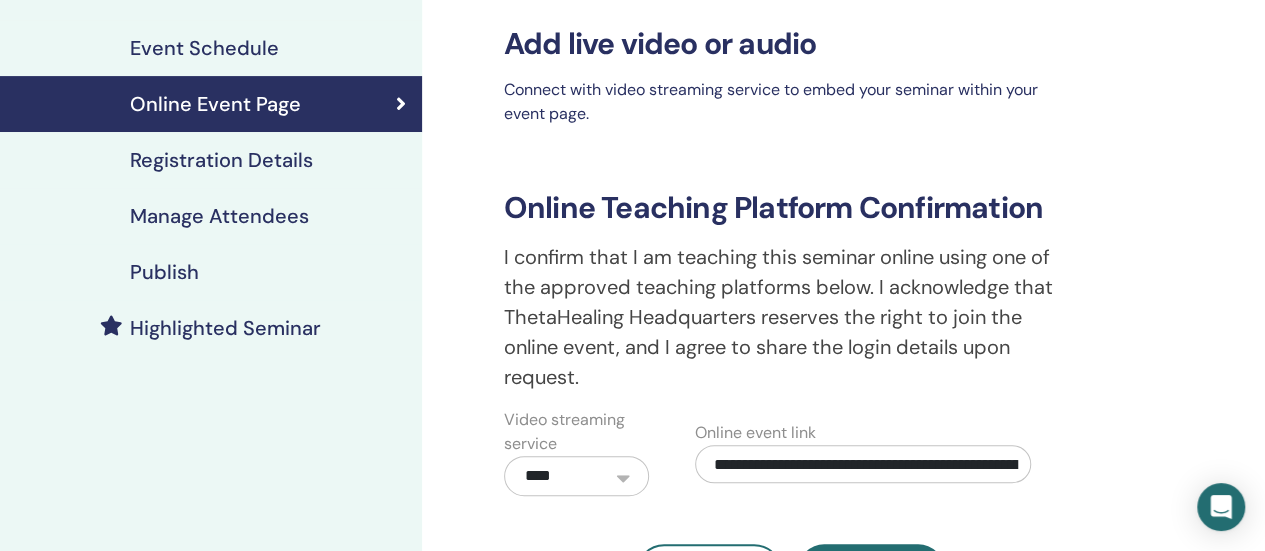 scroll, scrollTop: 240, scrollLeft: 0, axis: vertical 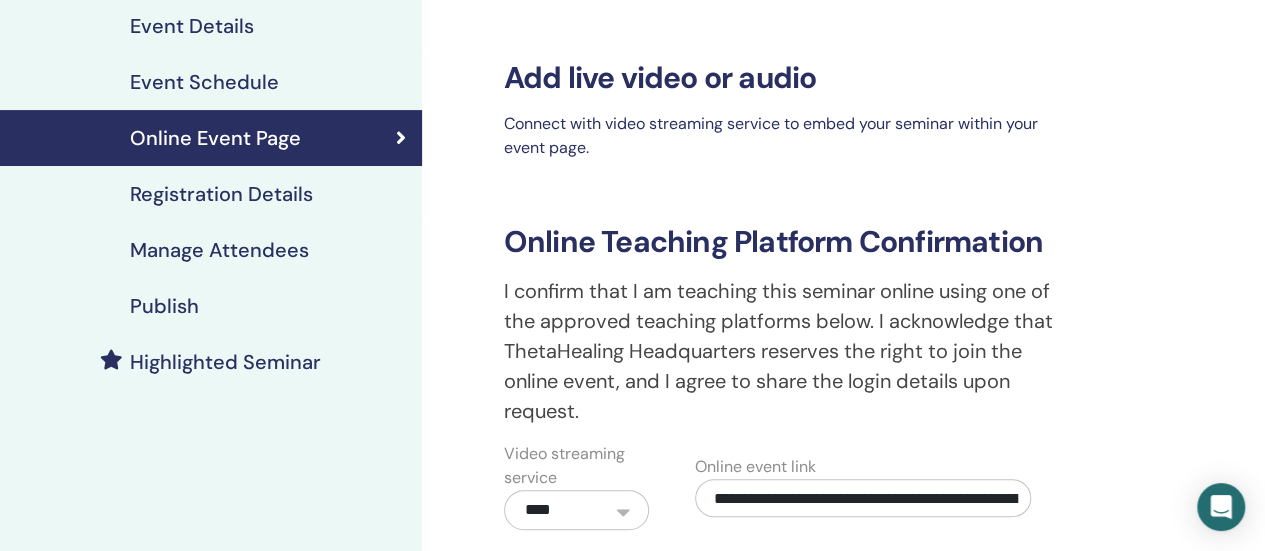 click on "Registration Details" at bounding box center (211, 194) 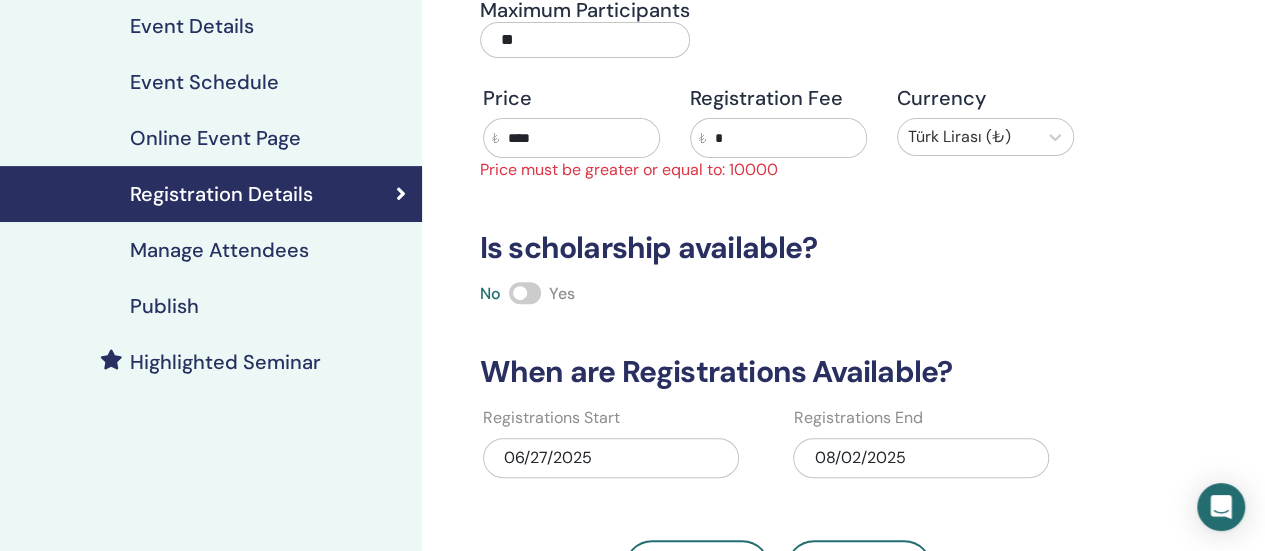 click on "****" at bounding box center [579, 138] 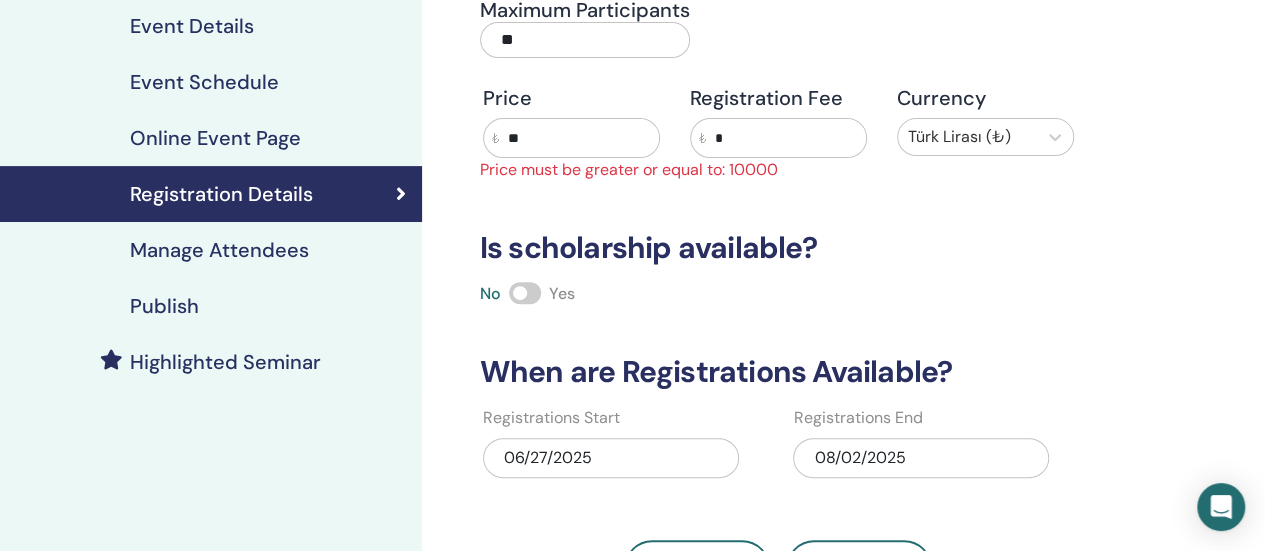type on "*" 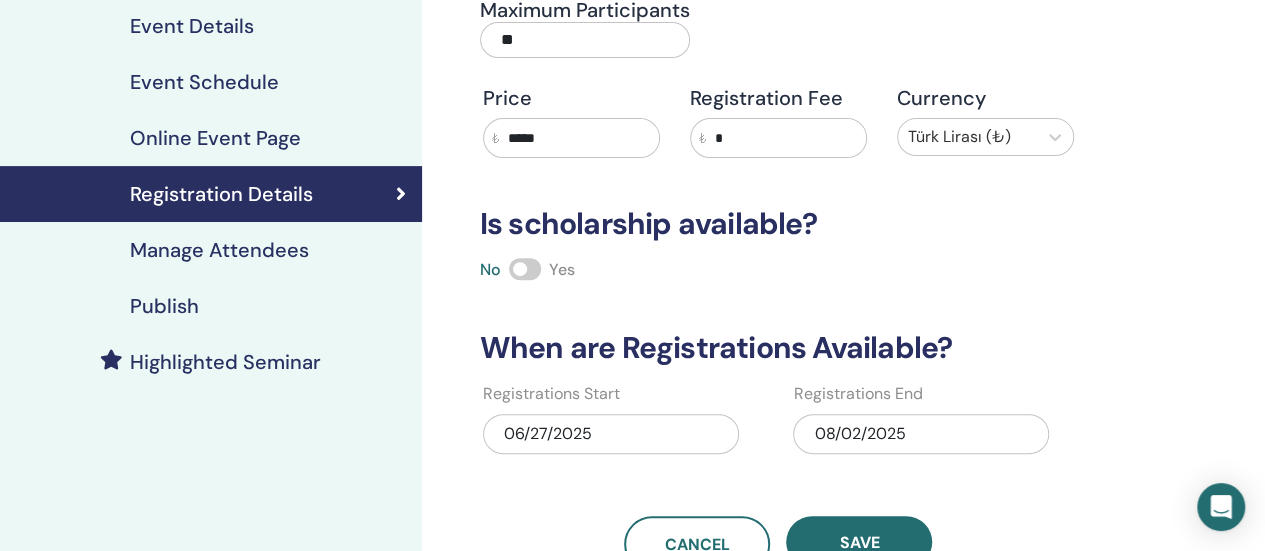 type on "*****" 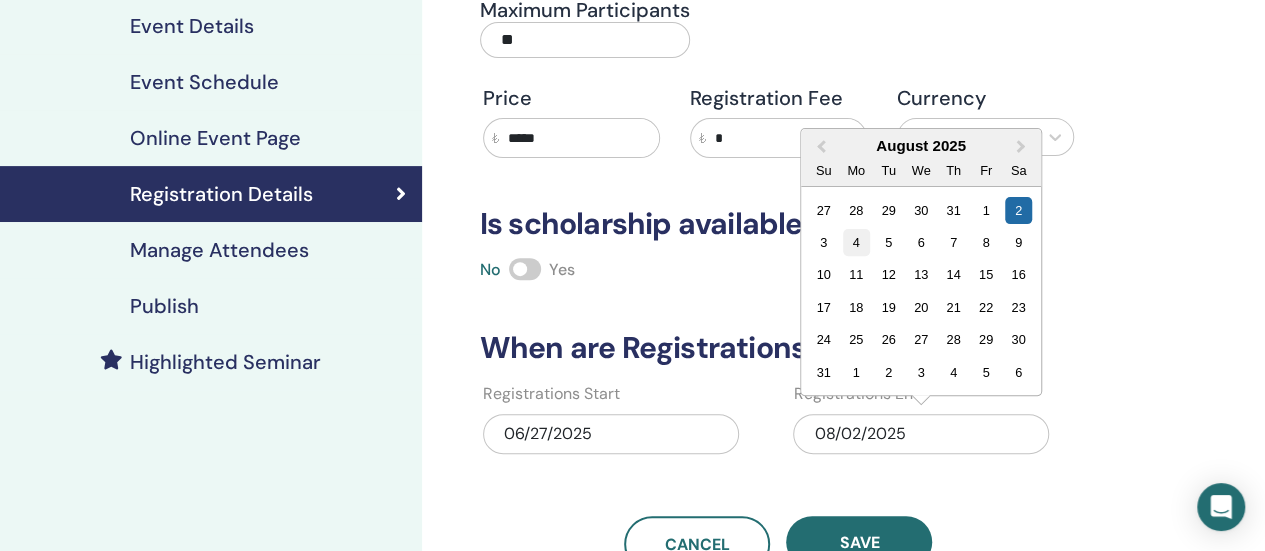 click on "4" at bounding box center [856, 242] 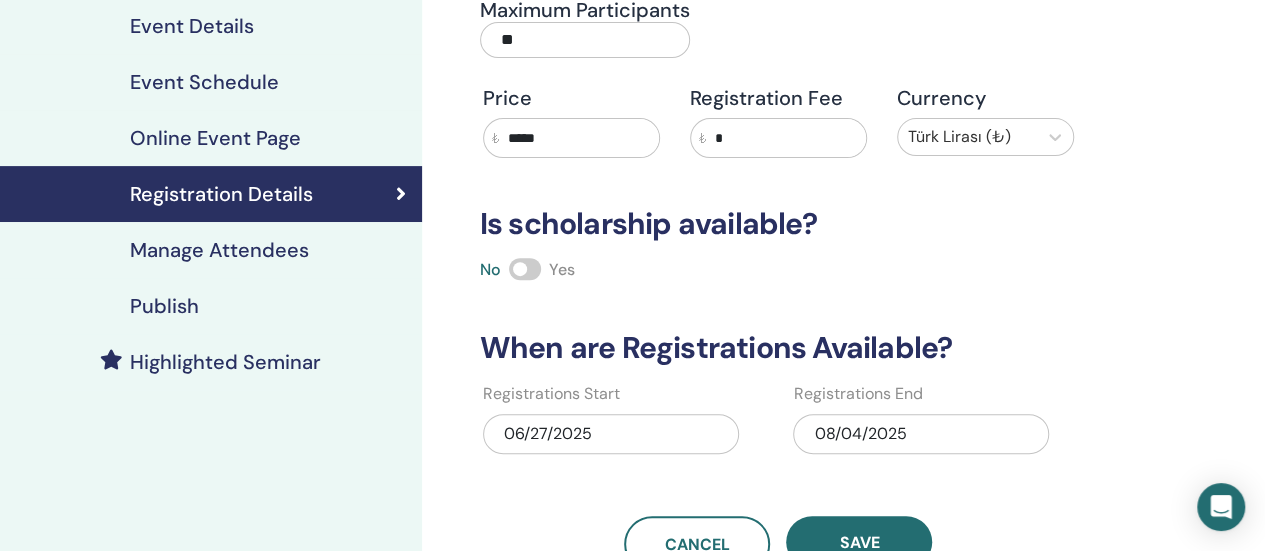 click on "08/04/2025" at bounding box center (921, 434) 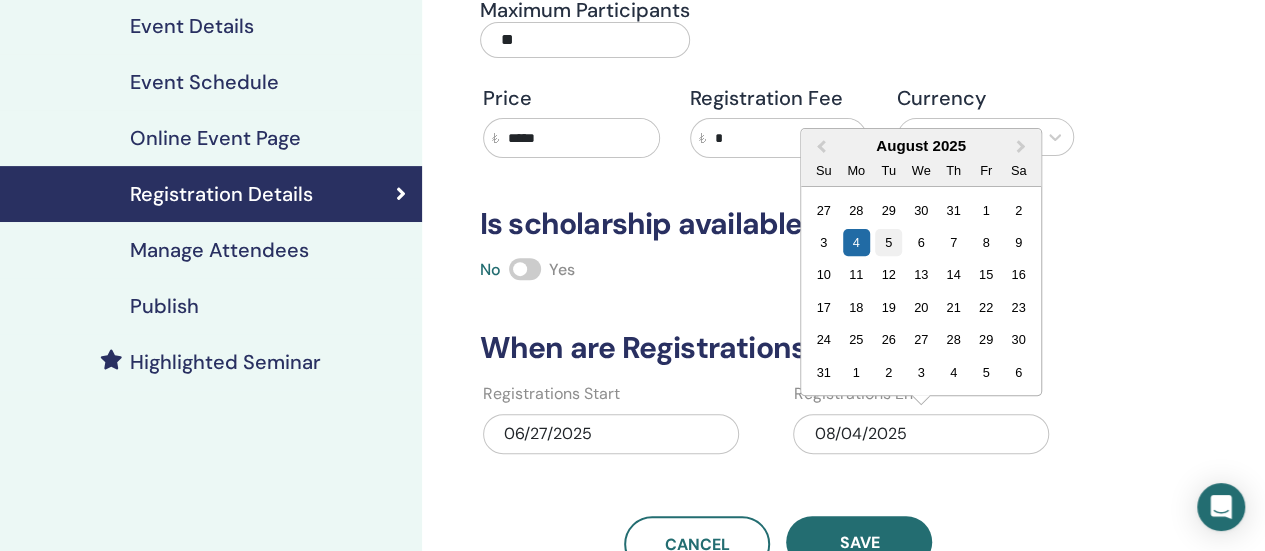 click on "5" at bounding box center (888, 242) 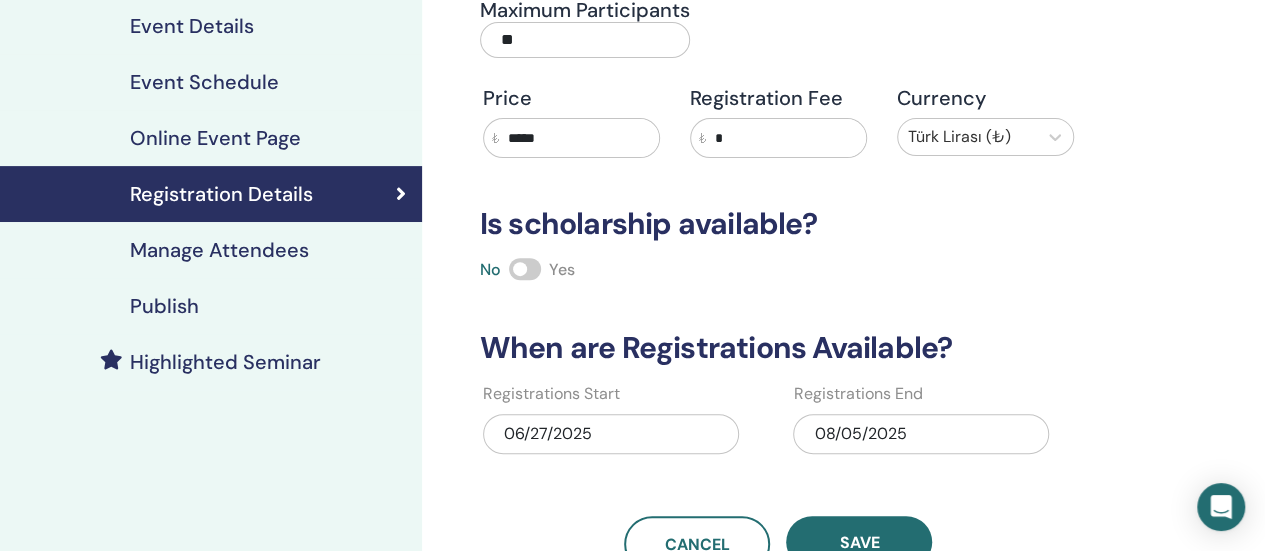 click on "Registration details Type Online Maximum Participants ** Price ₺ ***** Registration Fee ₺ * Currency Türk Lirası (₺) Is scholarship available? No Yes When are Registrations Available? Registrations Start 06/27/2025 Registrations End 08/05/2025 Cancel Save" at bounding box center (843, 338) 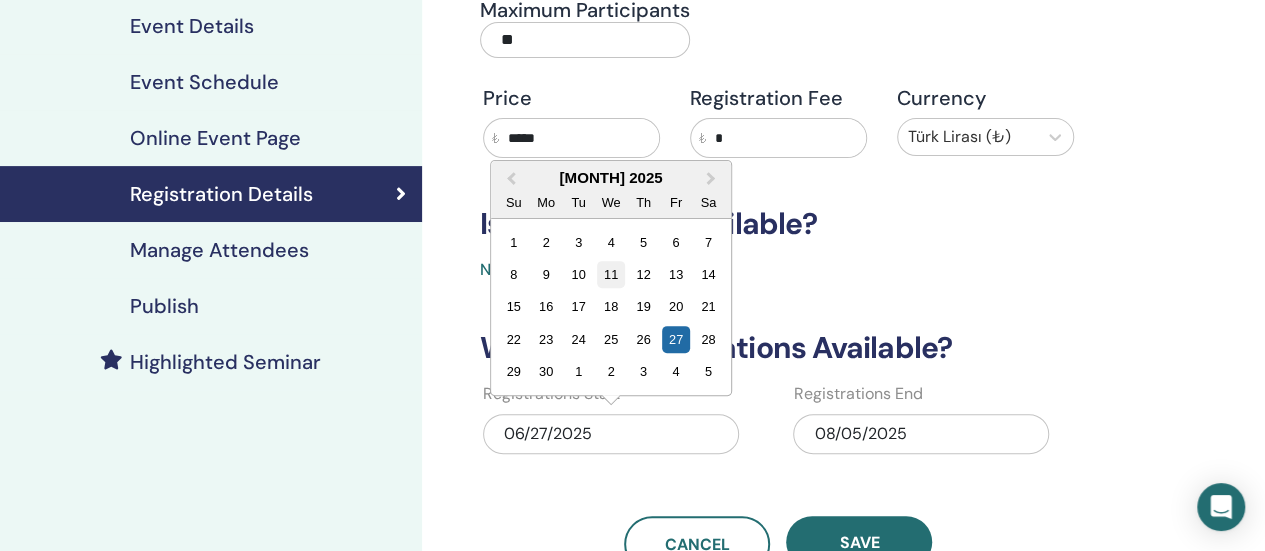 click on "11" at bounding box center (610, 274) 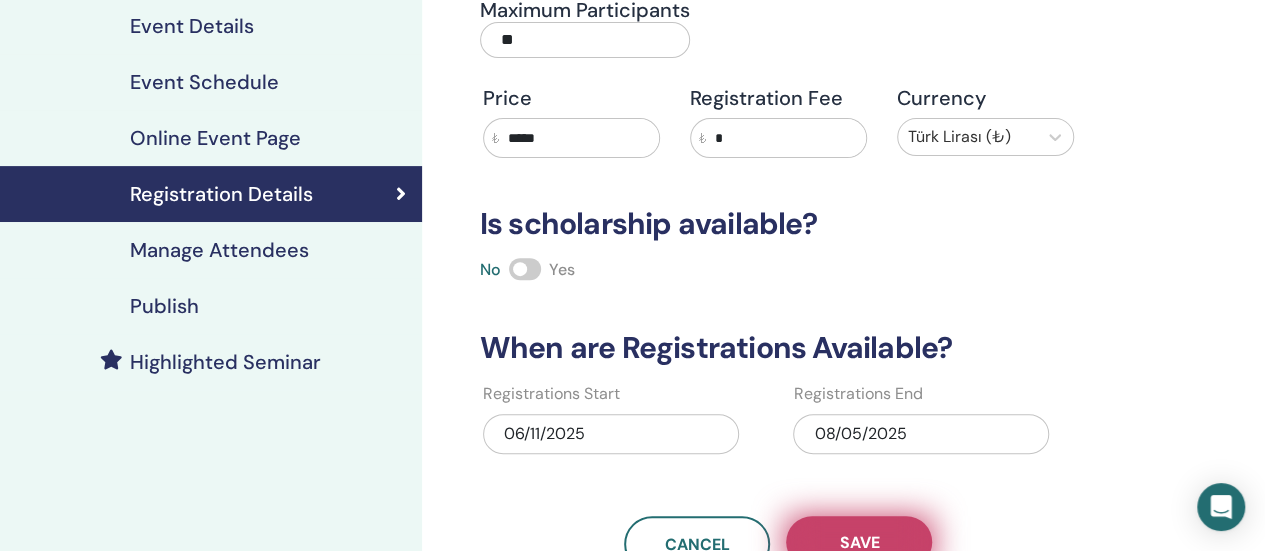 click on "Save" at bounding box center [859, 542] 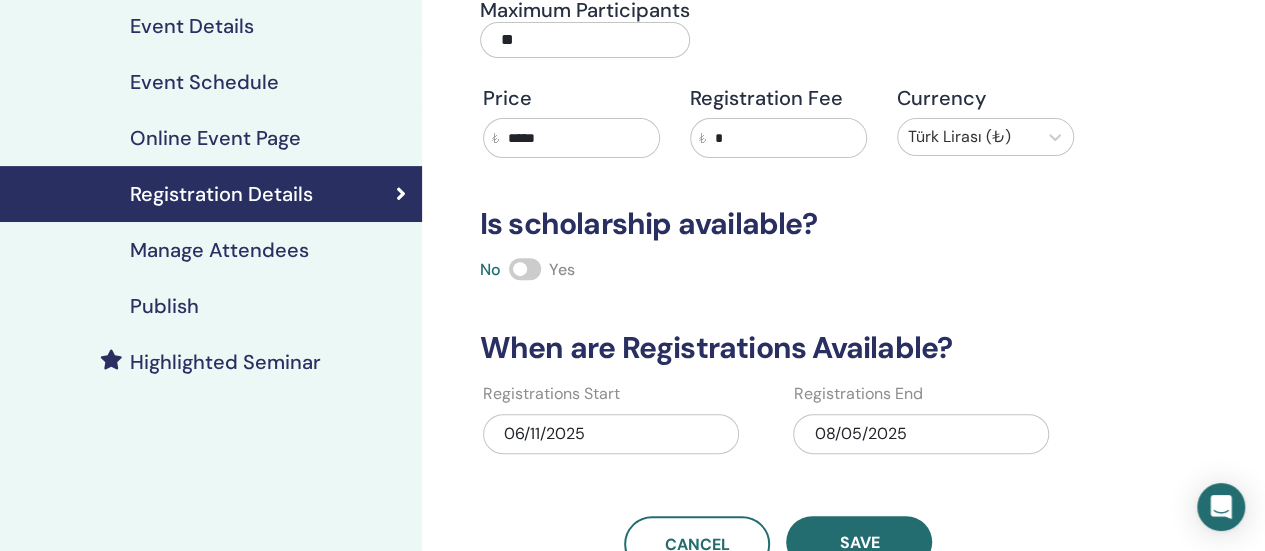 click on "Manage Attendees" at bounding box center (219, 250) 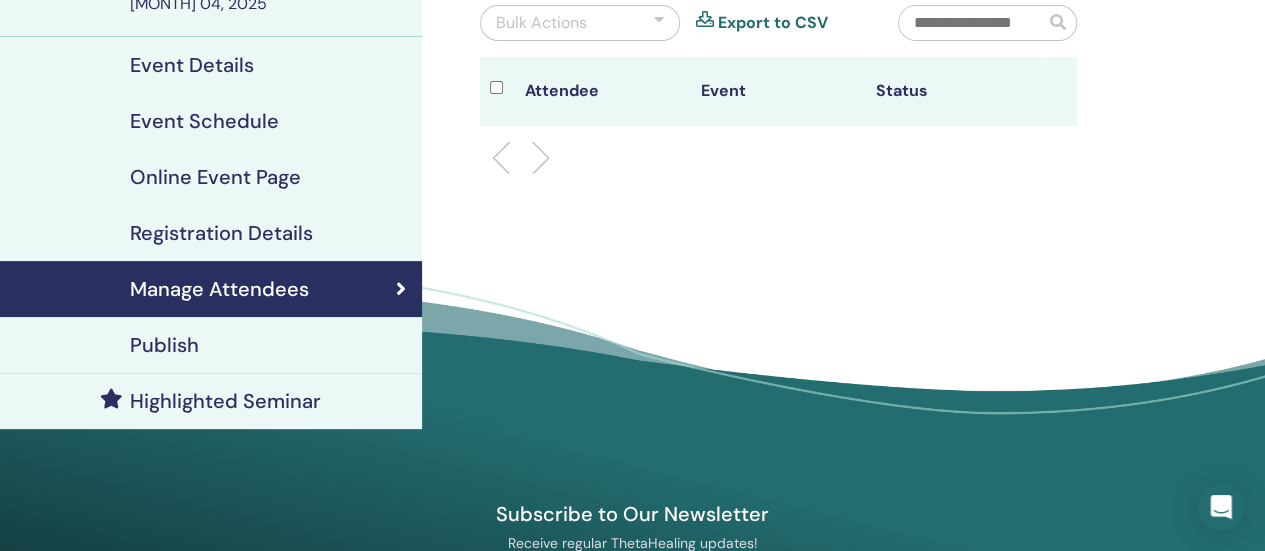 scroll, scrollTop: 207, scrollLeft: 0, axis: vertical 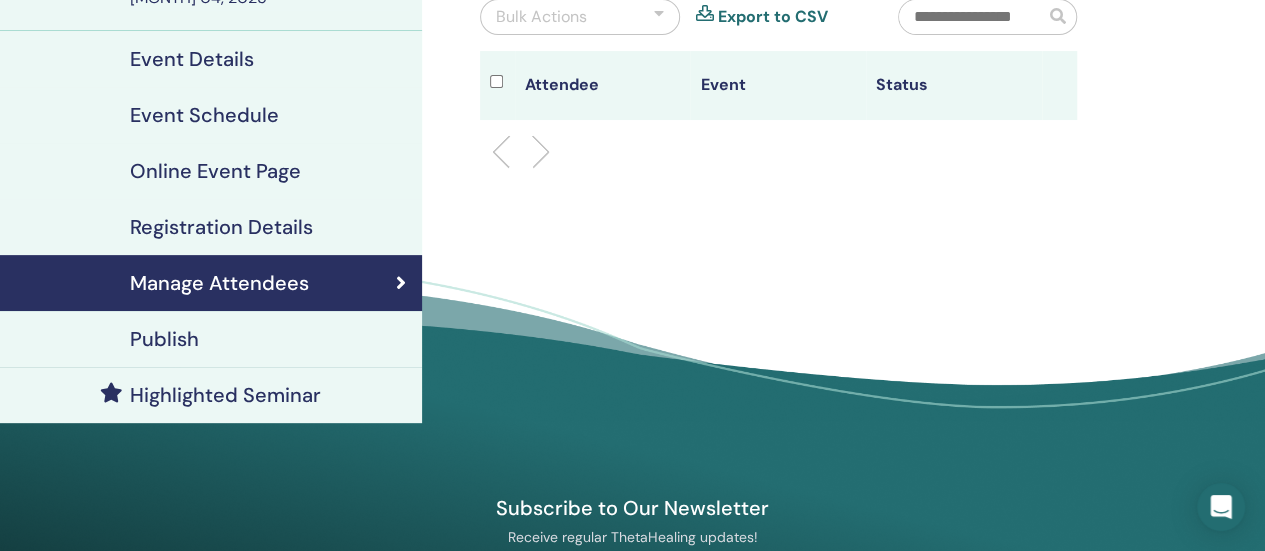 click on "Publish" at bounding box center (164, 339) 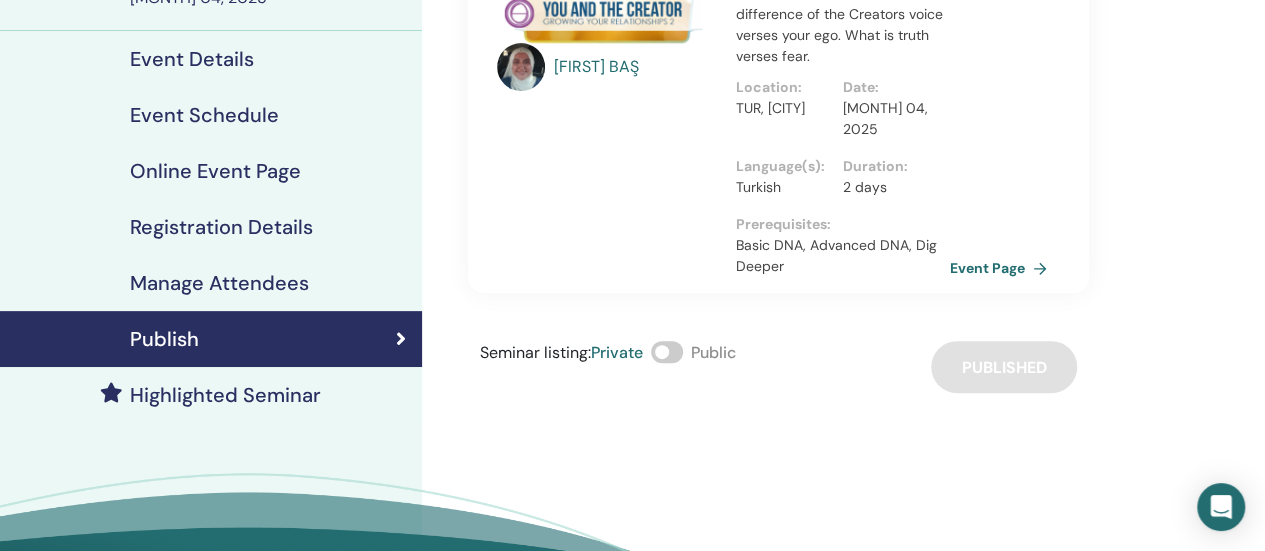 click at bounding box center [667, 352] 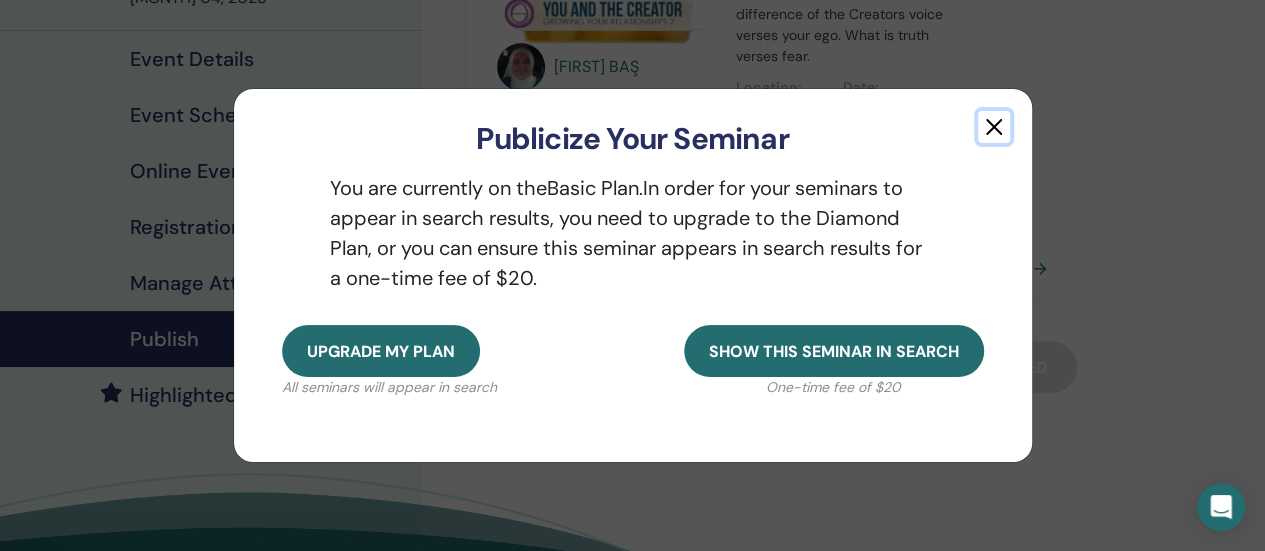 click at bounding box center (994, 127) 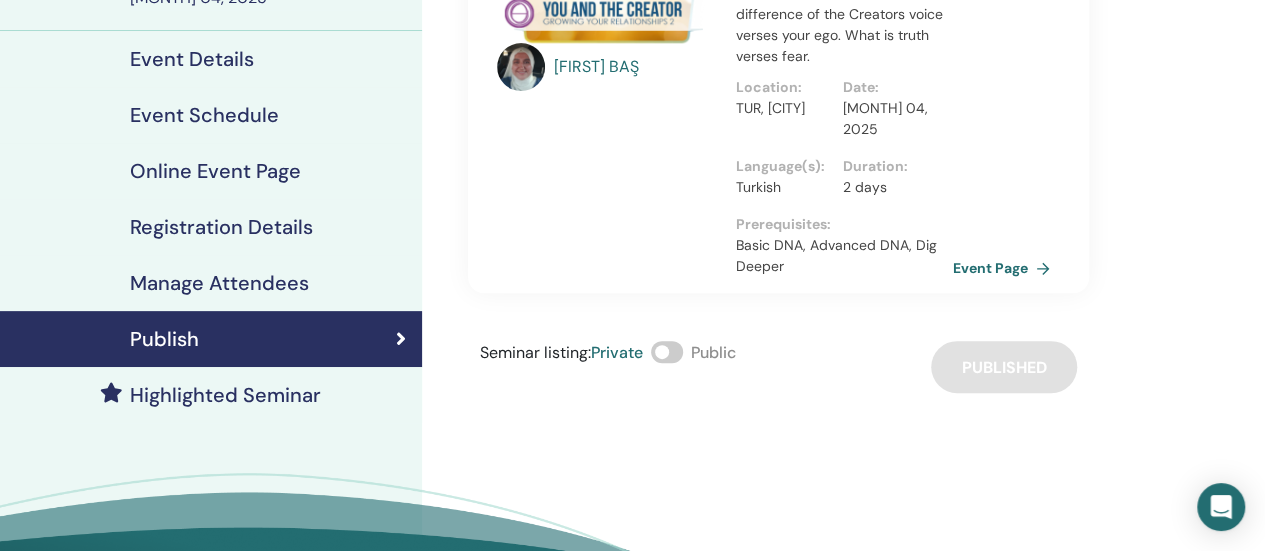 click on "Event Page" at bounding box center (1005, 268) 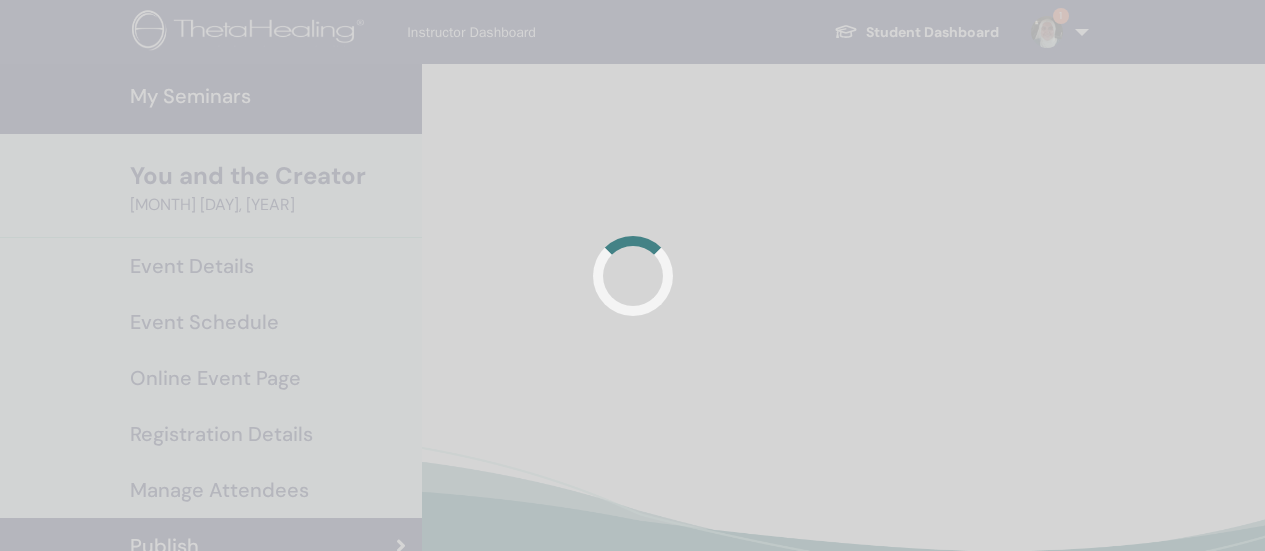 scroll, scrollTop: 207, scrollLeft: 0, axis: vertical 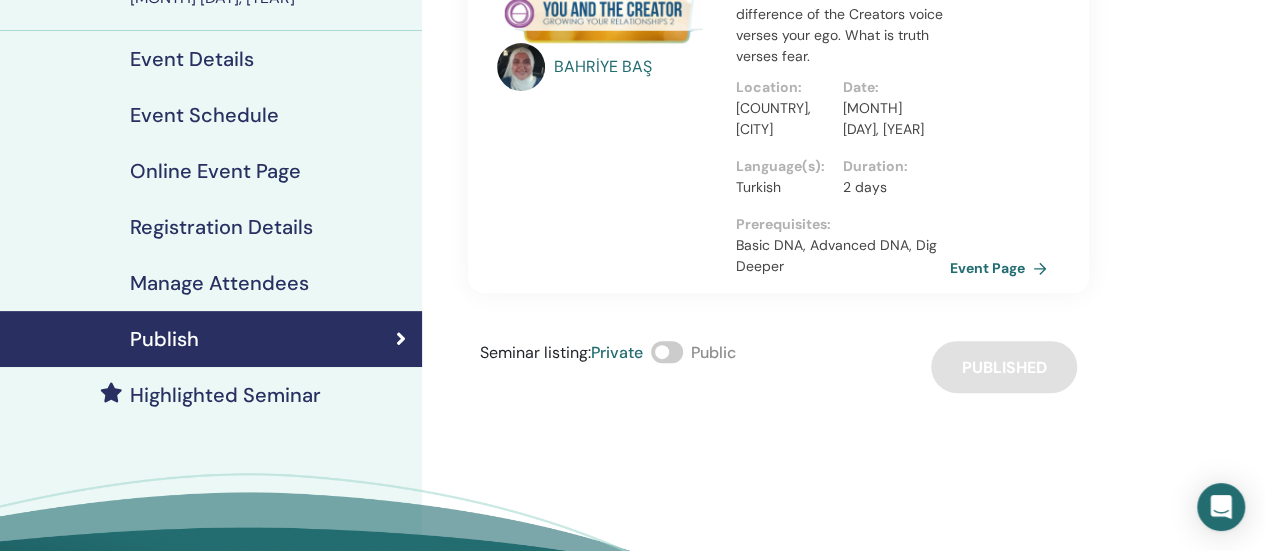 click on "BAHRİYE   BAŞ You and the Creator with BAHRİYE BAŞ Learn to understand the difference of the Creators voice verses your ego. What is truth verses fear. Location : TUR, Bursa Date : August 04, 2025 Language(s) : Turkish Duration : 2 days Prerequisites : Basic DNA, Advanced DNA, Dig Deeper ₺ 10000.00 Event Page Seminar listing :  Private Public Published" at bounding box center [843, 265] 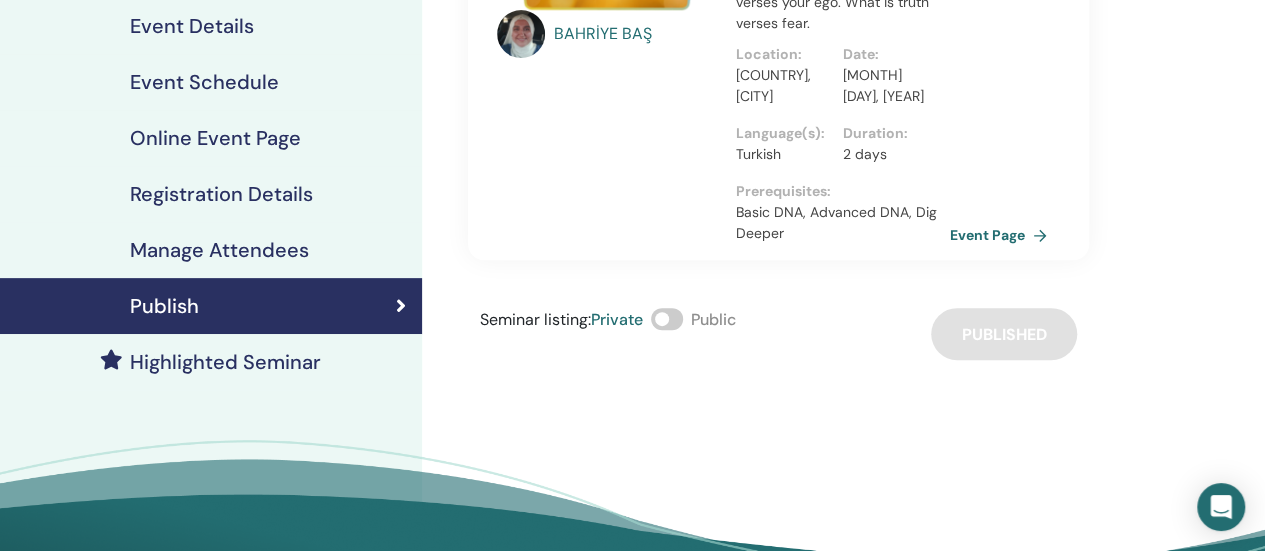 scroll, scrollTop: 280, scrollLeft: 0, axis: vertical 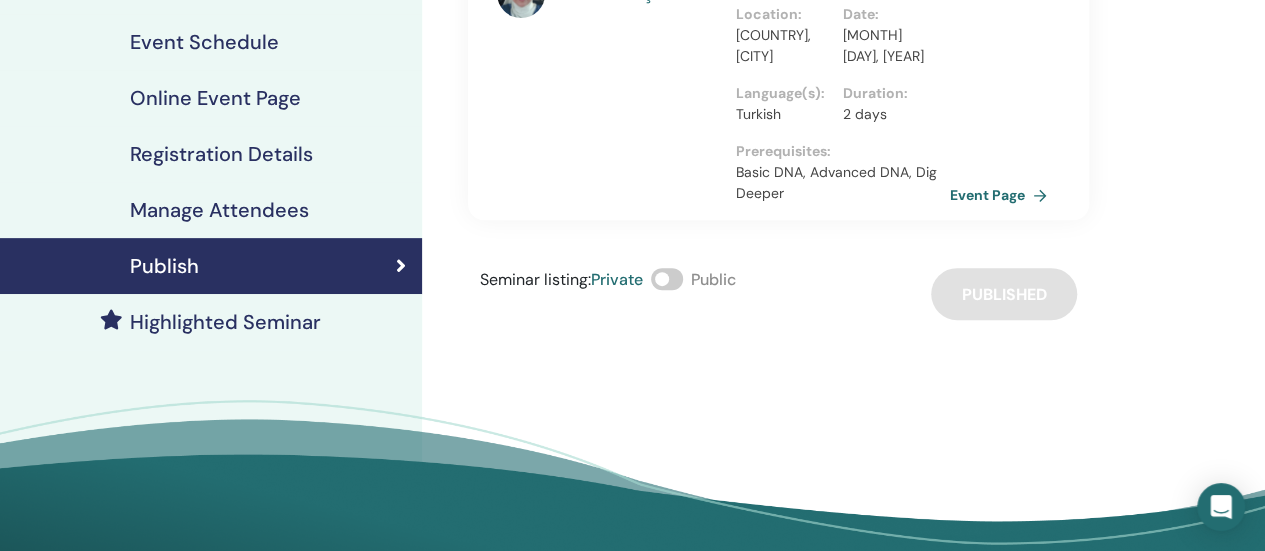 click at bounding box center (667, 279) 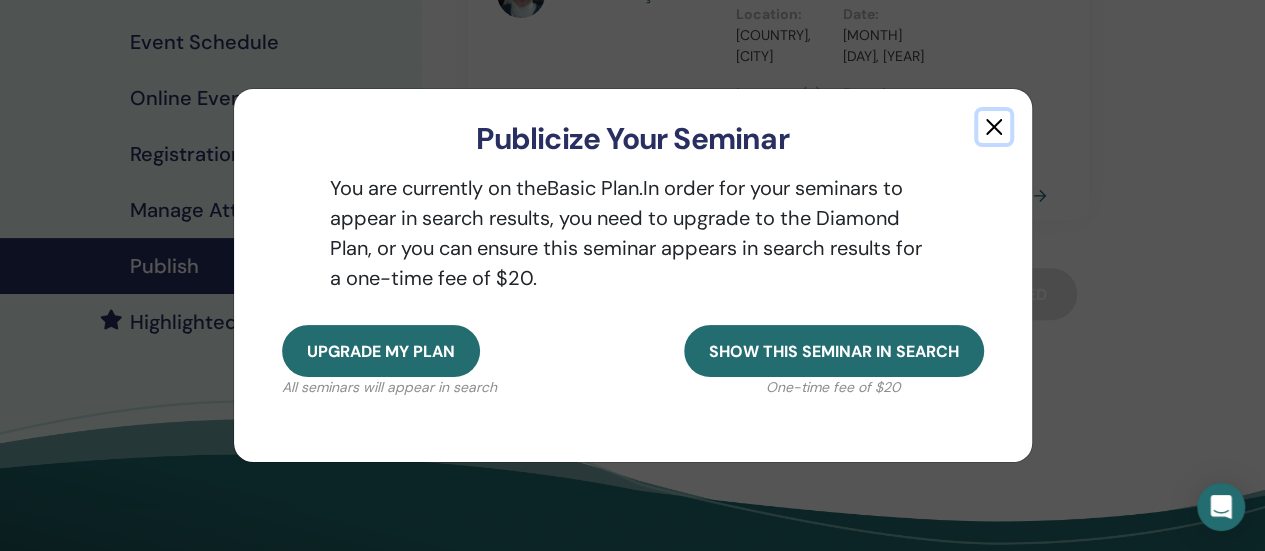 click at bounding box center [994, 127] 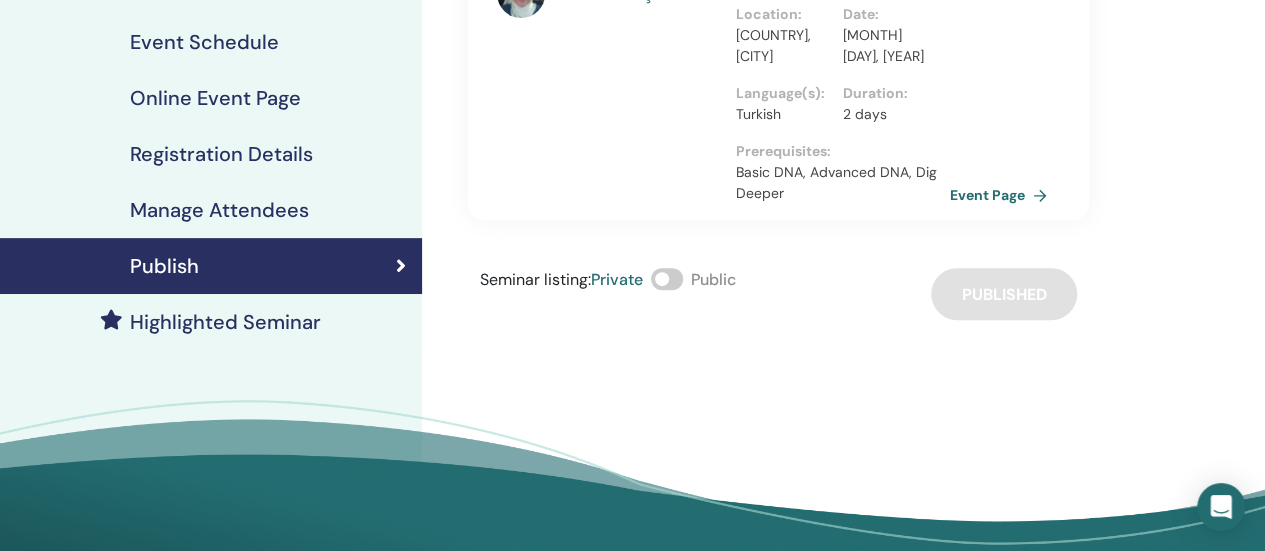 click on "Subscribe to Our Newsletter
Receive regular ThetaHealing updates!
Theta Healing
What is ThetaHealing" at bounding box center [632, 731] 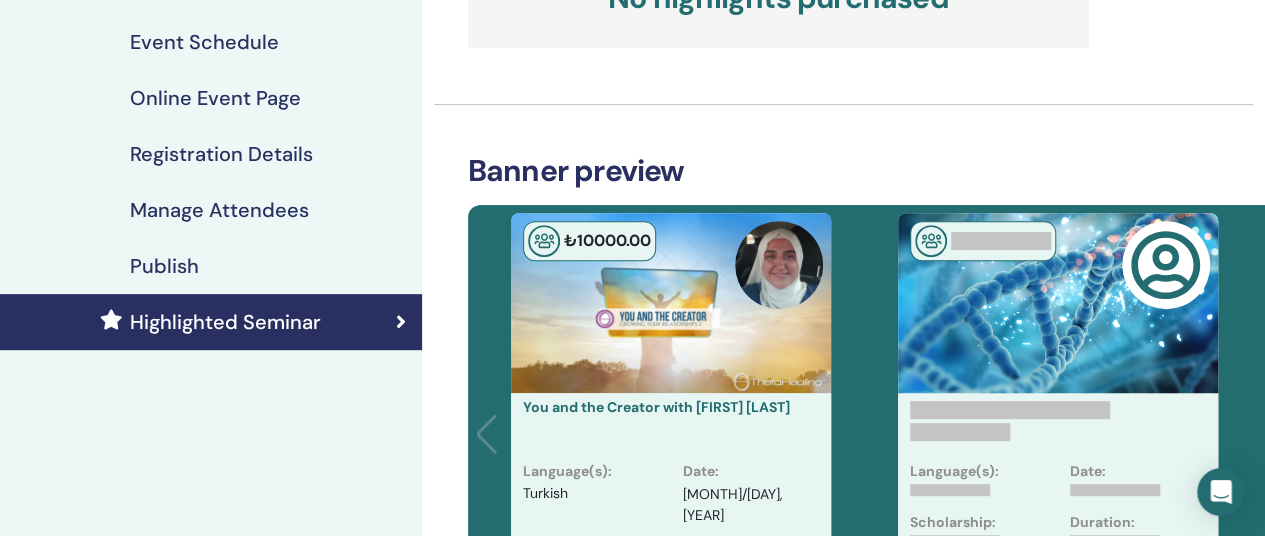click on "₺ 10000 .00" at bounding box center (671, 303) 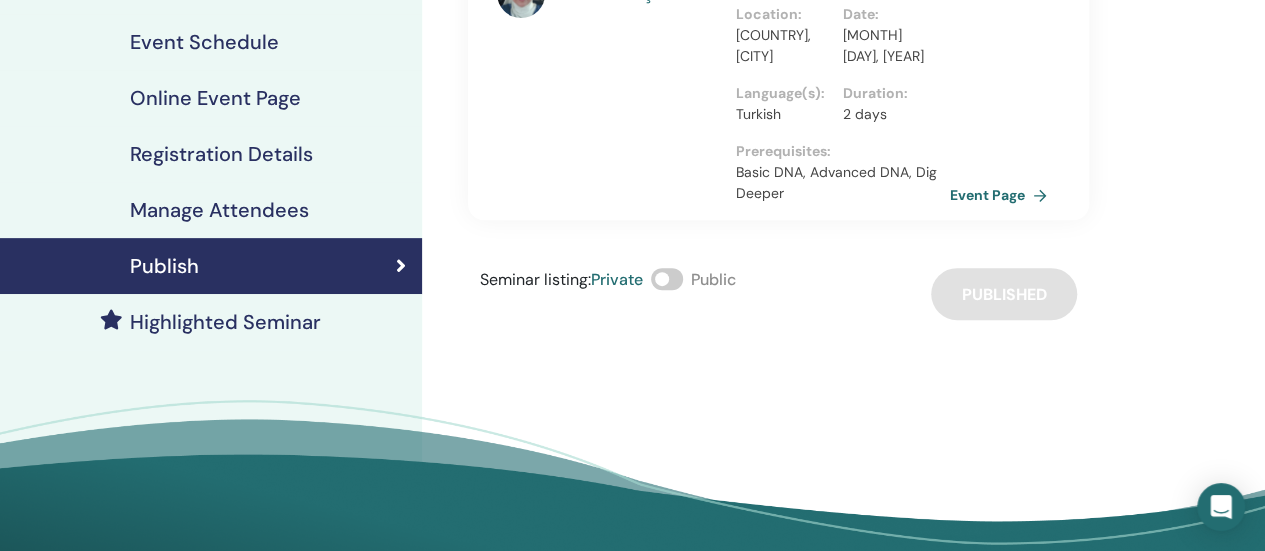click on "Online Event Page" at bounding box center (215, 98) 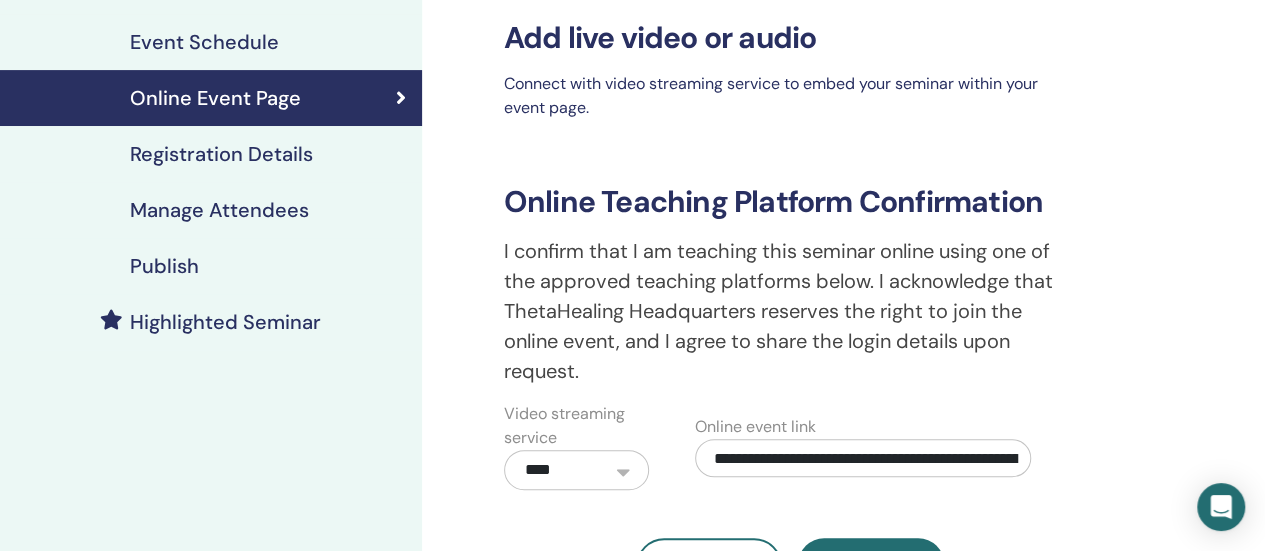 click on "Event Schedule" at bounding box center [211, 42] 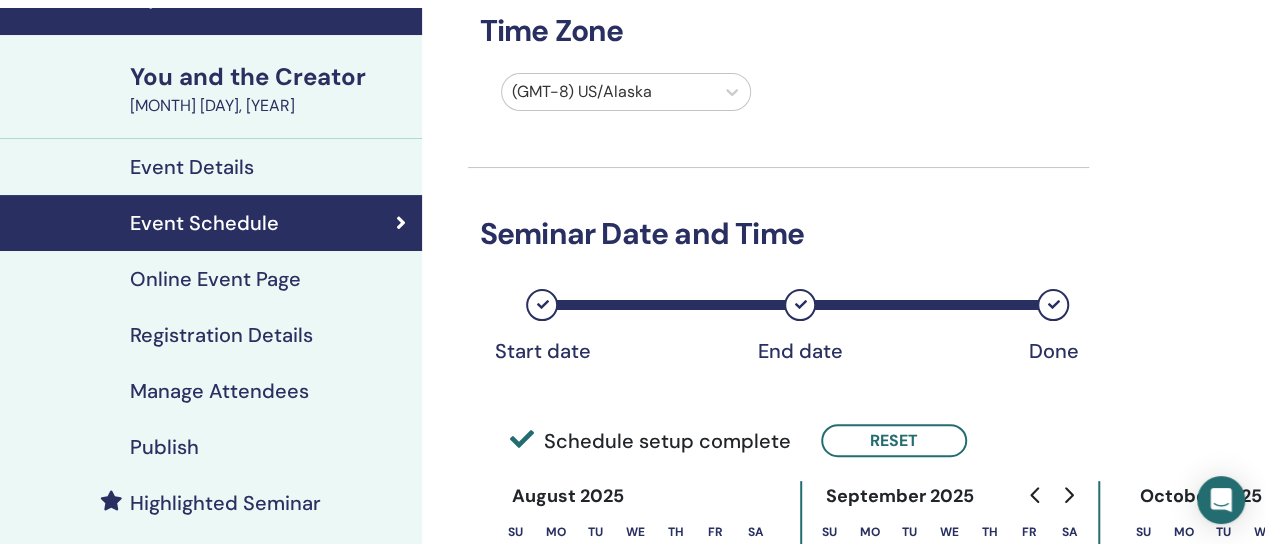 scroll, scrollTop: 80, scrollLeft: 0, axis: vertical 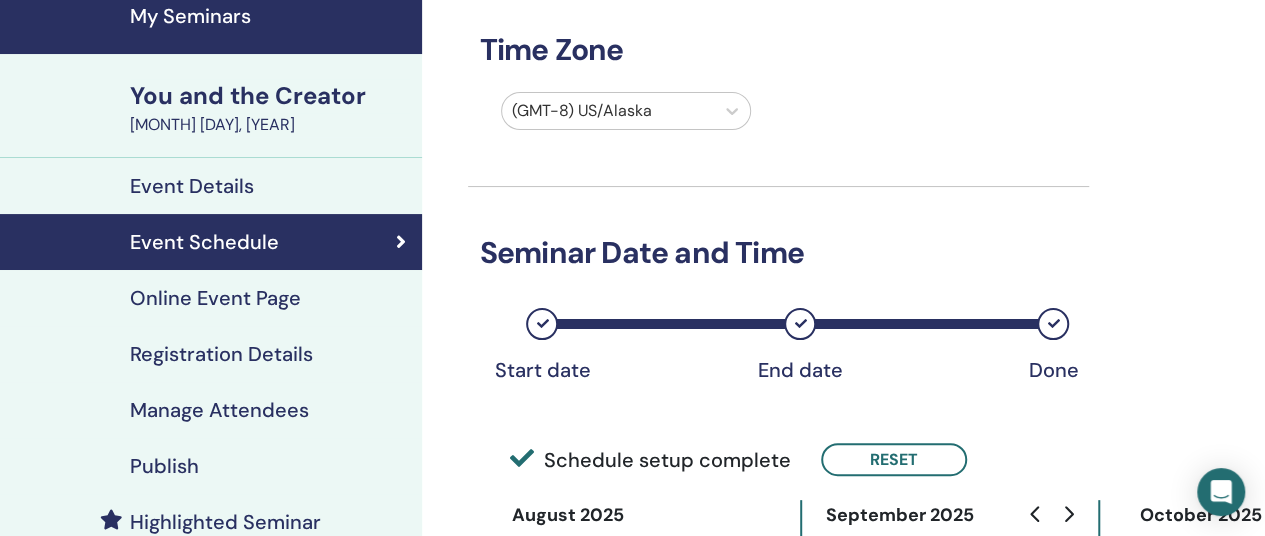 click on "You and the Creator" at bounding box center [270, 96] 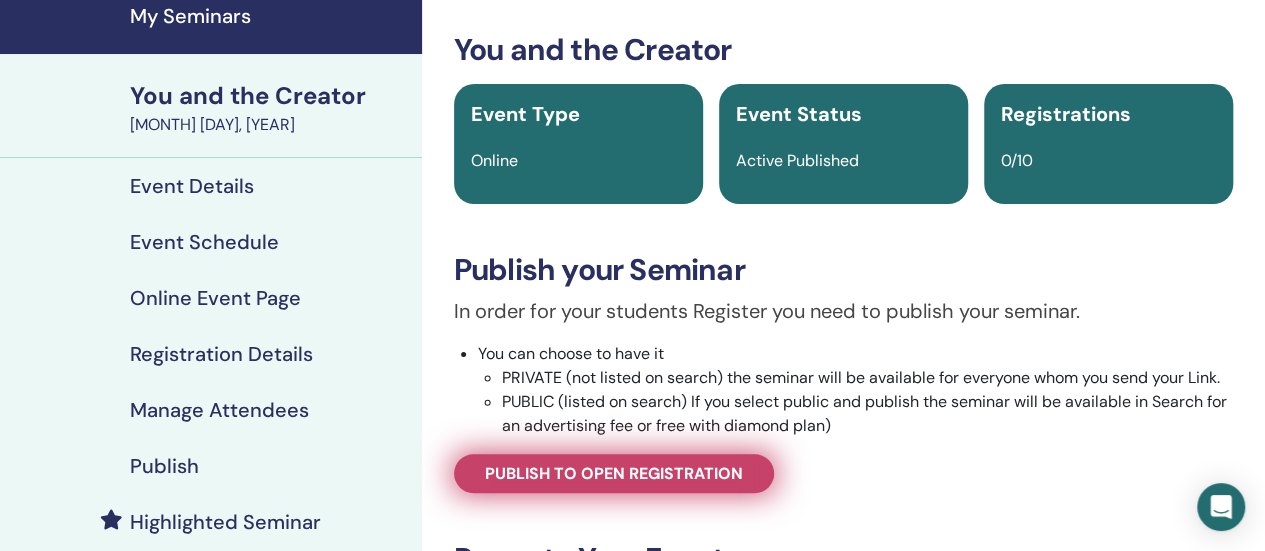 click on "Publish to open registration" at bounding box center [614, 473] 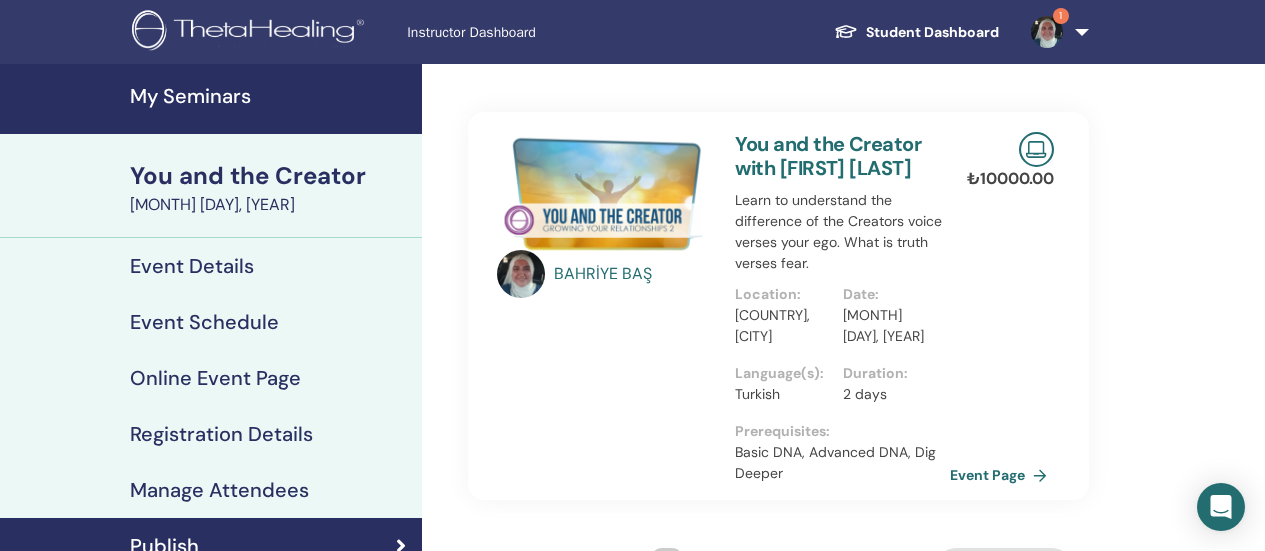 scroll, scrollTop: 0, scrollLeft: 0, axis: both 